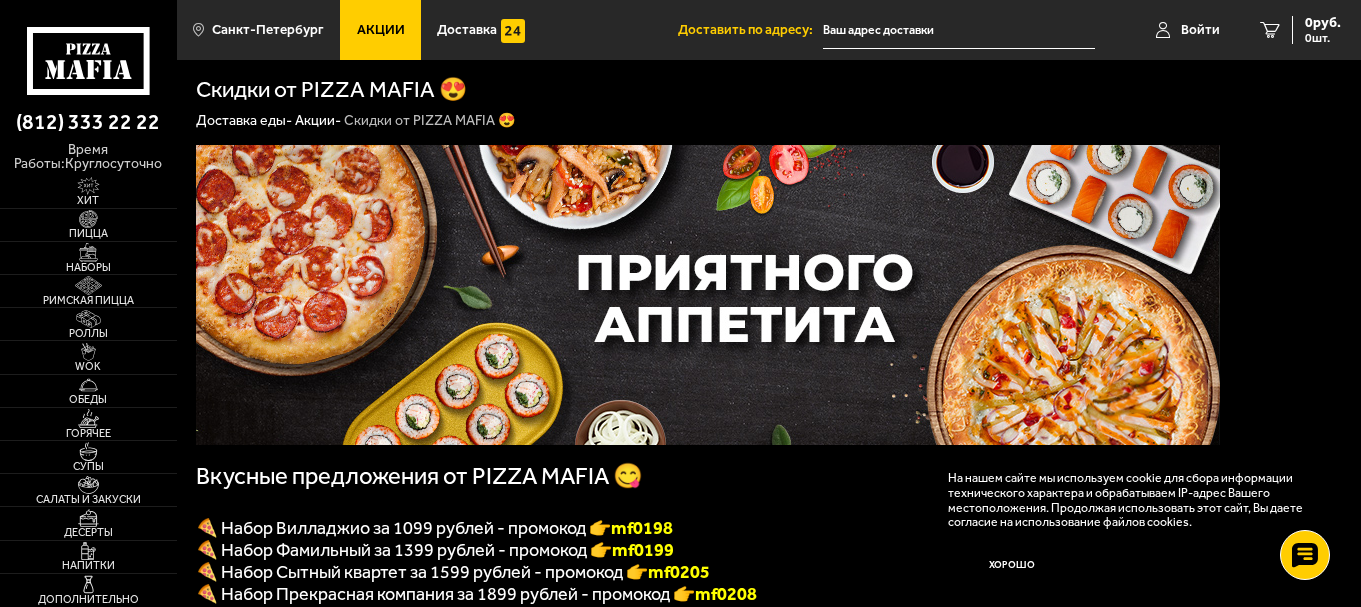 scroll, scrollTop: 233, scrollLeft: 0, axis: vertical 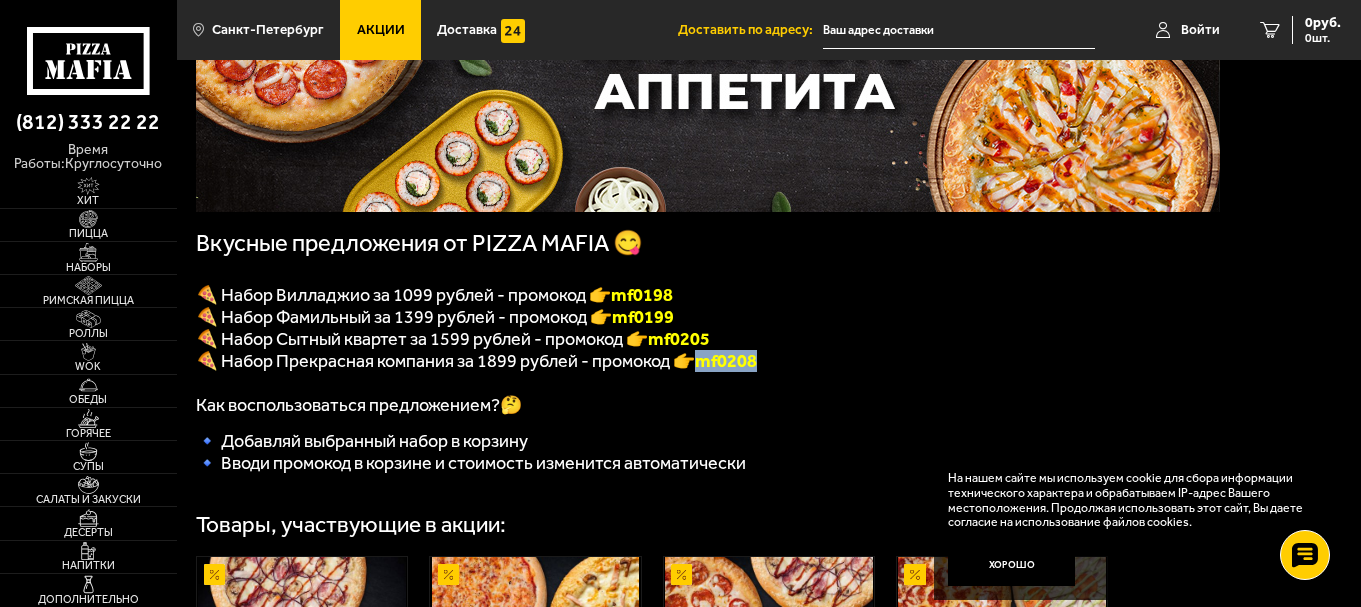 drag, startPoint x: 702, startPoint y: 374, endPoint x: 766, endPoint y: 373, distance: 64.00781 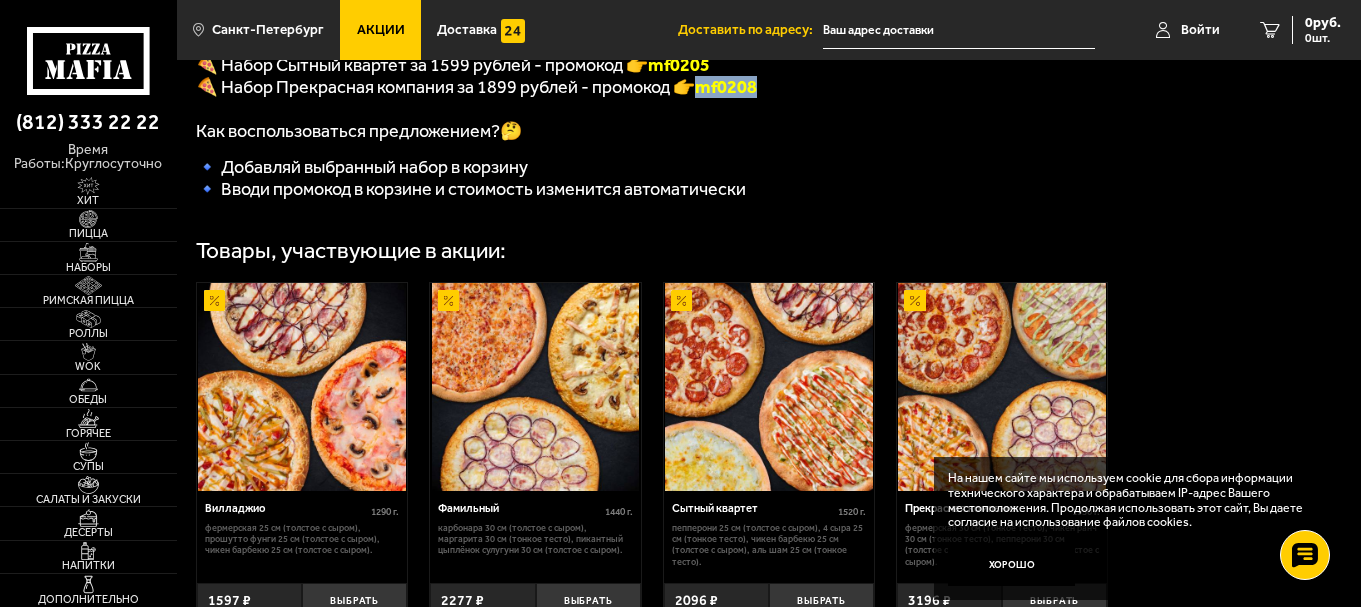 scroll, scrollTop: 700, scrollLeft: 0, axis: vertical 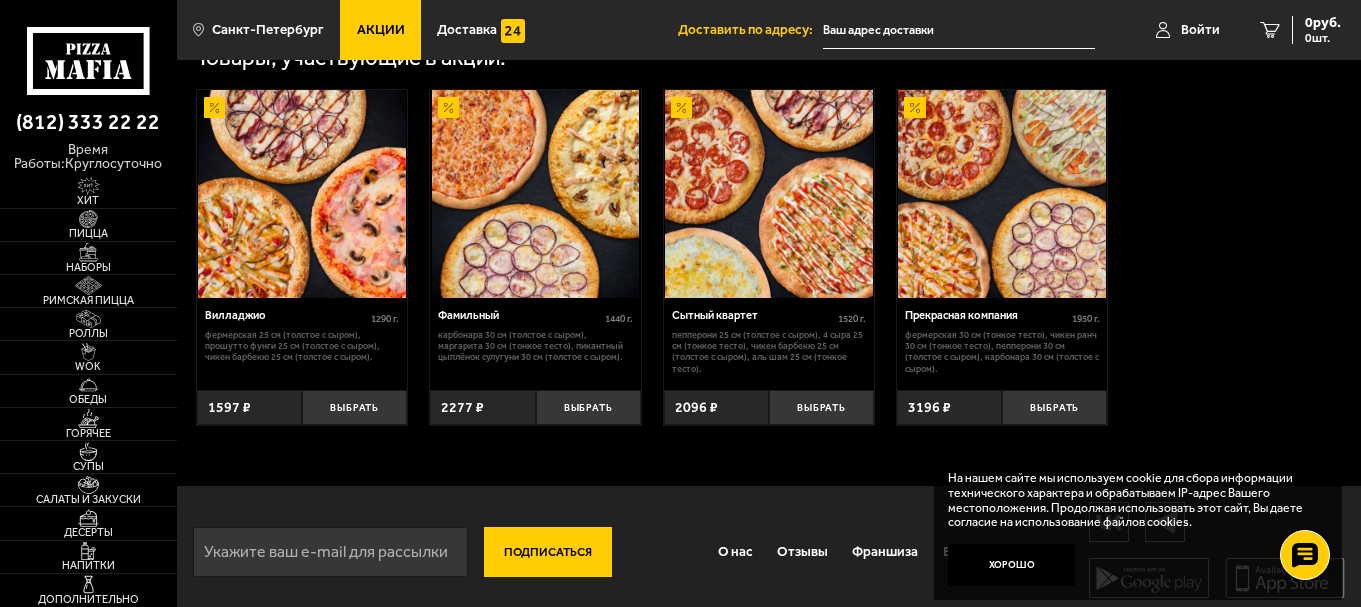 click at bounding box center [1002, 194] 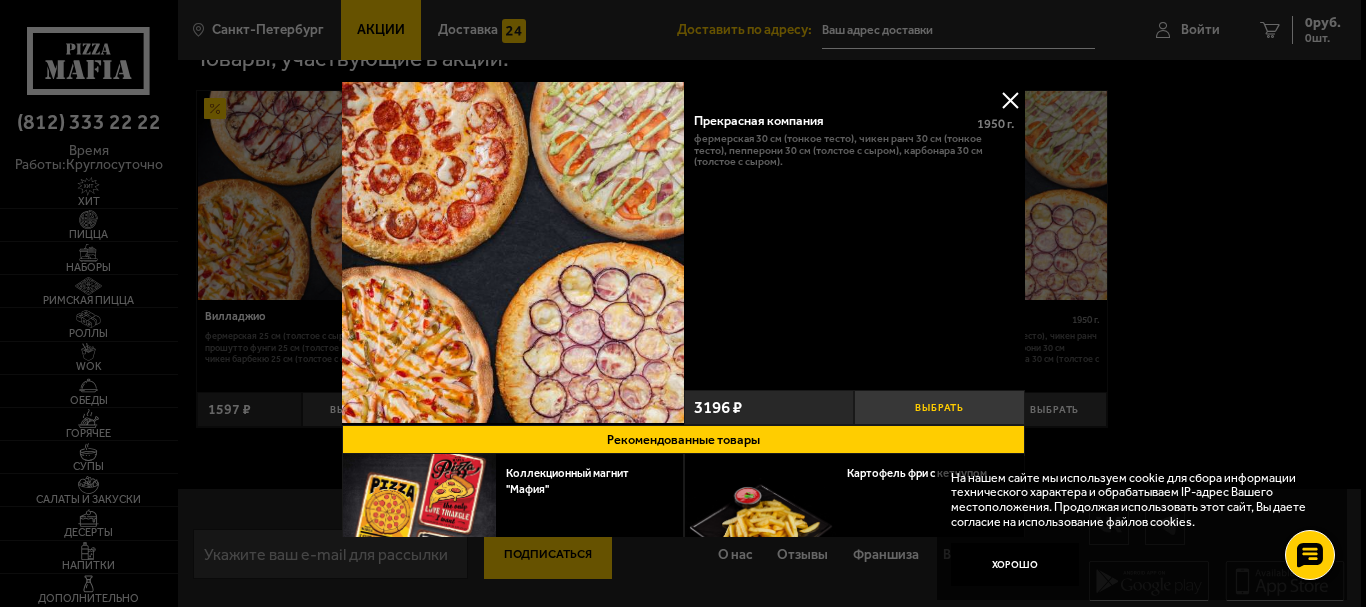 click on "Выбрать" at bounding box center [939, 407] 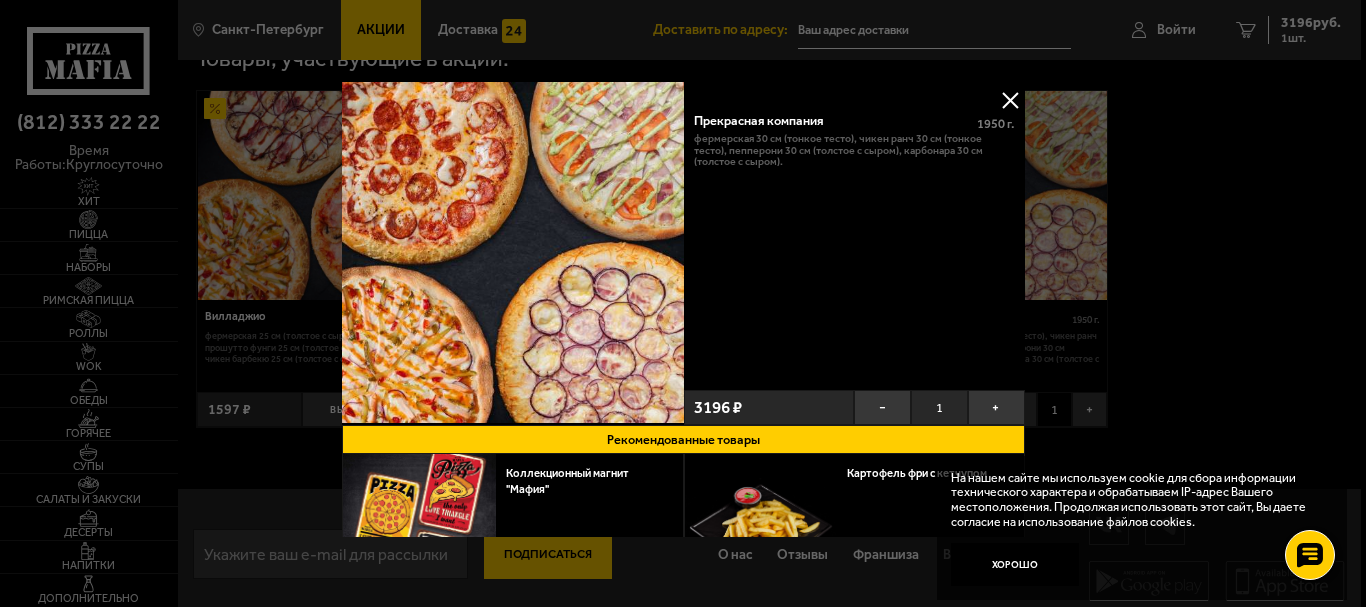 click at bounding box center [1010, 100] 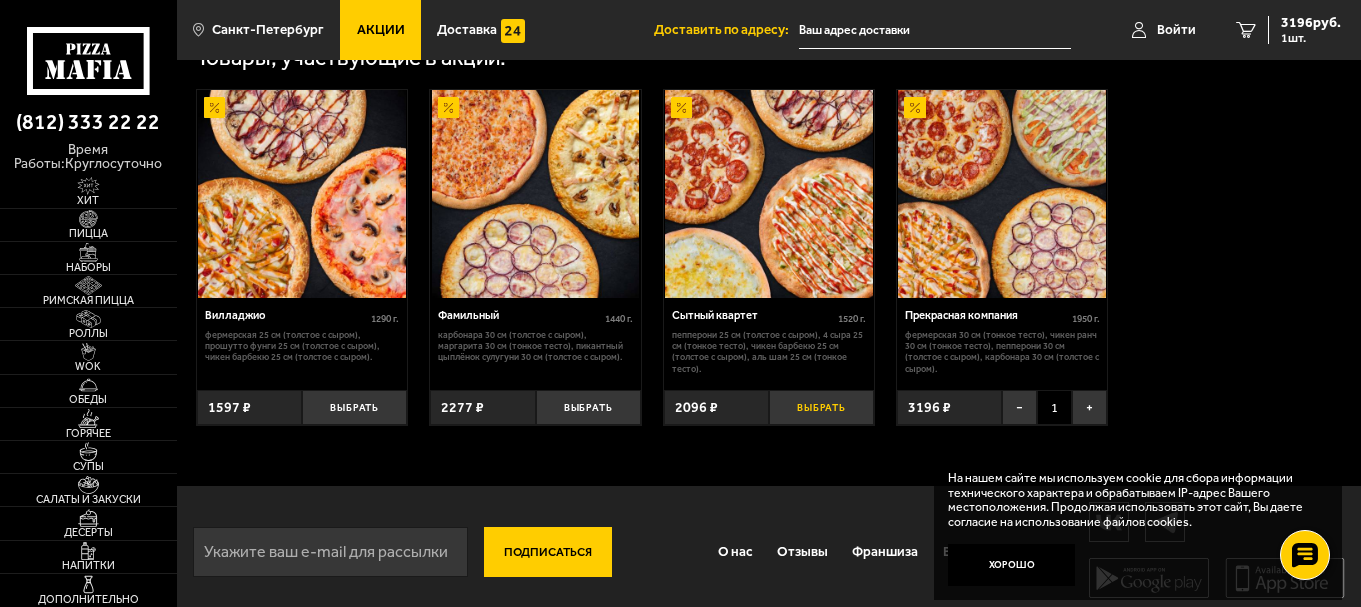 click on "Выбрать" at bounding box center [821, 407] 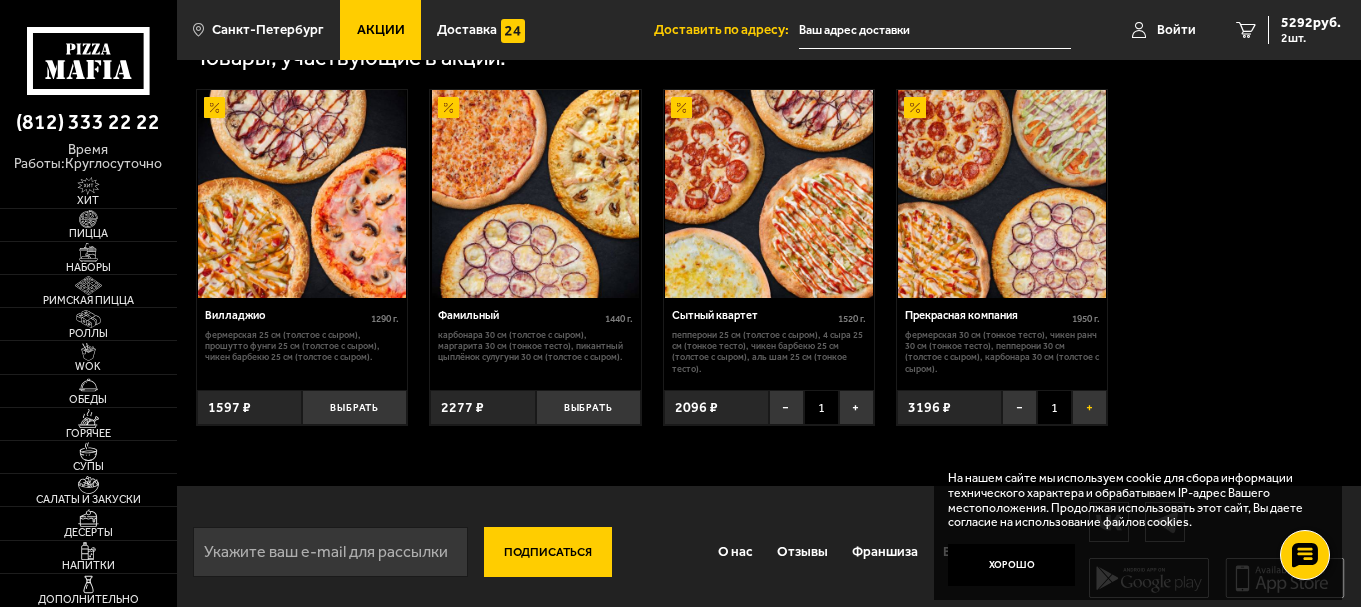 click on "+" at bounding box center [1089, 407] 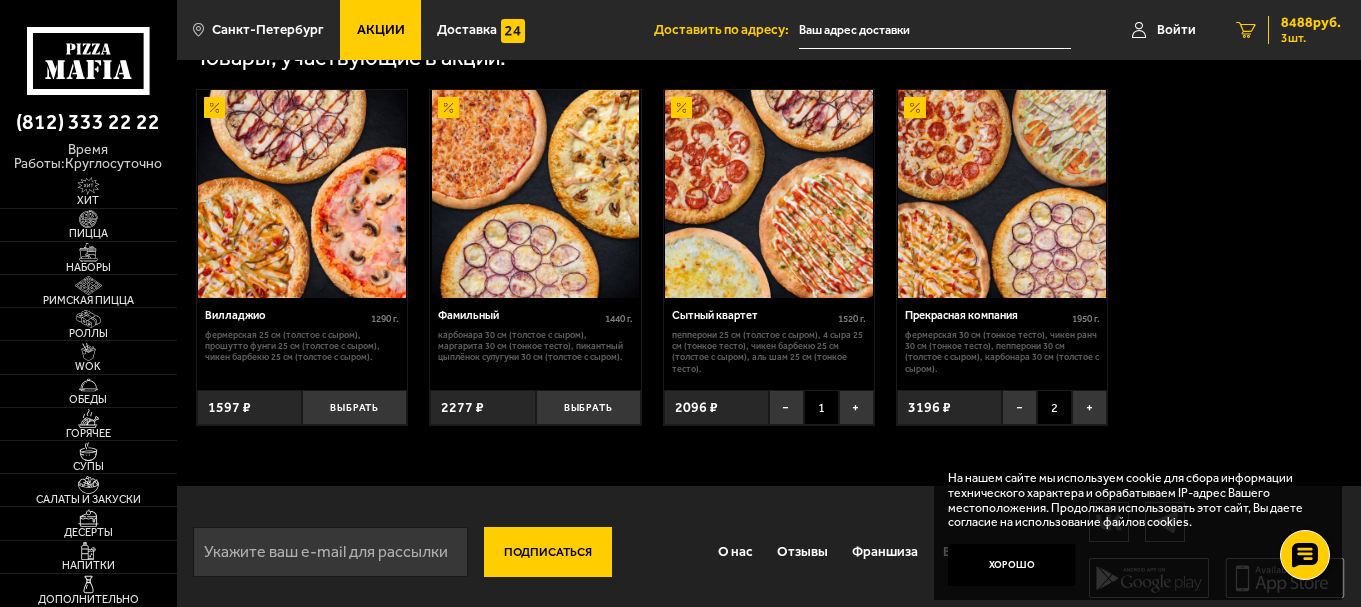 click on "8488  руб." at bounding box center [1311, 23] 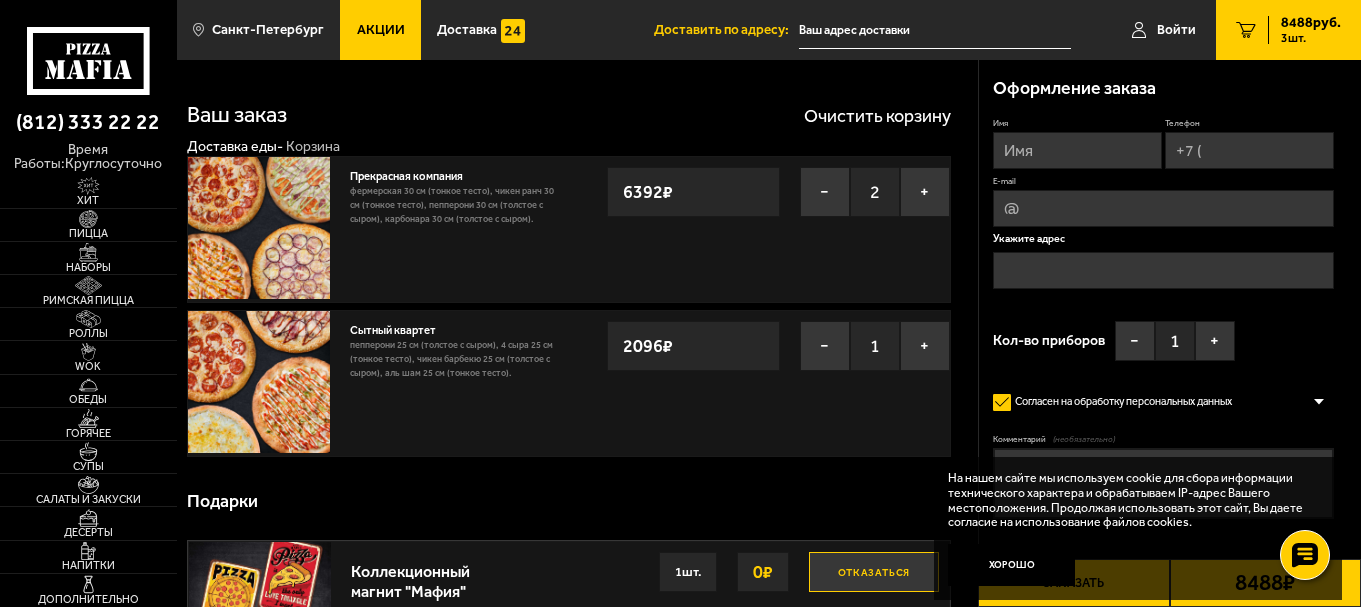 scroll, scrollTop: 233, scrollLeft: 0, axis: vertical 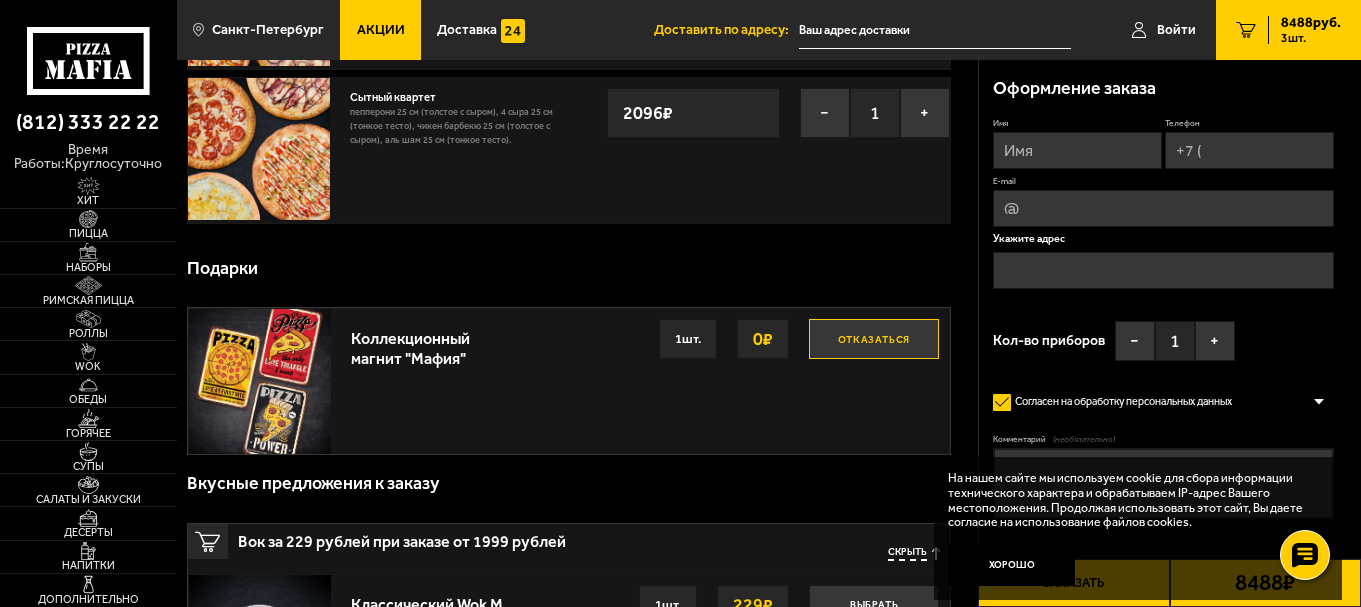 click on "Отказаться" at bounding box center (874, 339) 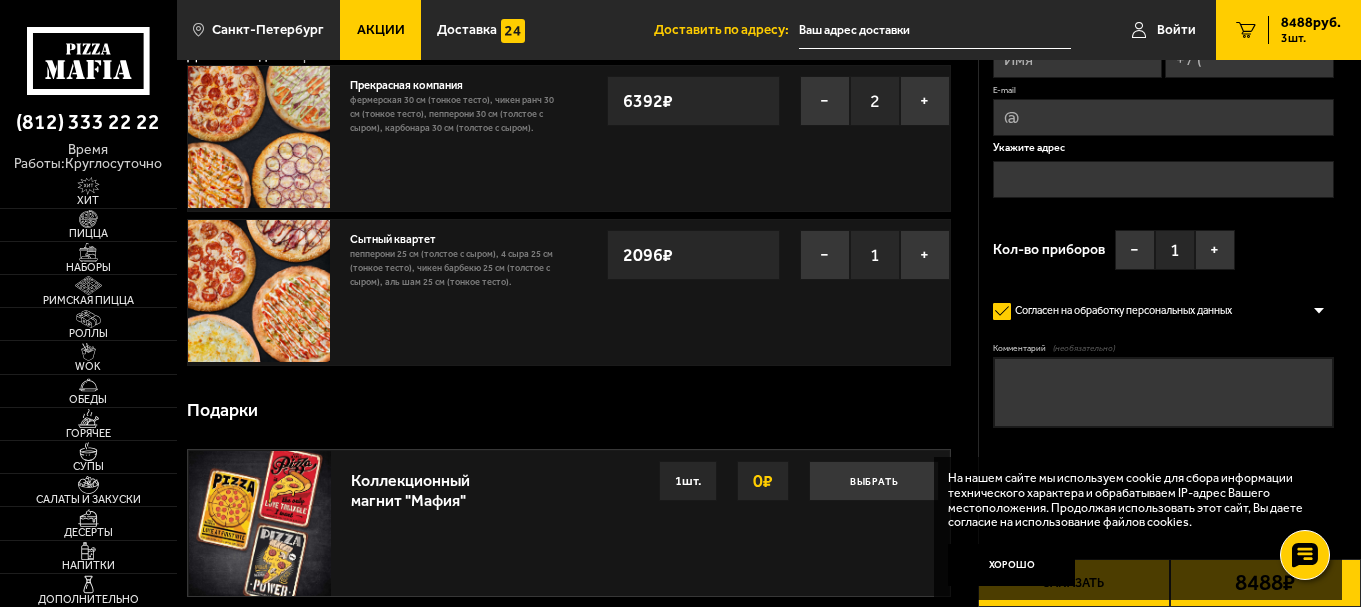 scroll, scrollTop: 0, scrollLeft: 0, axis: both 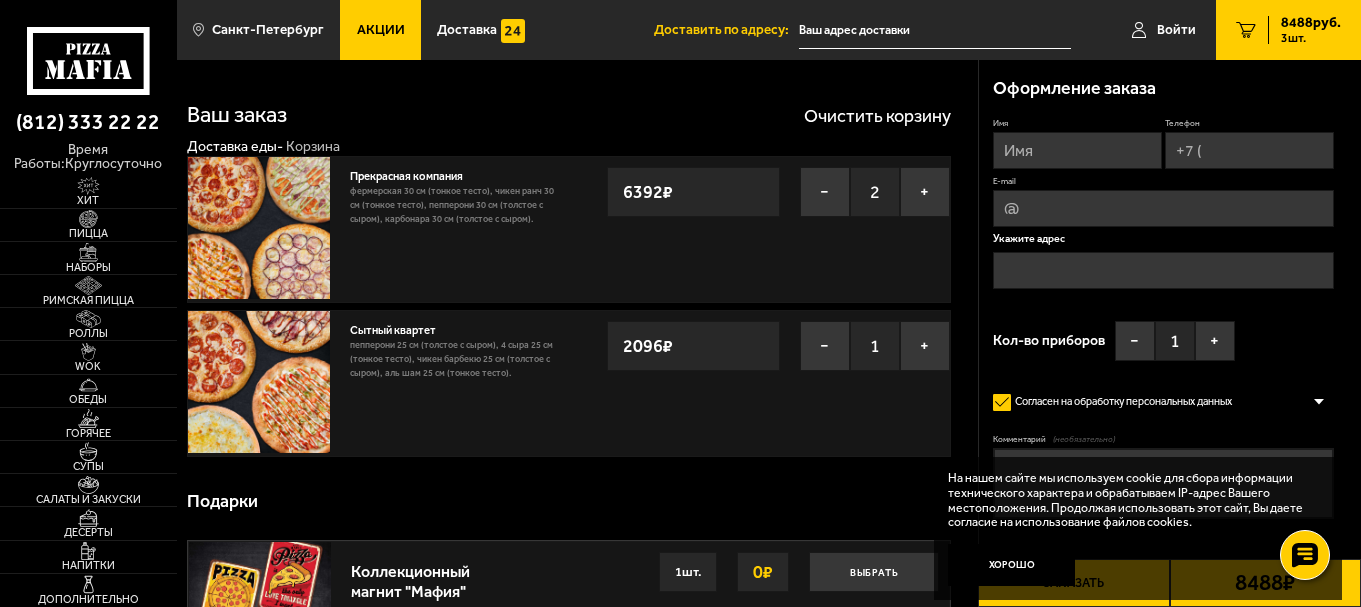 click on "Имя" at bounding box center [1077, 150] 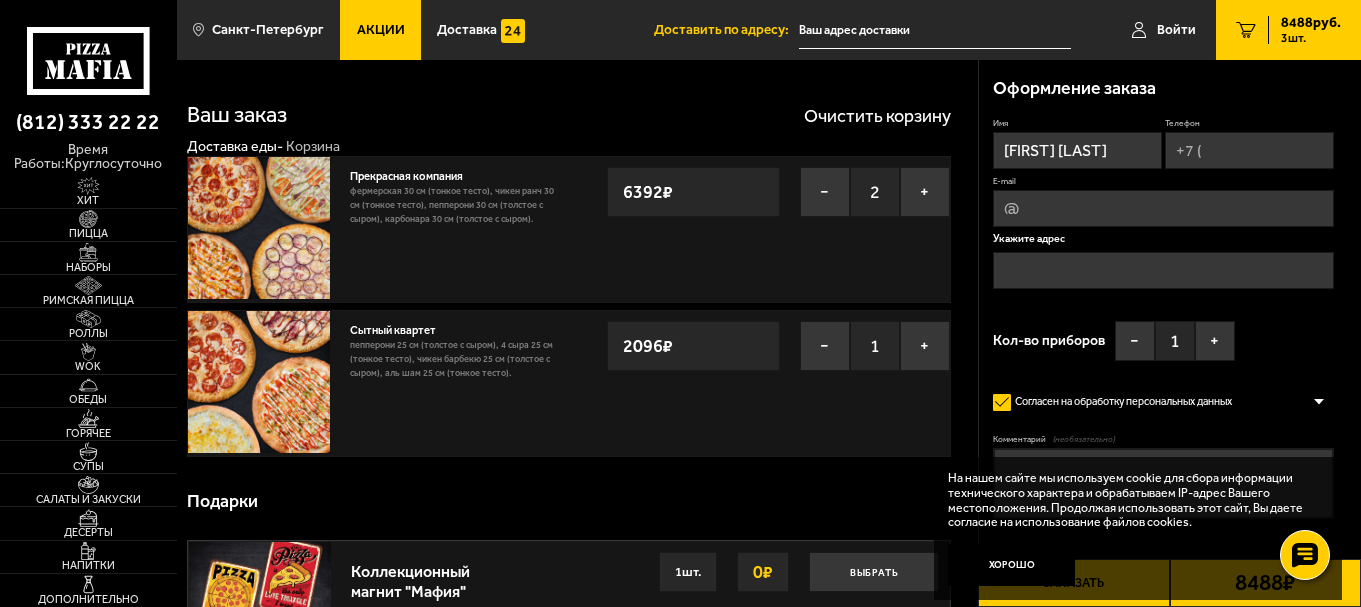 type on "+7 (952) 238-22-24" 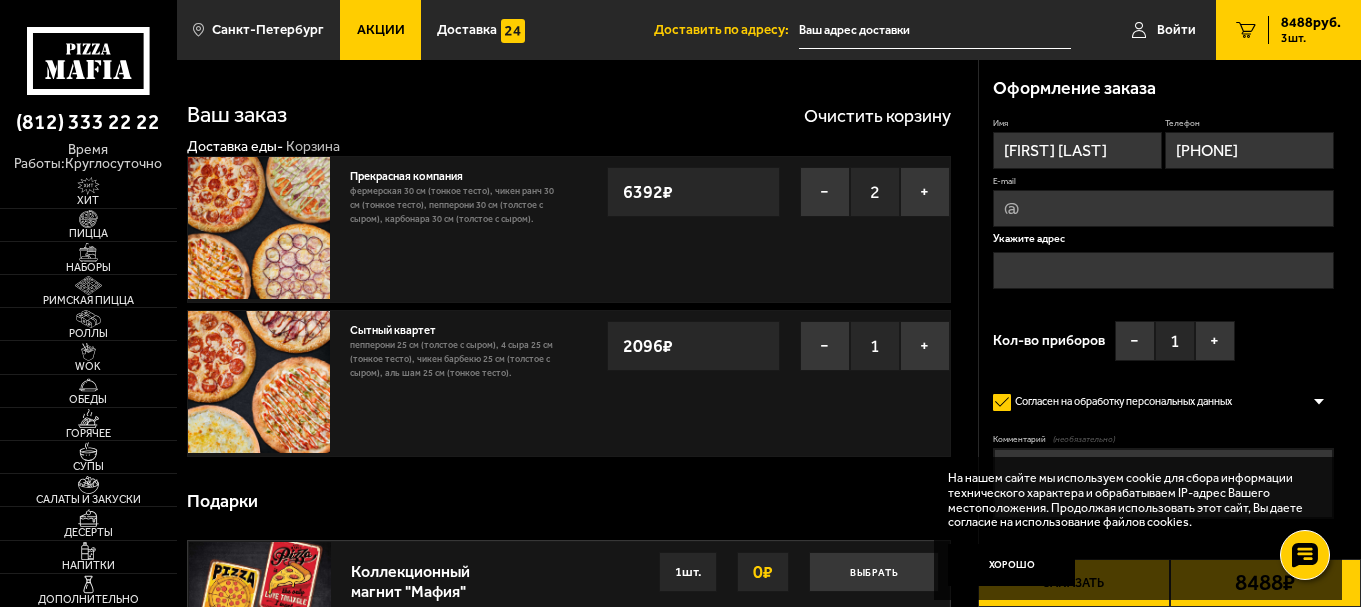 type on "[EMAIL]" 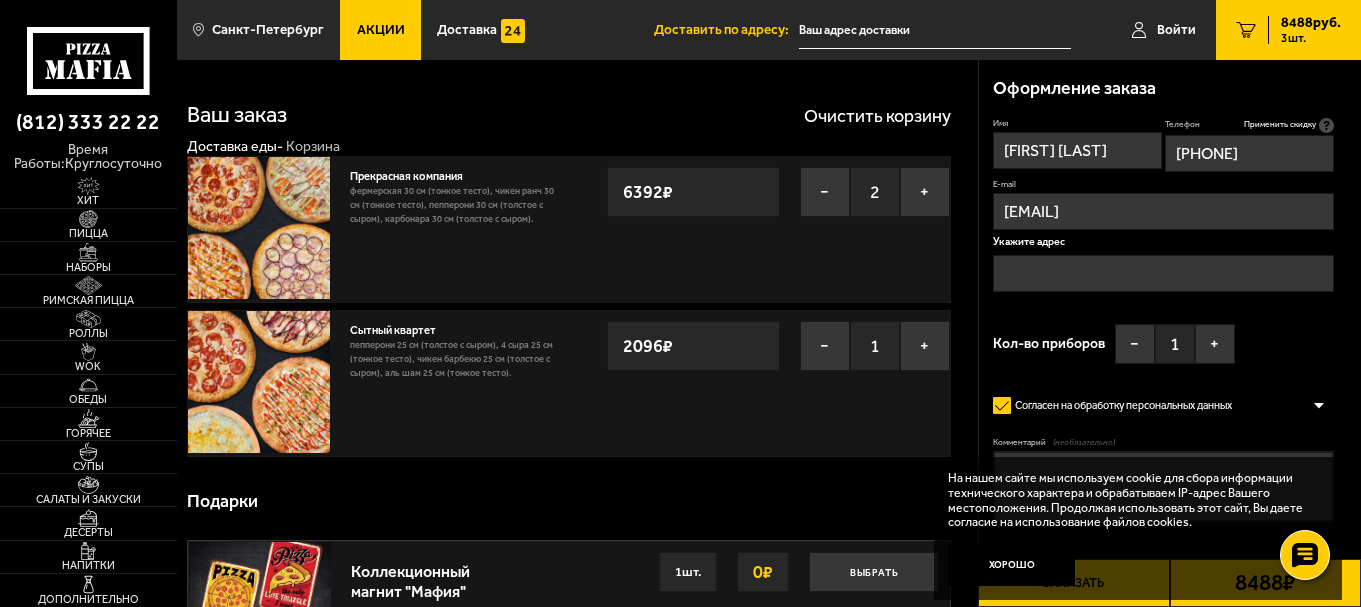 click at bounding box center [1163, 273] 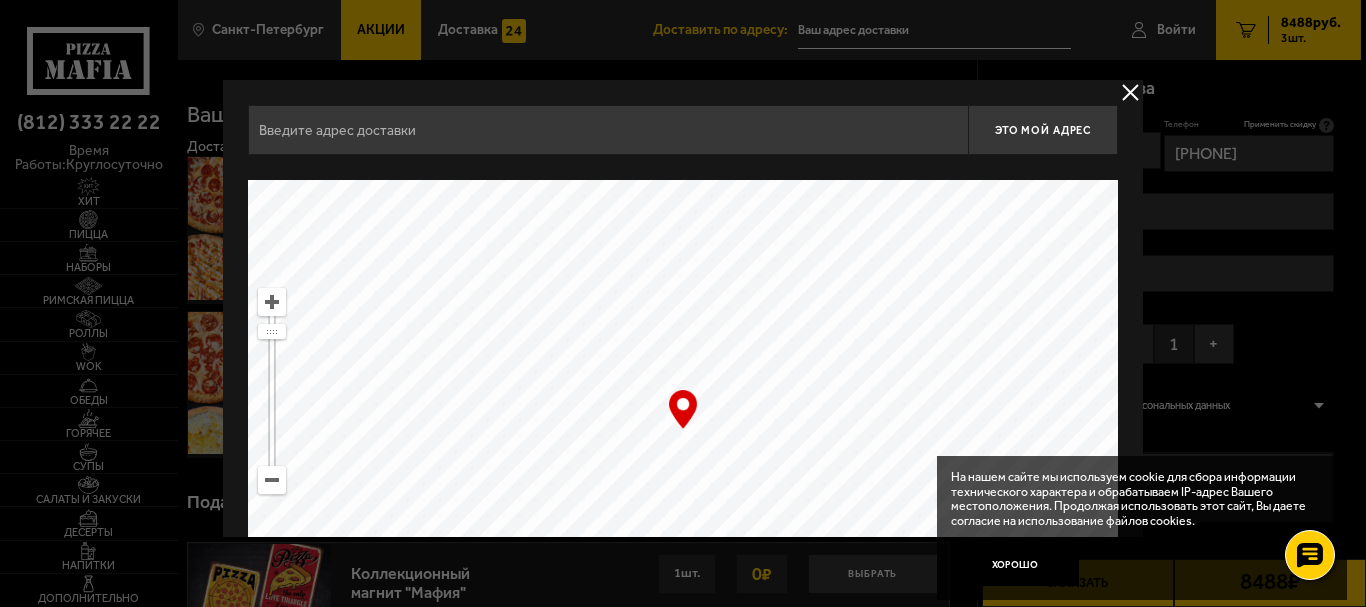 click at bounding box center (608, 130) 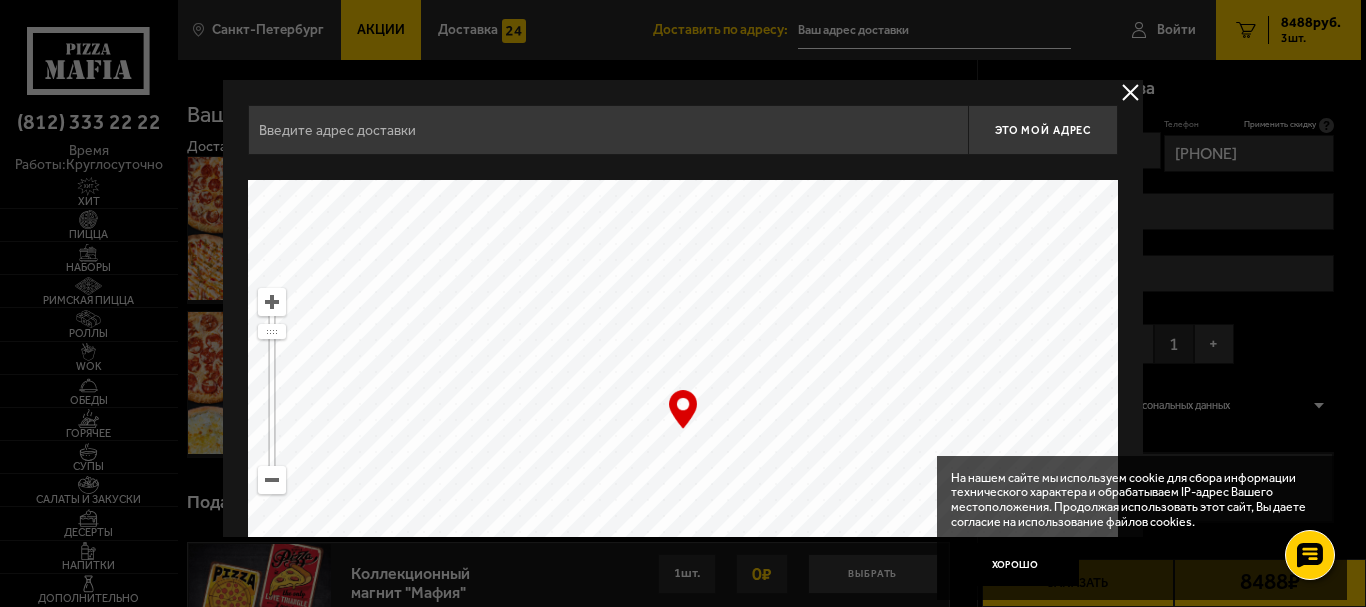 paste on "пр-кт Обуховской Обороны, д. 271, литера А, помещ. 13-Н, офис 1105" 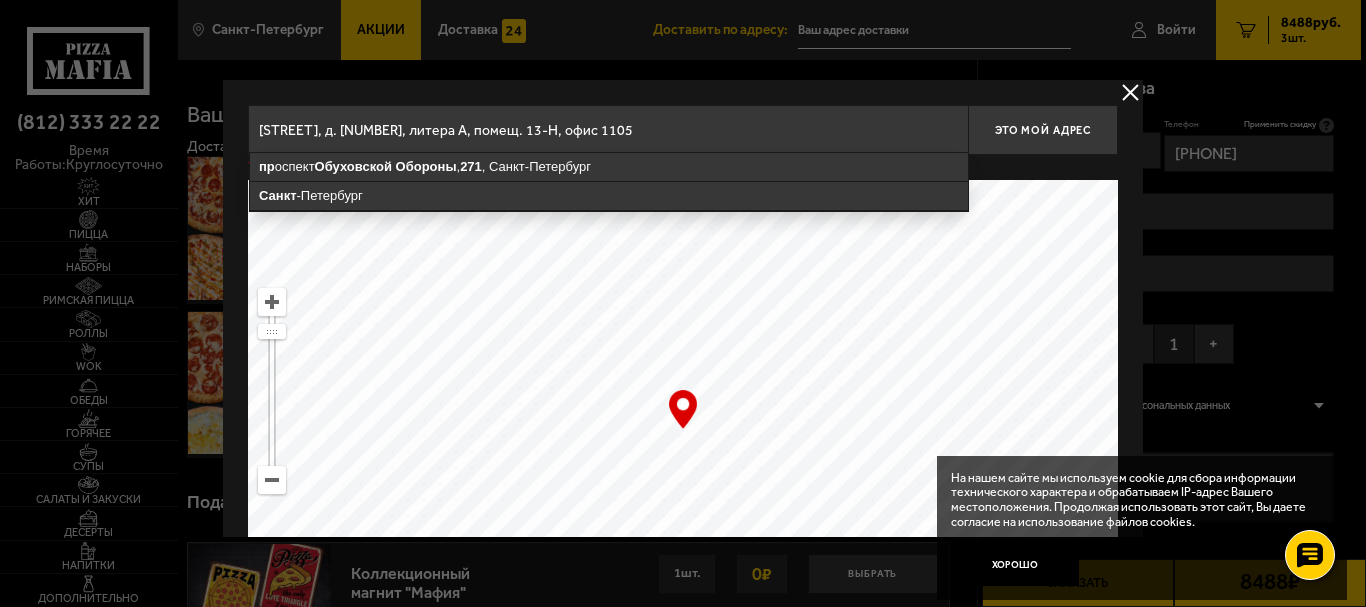 drag, startPoint x: 633, startPoint y: 132, endPoint x: 549, endPoint y: 132, distance: 84 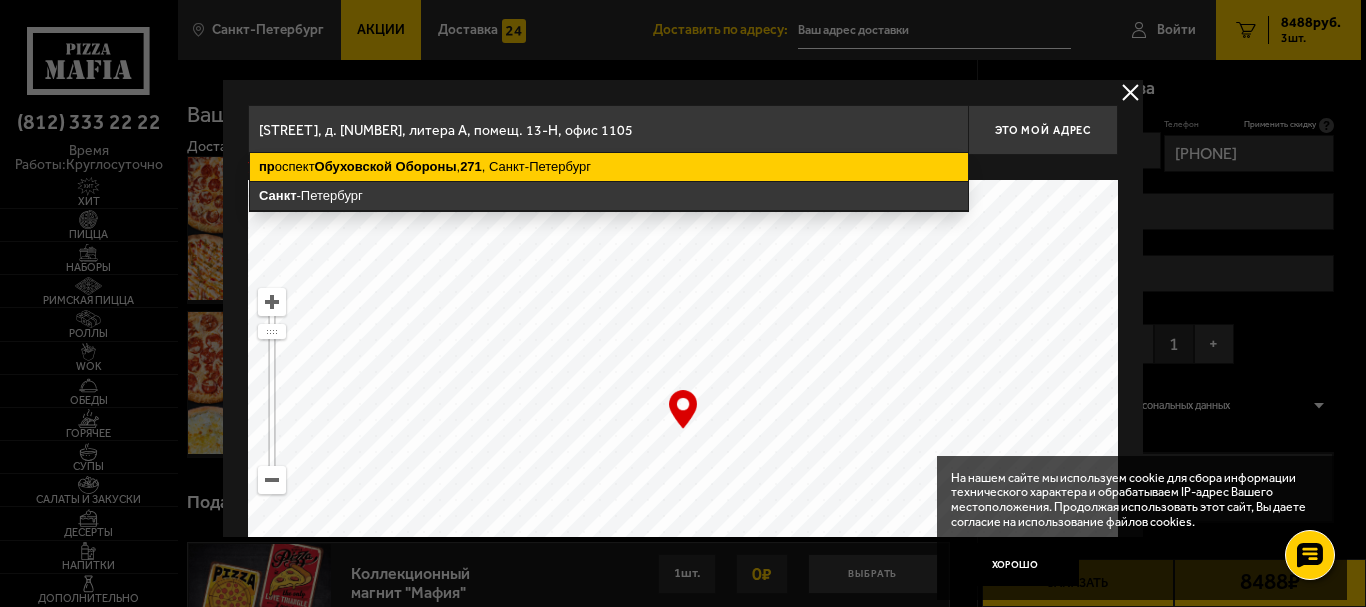 click on "пр оспект  Обуховской   Обороны ,  271 , Санкт-Петербург" at bounding box center [609, 167] 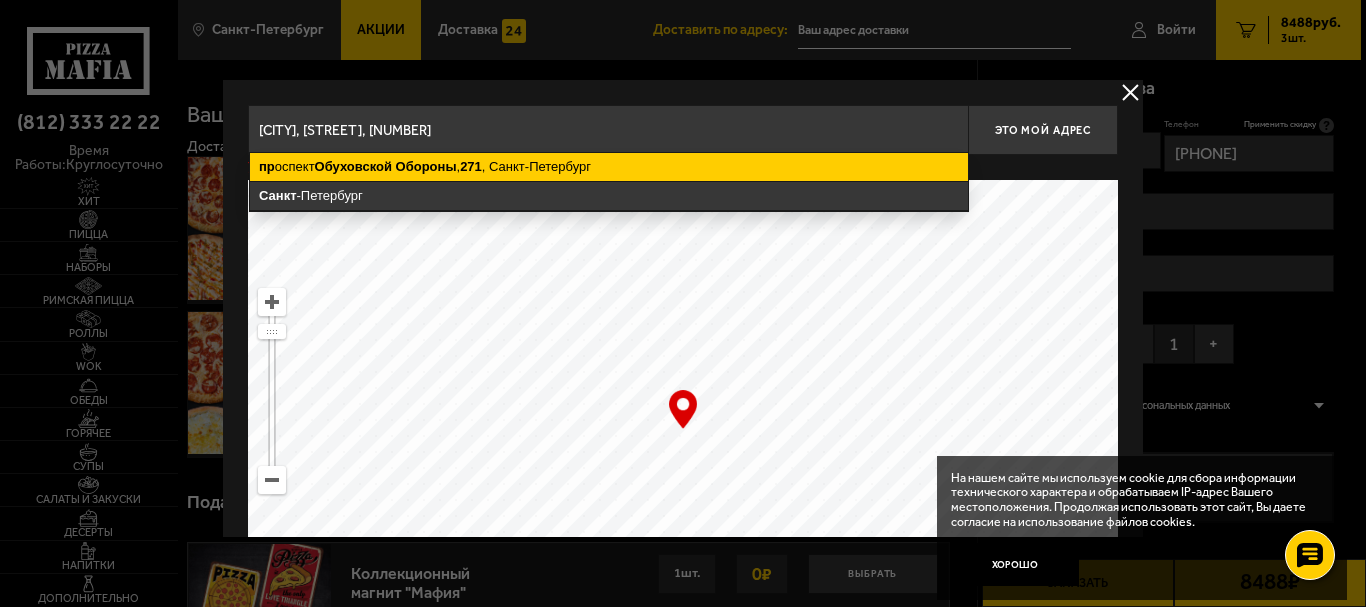 type on "[STREET], [NUMBER]" 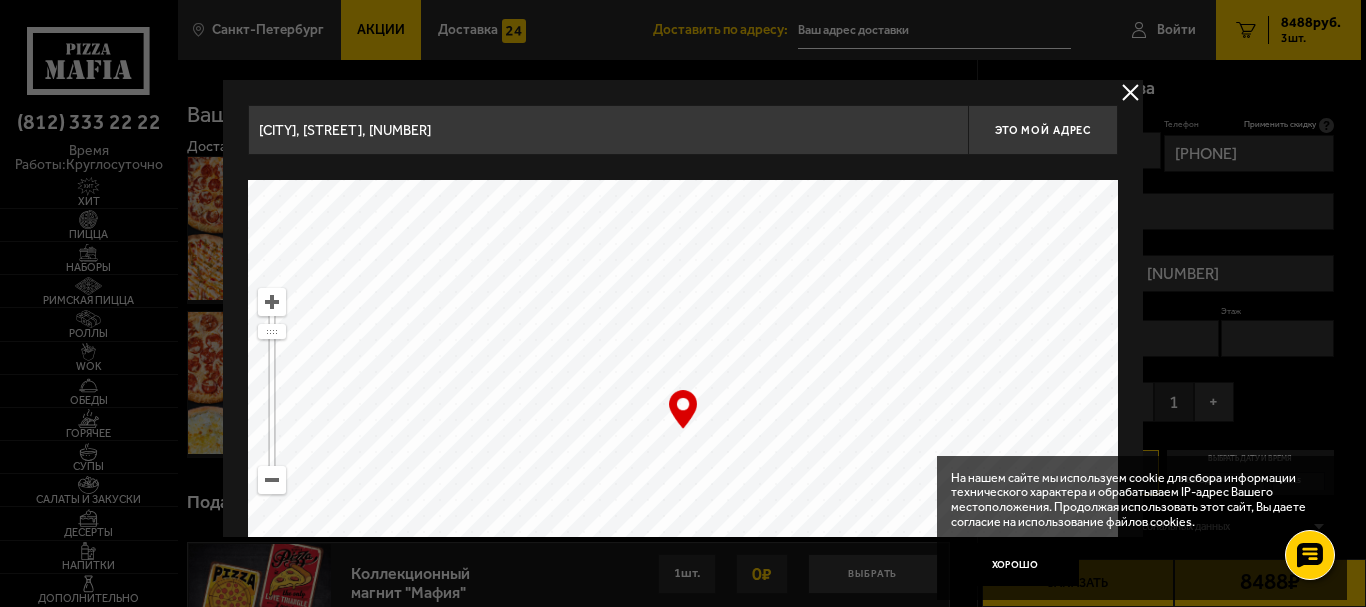 click at bounding box center [683, 430] 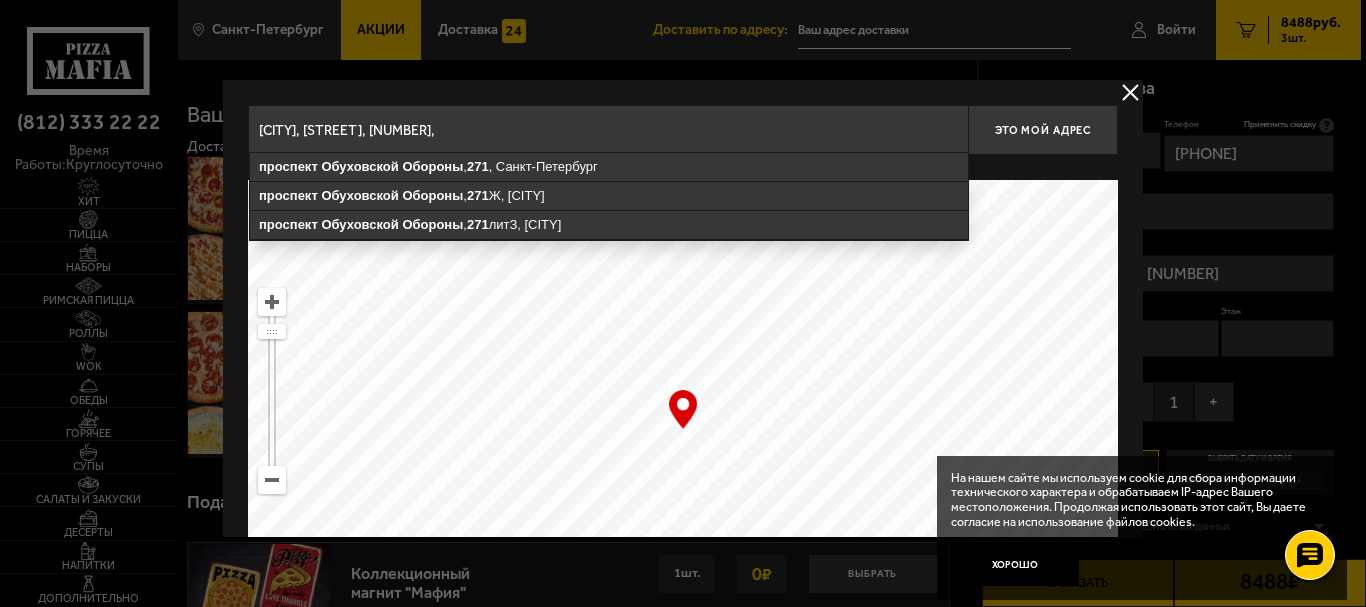 click on "Санкт-Петербург, проспект Обуховской Обороны, 271," at bounding box center (608, 130) 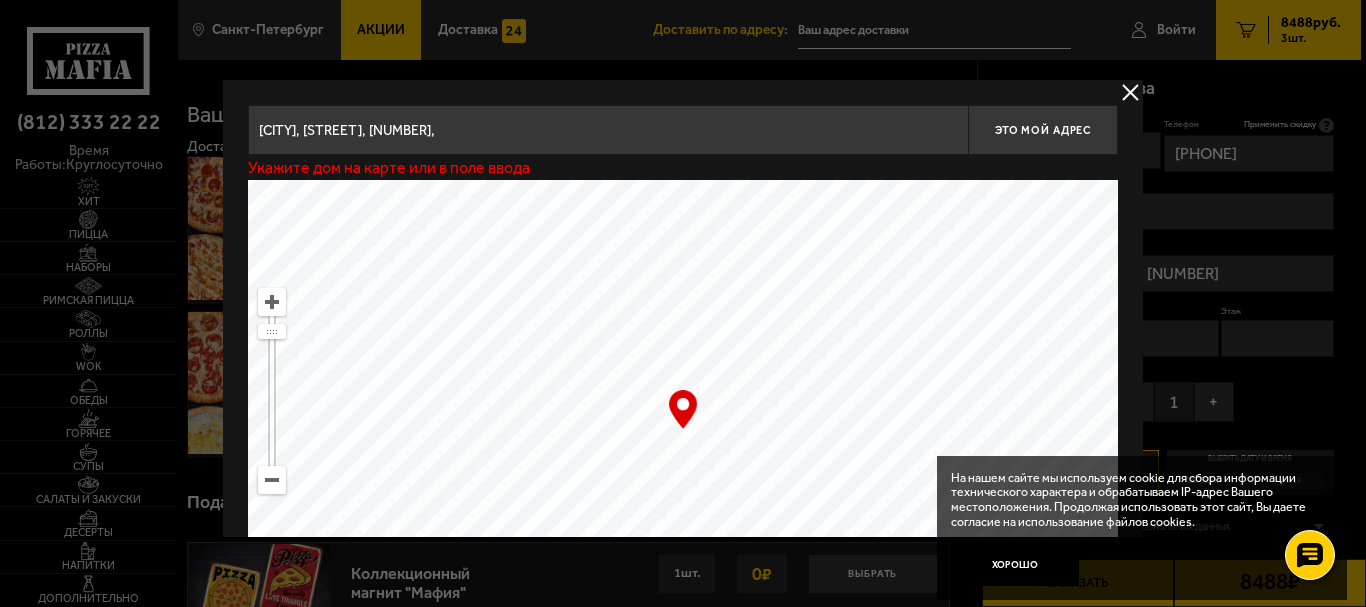 drag, startPoint x: 685, startPoint y: 413, endPoint x: 675, endPoint y: 427, distance: 17.20465 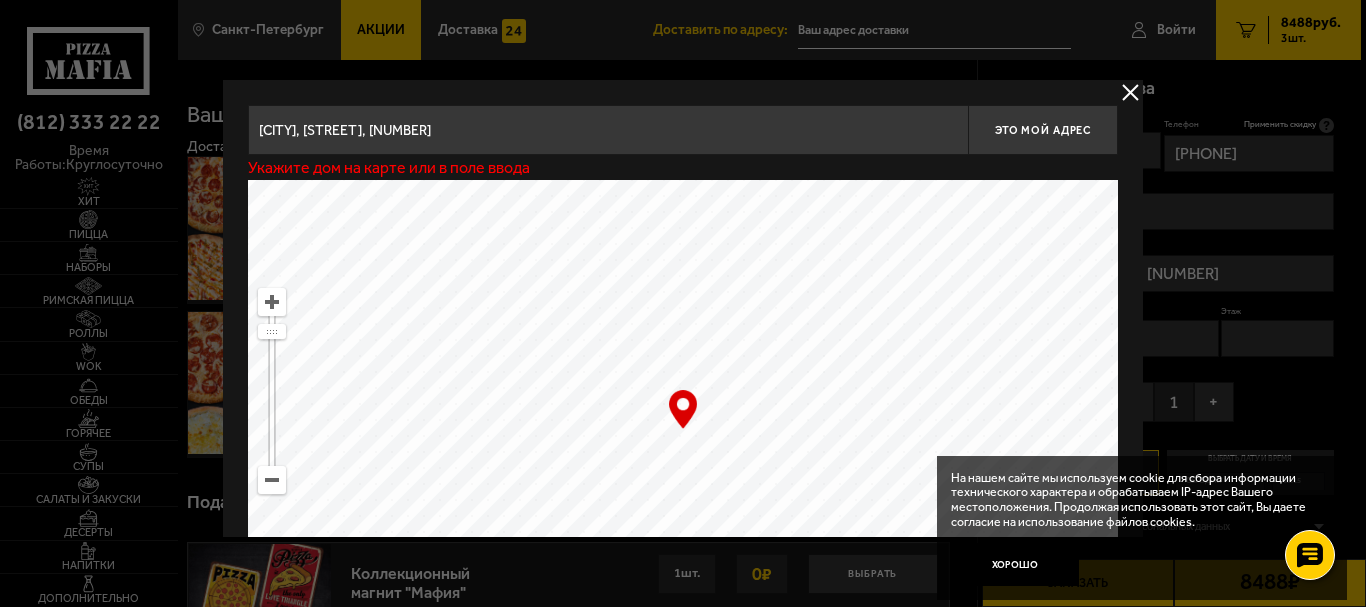 click on "… © Яндекс   Условия использования Открыть в Яндекс.Картах Создать свою карту" at bounding box center (683, 430) 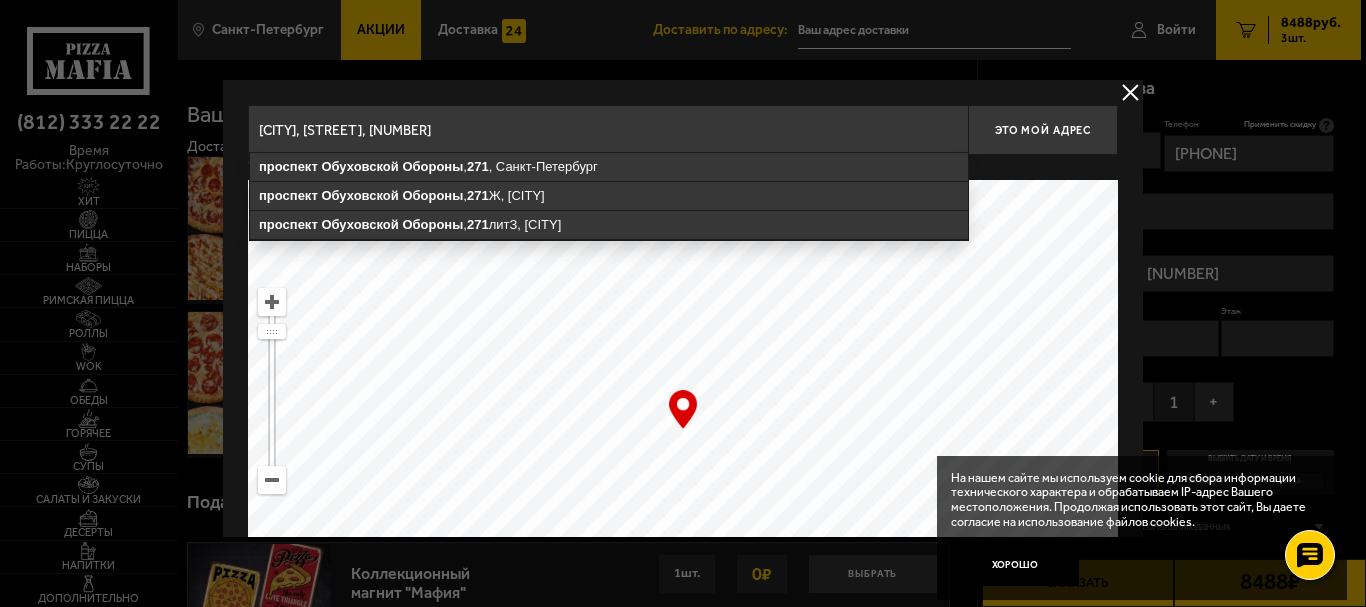 click on "Санкт-Петербург, проспект Обуховской Обороны, 271" at bounding box center (608, 130) 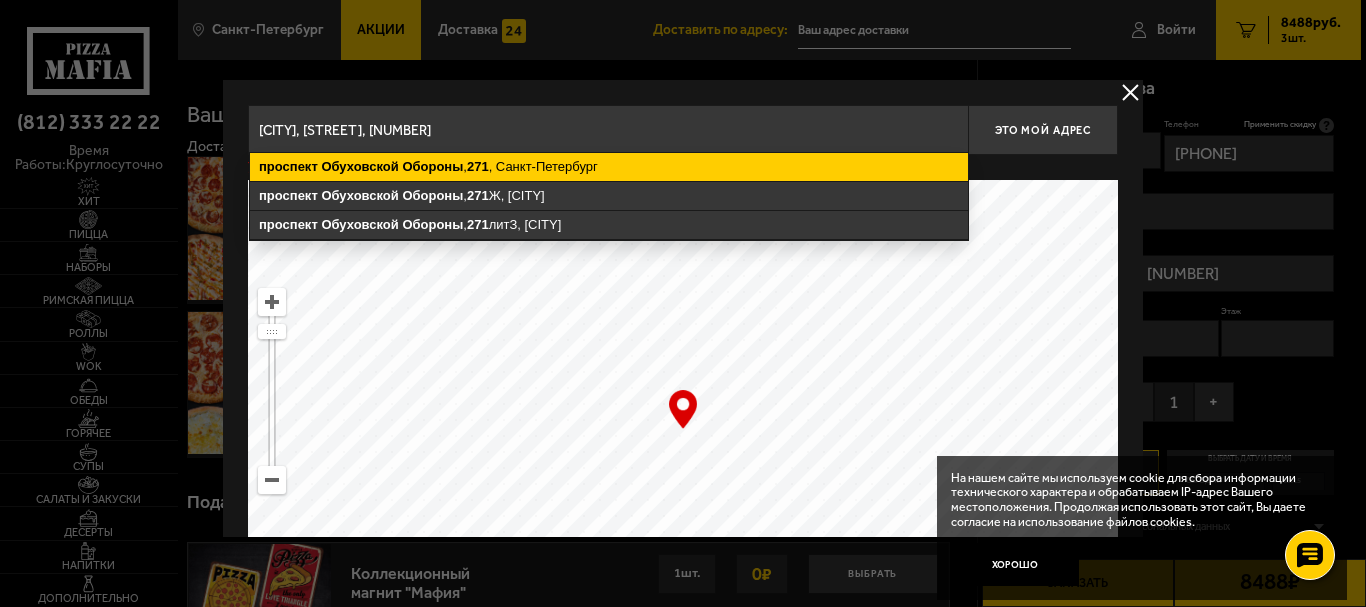 click on "проспект   Обуховской   Обороны ,  271 , Санкт-Петербург" at bounding box center (609, 167) 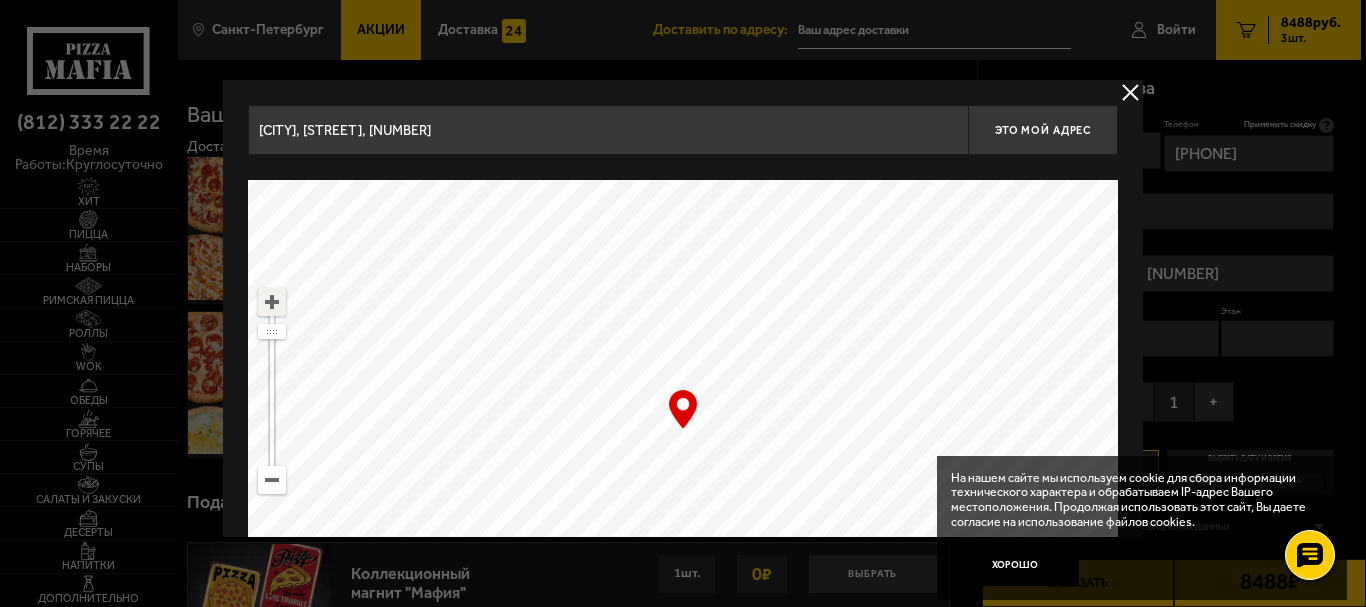 click at bounding box center (272, 302) 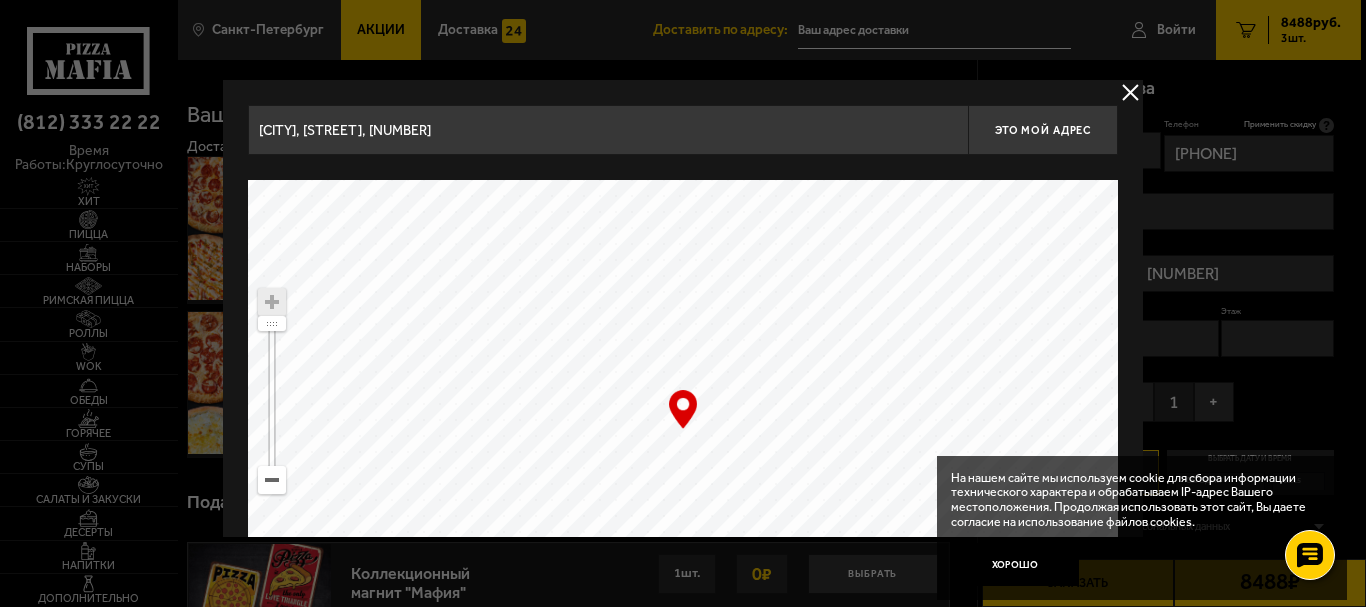 click at bounding box center (272, 302) 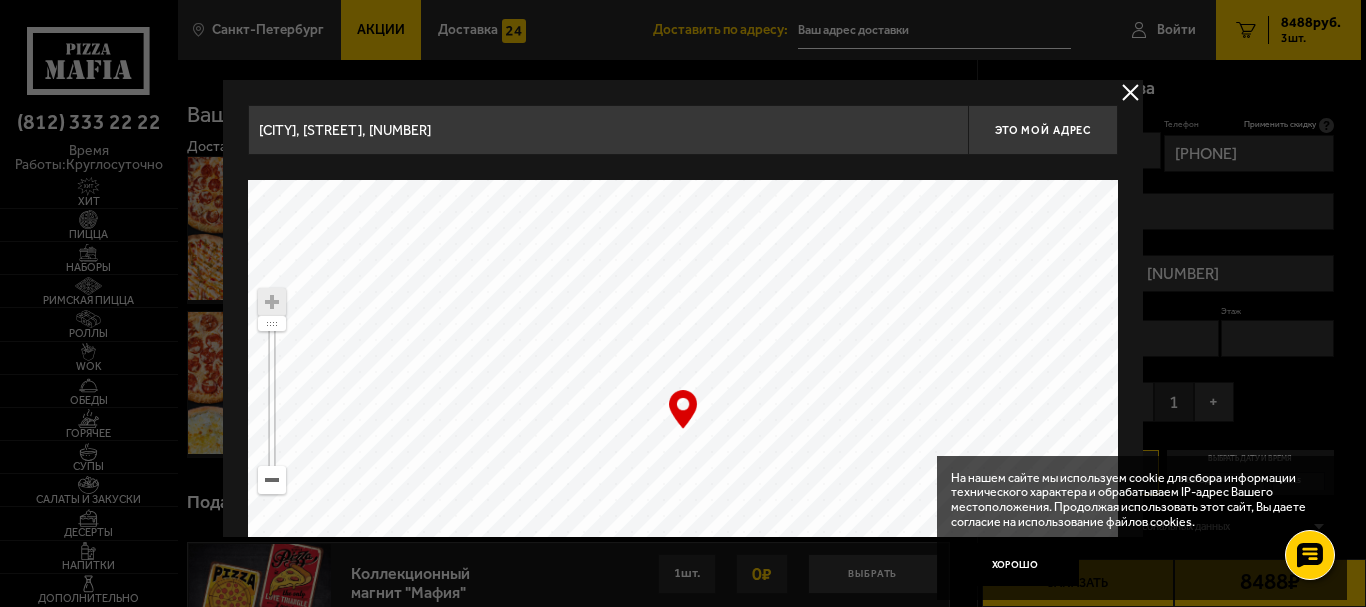 click at bounding box center (683, 430) 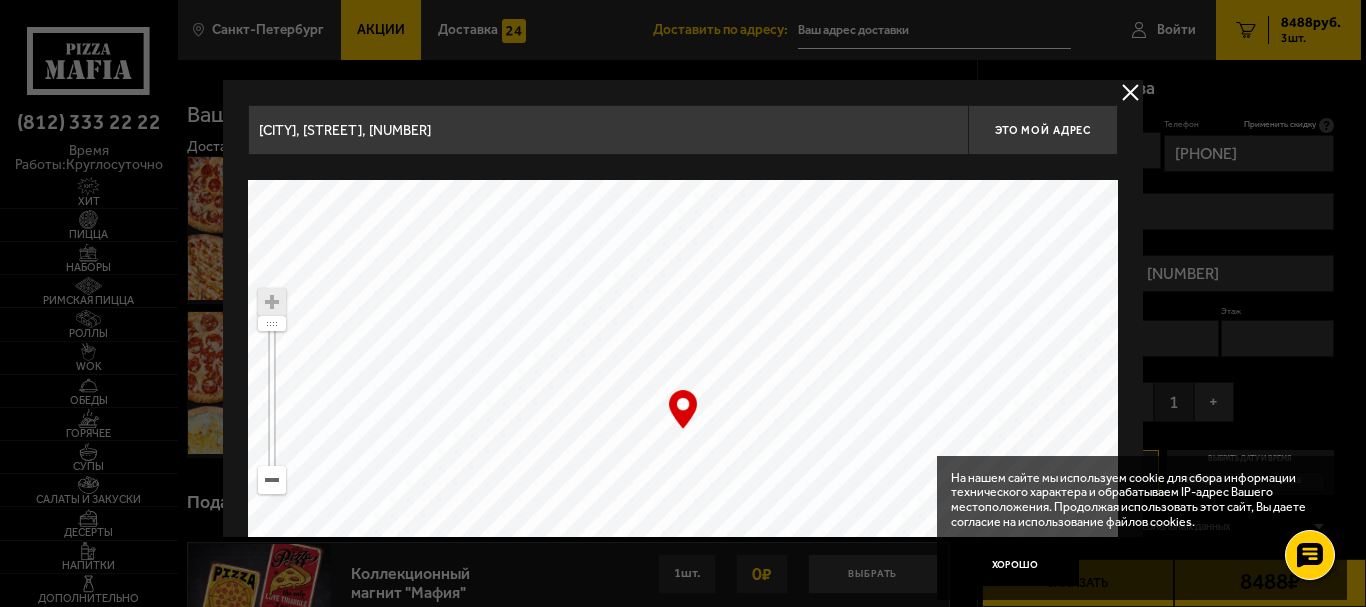 click at bounding box center [683, 430] 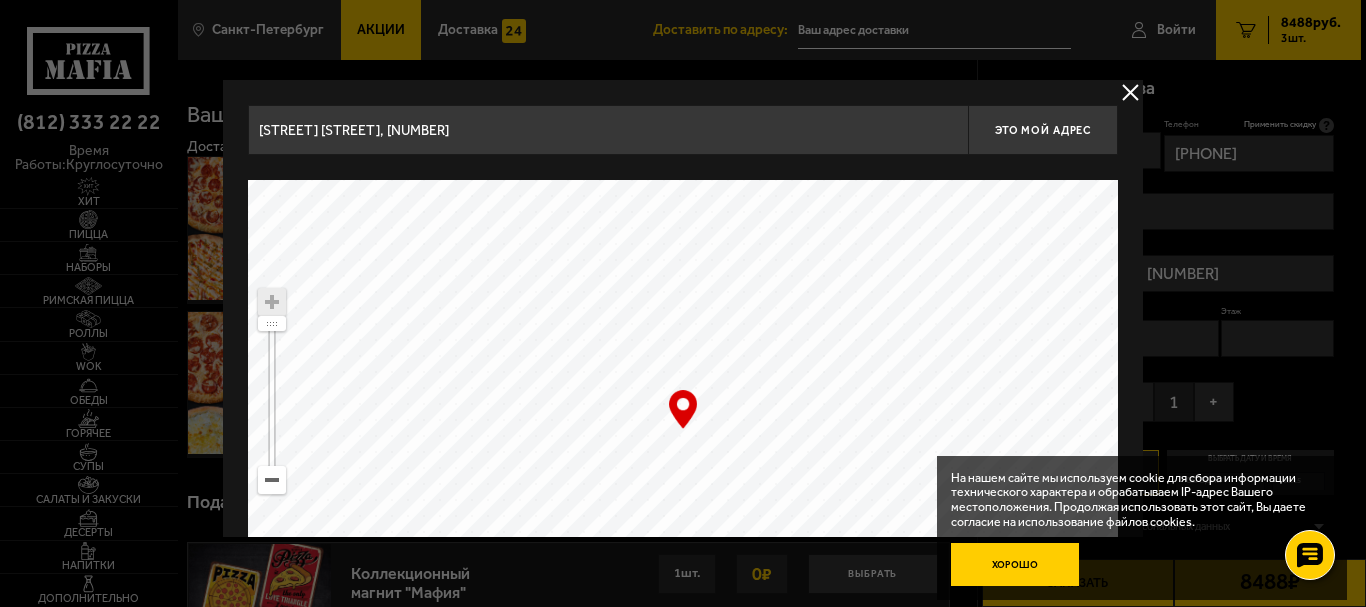 click on "Хорошо" at bounding box center (1015, 564) 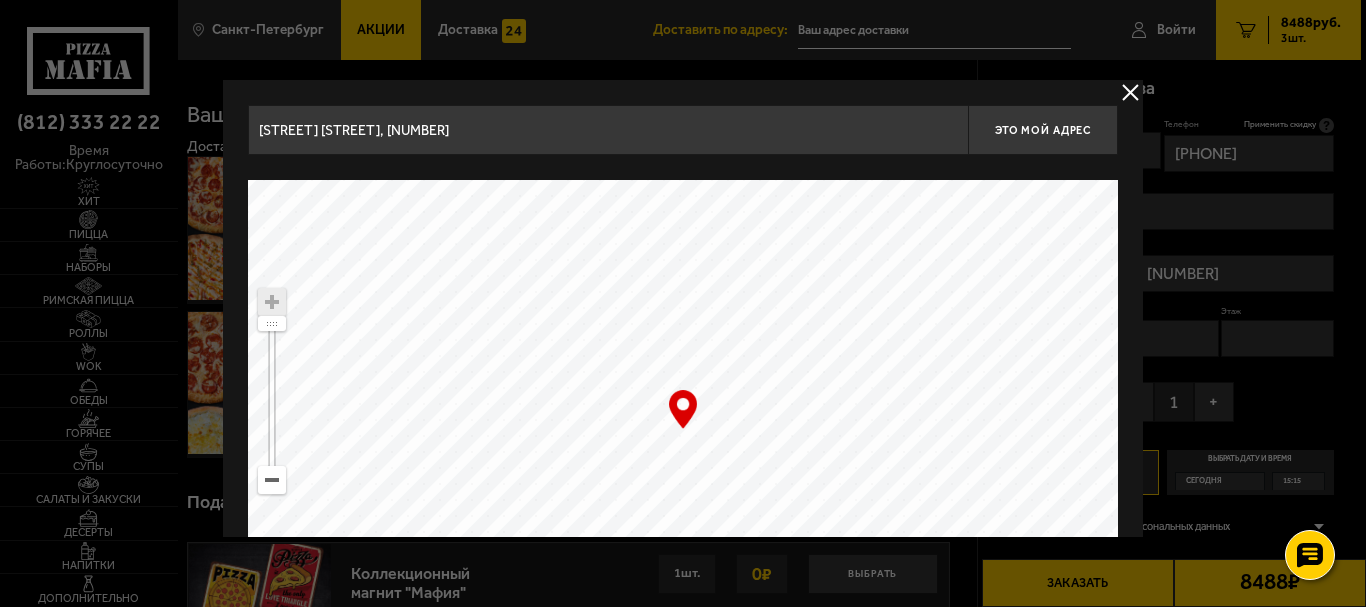 click at bounding box center [683, 430] 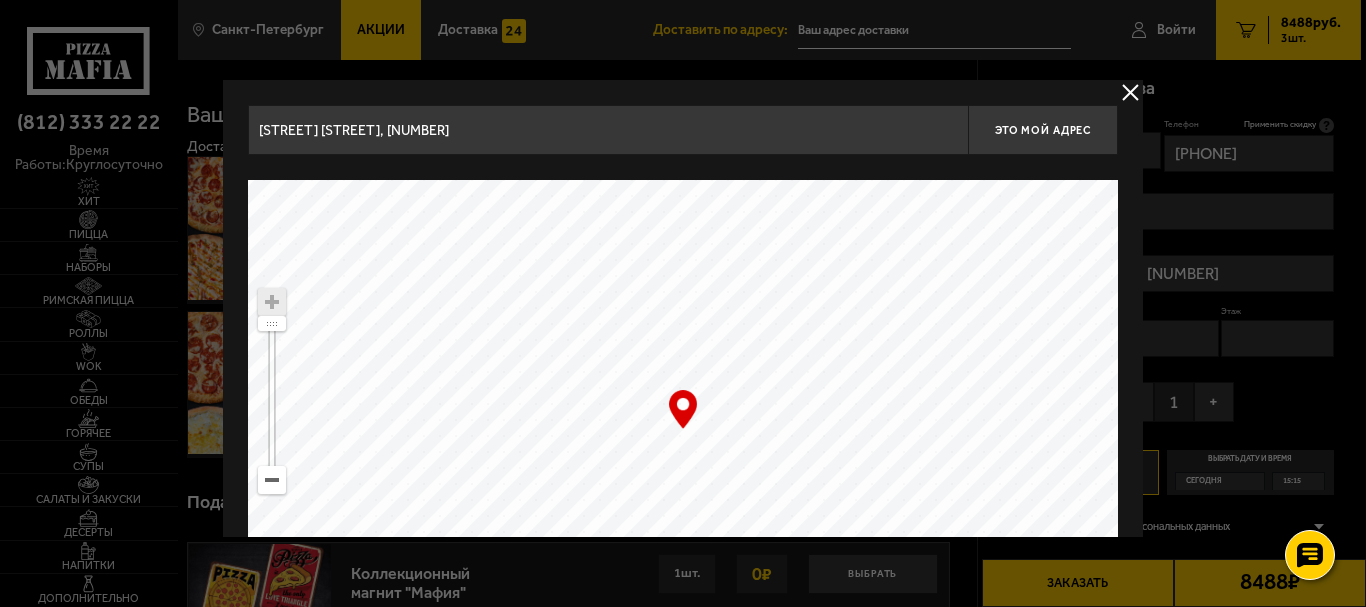 click at bounding box center (683, 430) 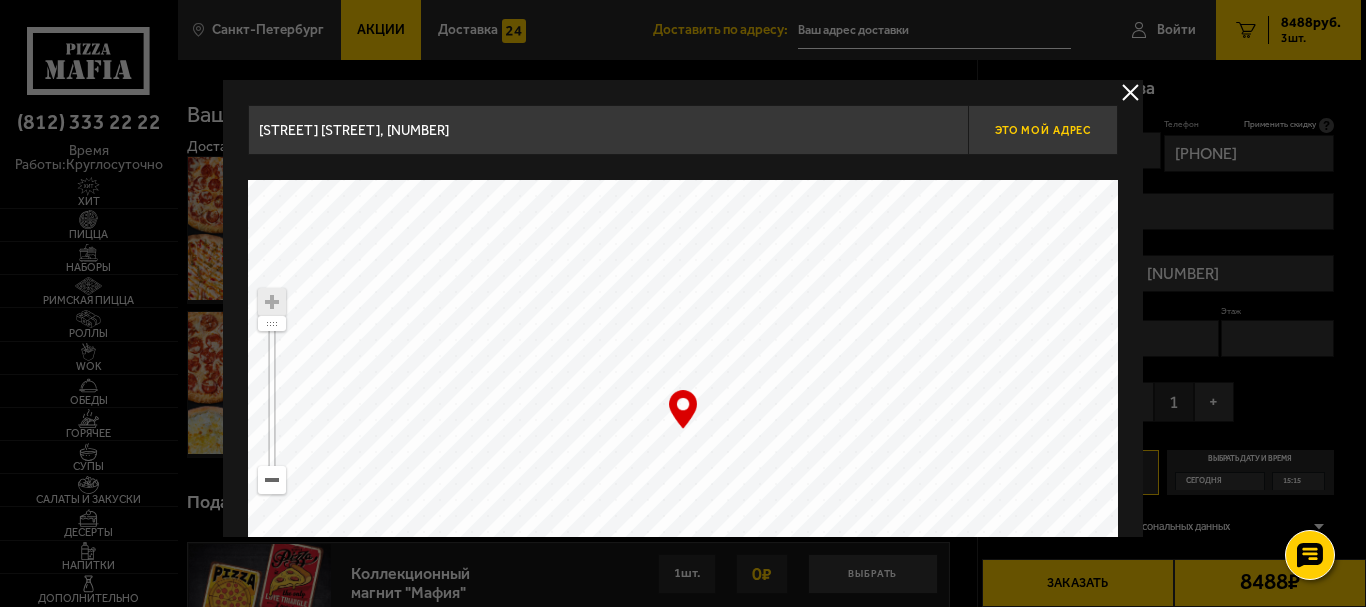 click on "Это мой адрес" at bounding box center (1043, 130) 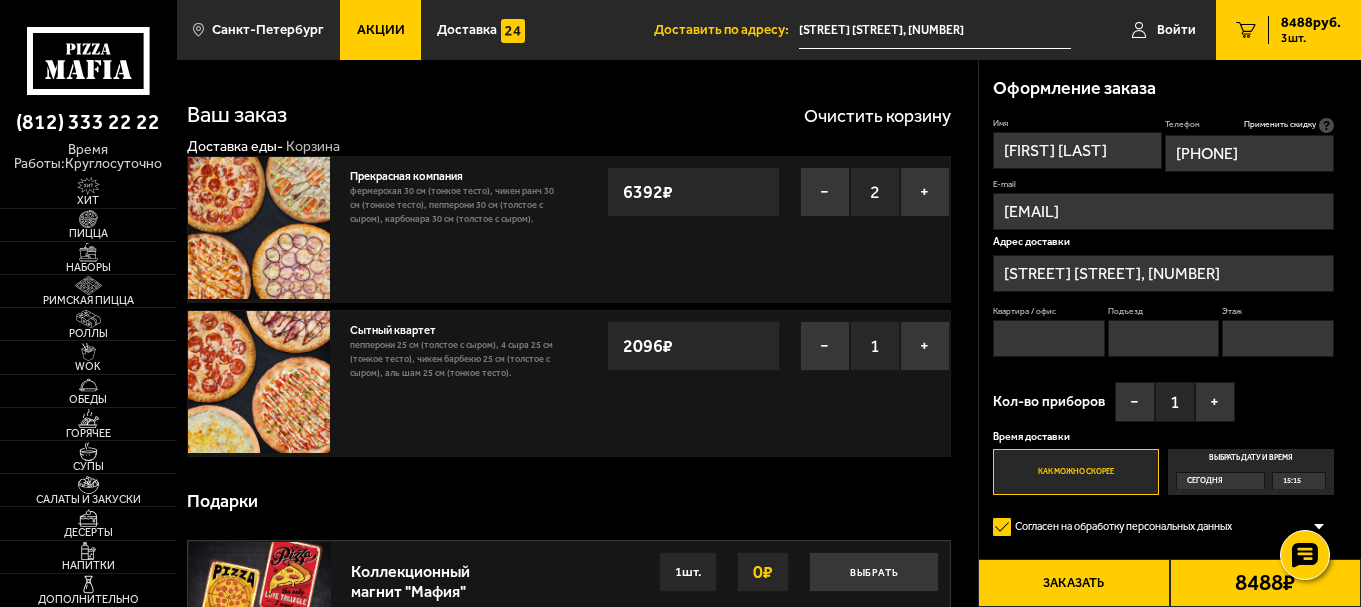 click on "Квартира / офис" at bounding box center (1049, 338) 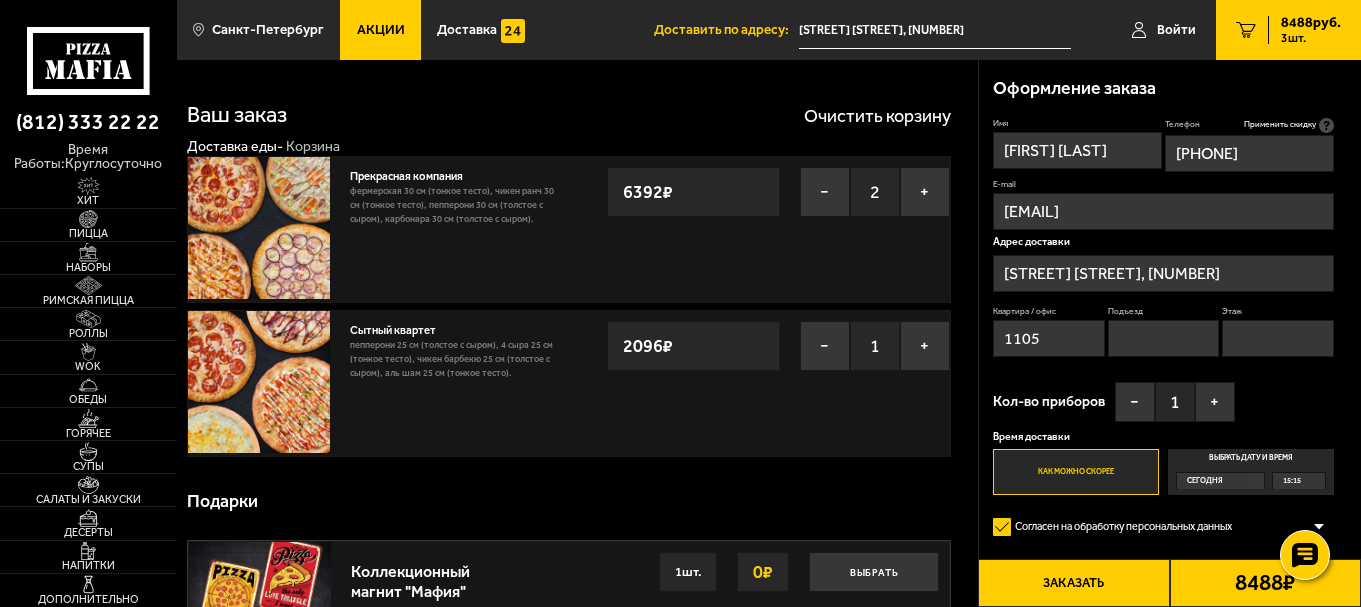 type on "1105" 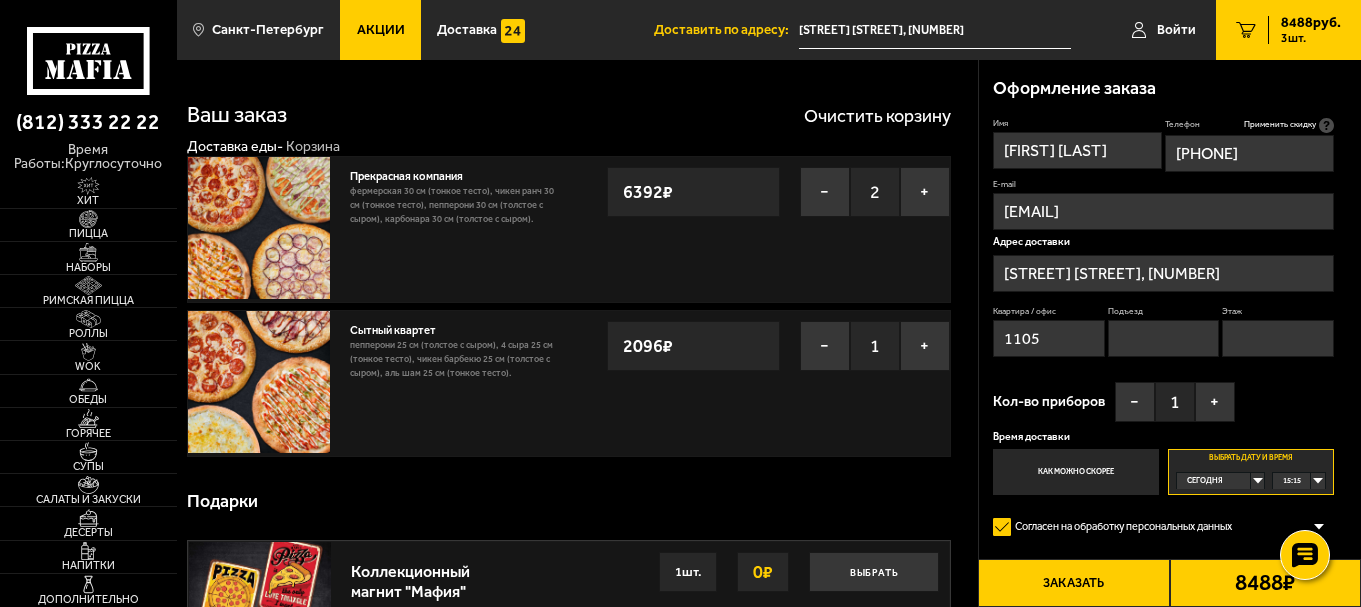 click on "Выбрать дату и время Сегодня 15:15" at bounding box center [1251, 471] 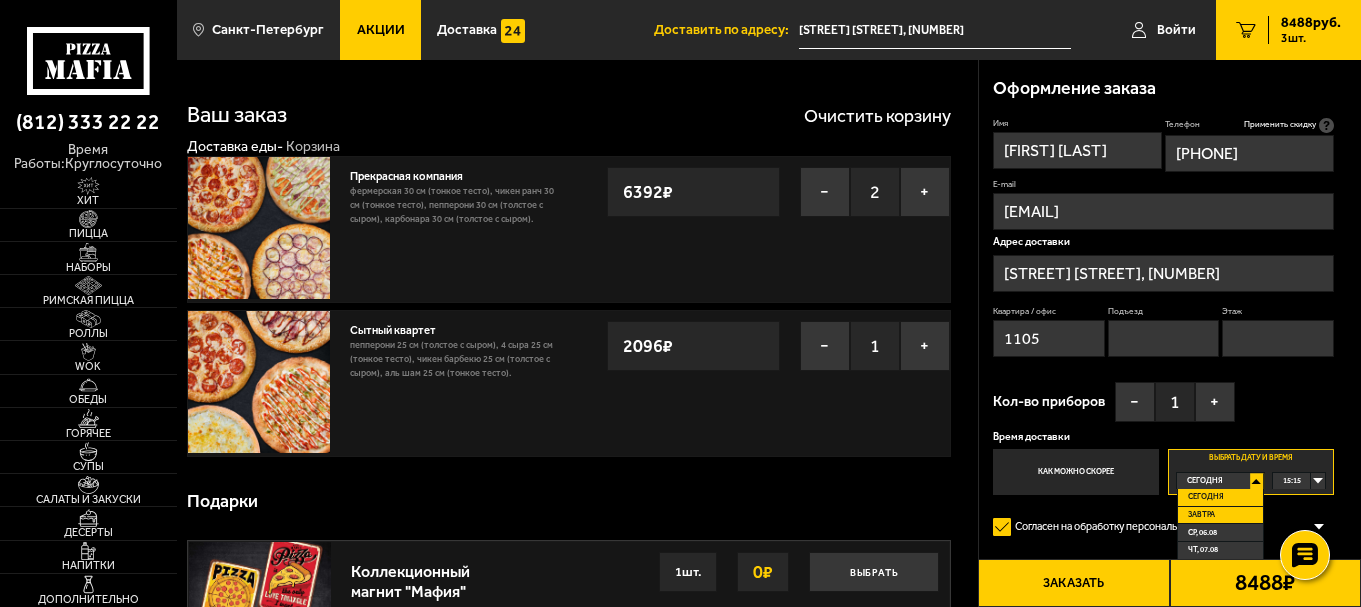 click on "Завтра" at bounding box center [1220, 516] 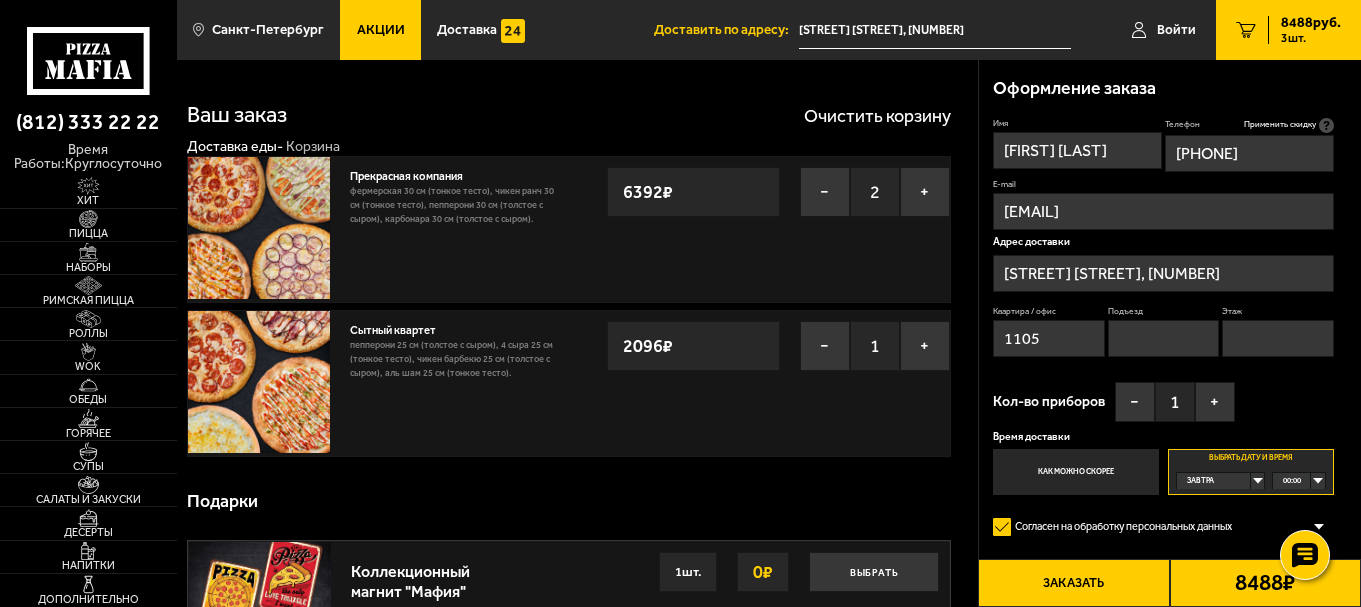 click on "00:00" at bounding box center (1298, 481) 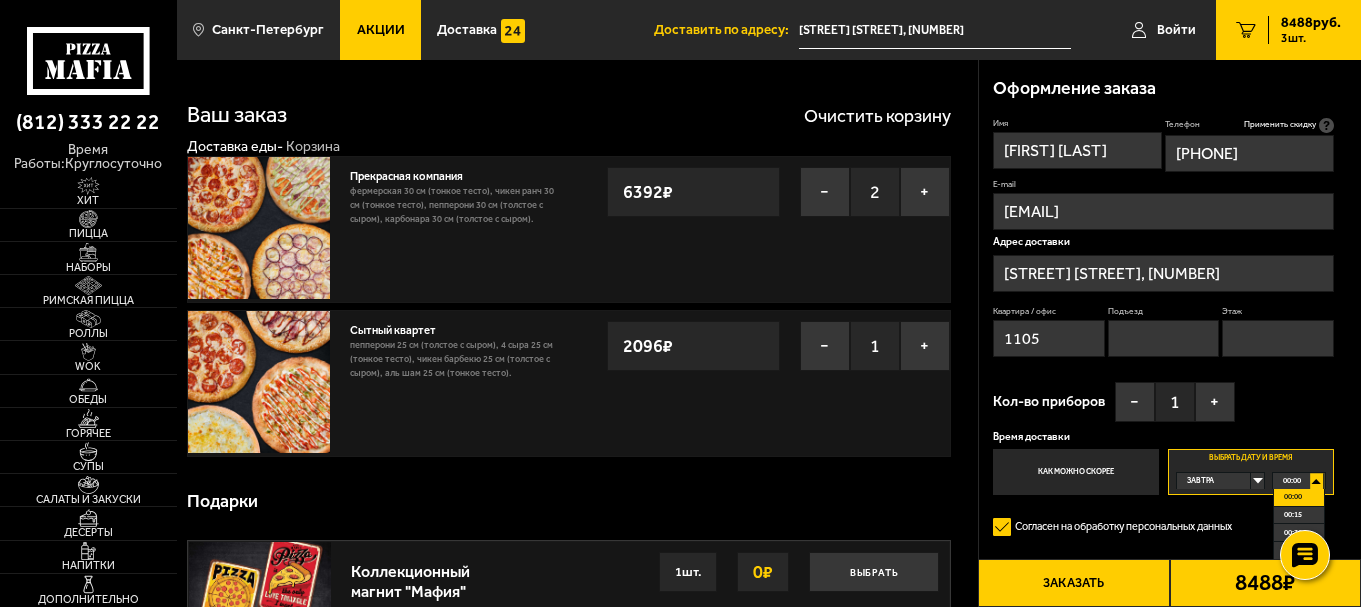 click on "00:00" at bounding box center (1292, 481) 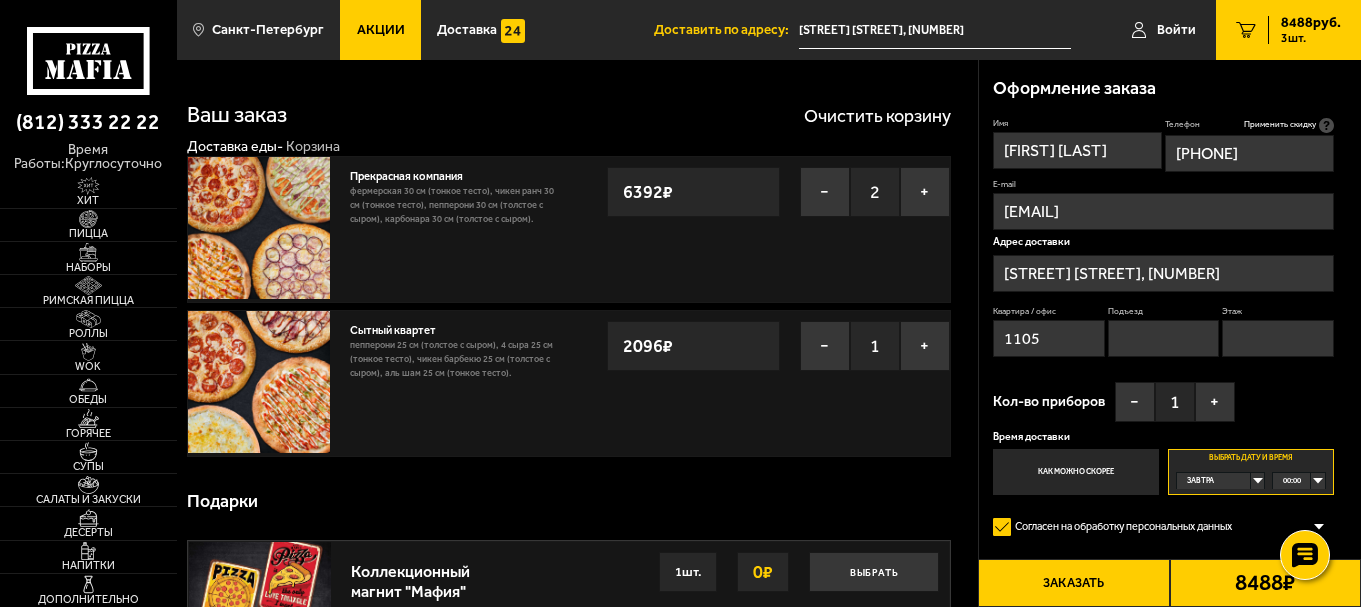 click on "00:00" at bounding box center [1292, 481] 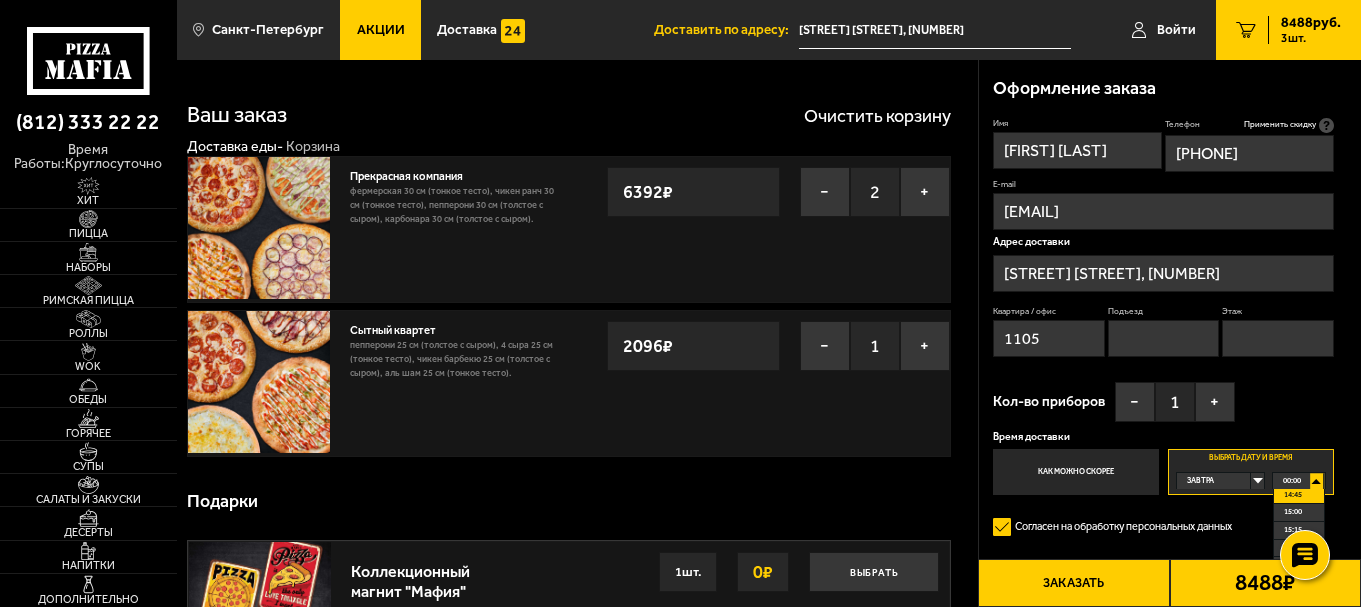 scroll, scrollTop: 815, scrollLeft: 0, axis: vertical 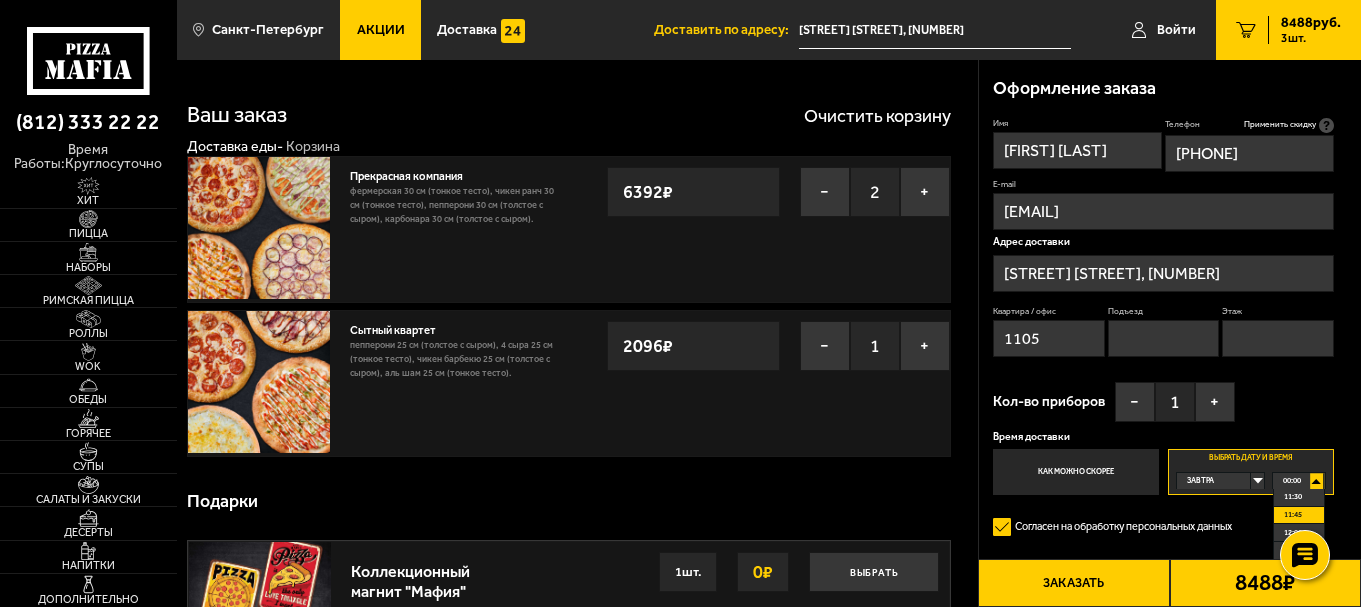 click on "11:45" at bounding box center [1298, 516] 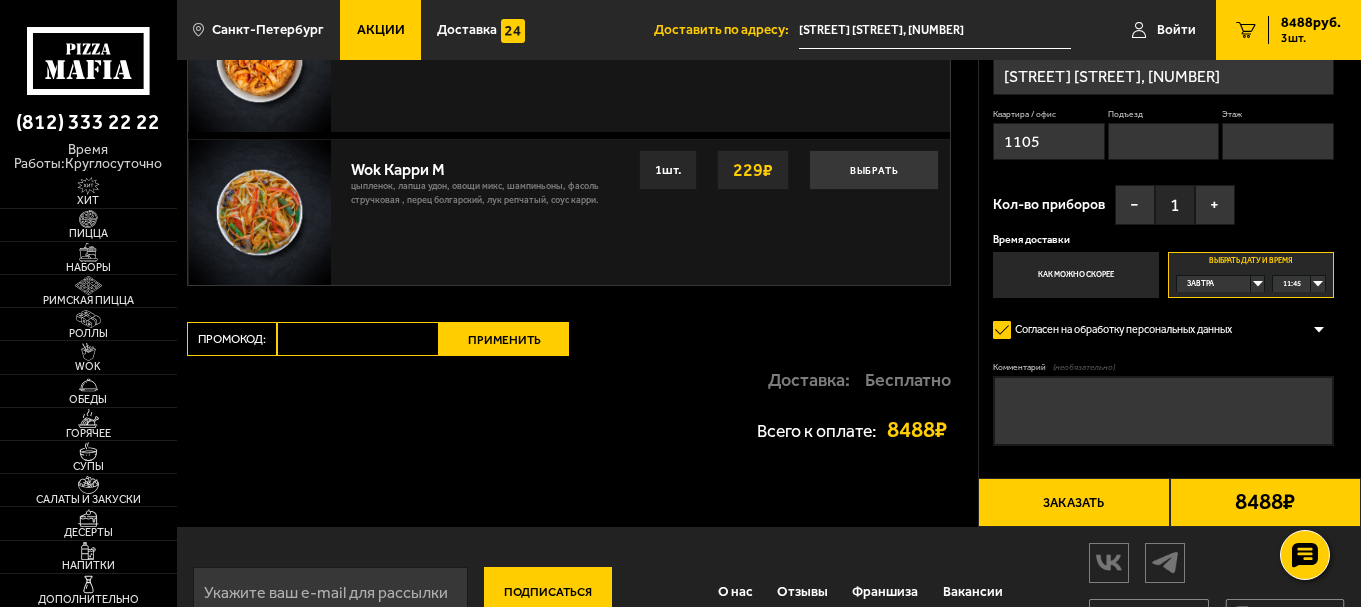 scroll, scrollTop: 1504, scrollLeft: 0, axis: vertical 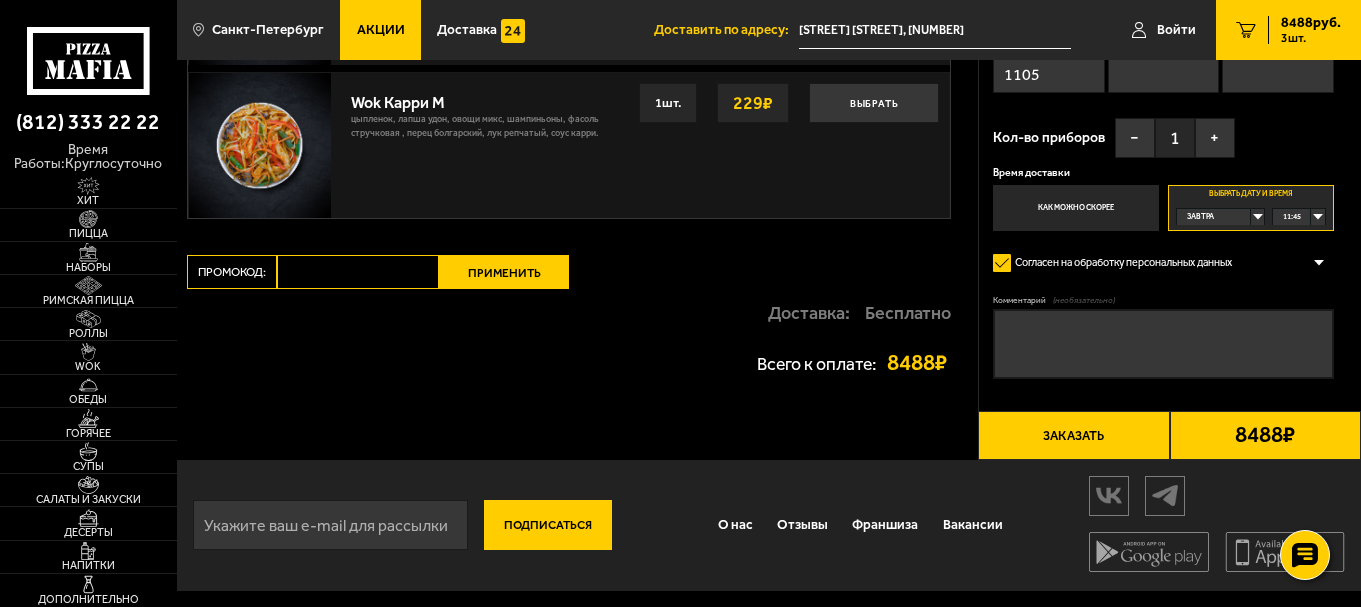 click on "Комментарий   (необязательно)" at bounding box center (1163, 344) 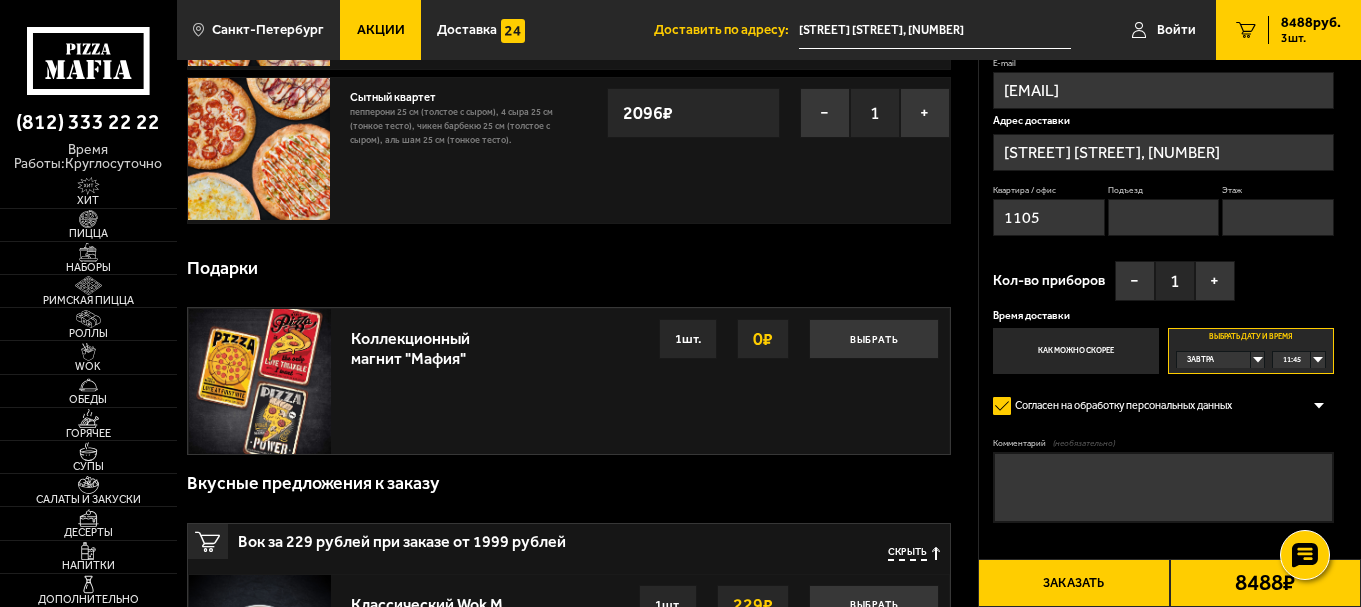 scroll, scrollTop: 700, scrollLeft: 0, axis: vertical 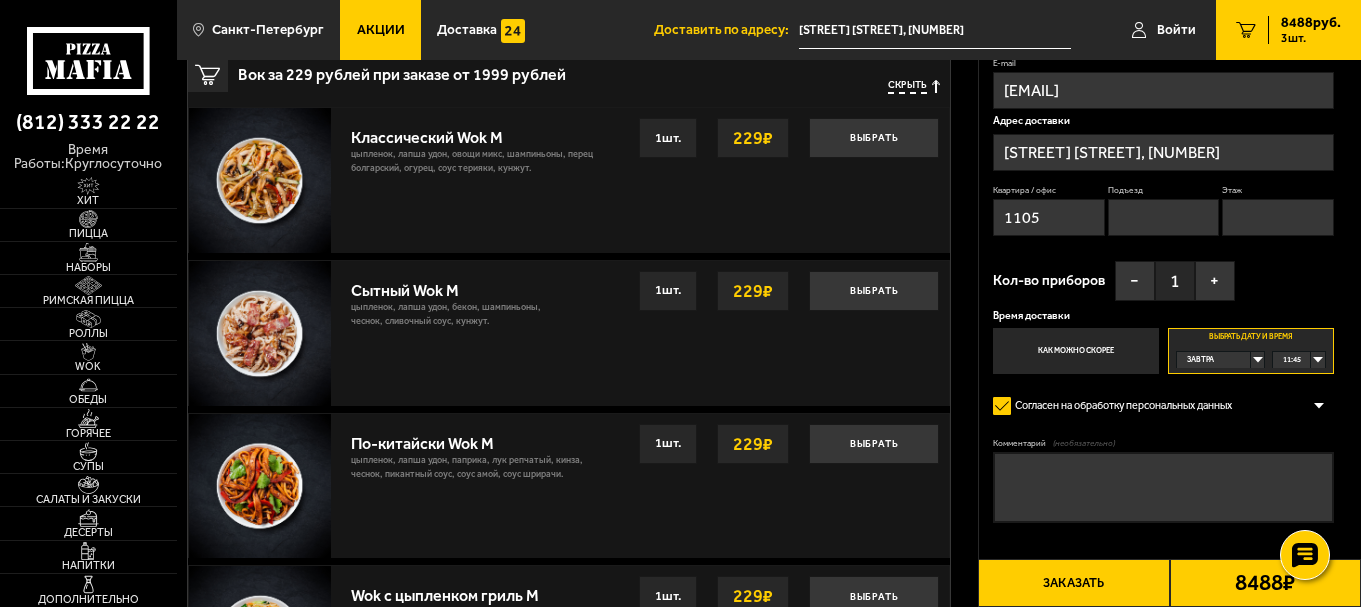 click on "Заказать" at bounding box center (1073, 583) 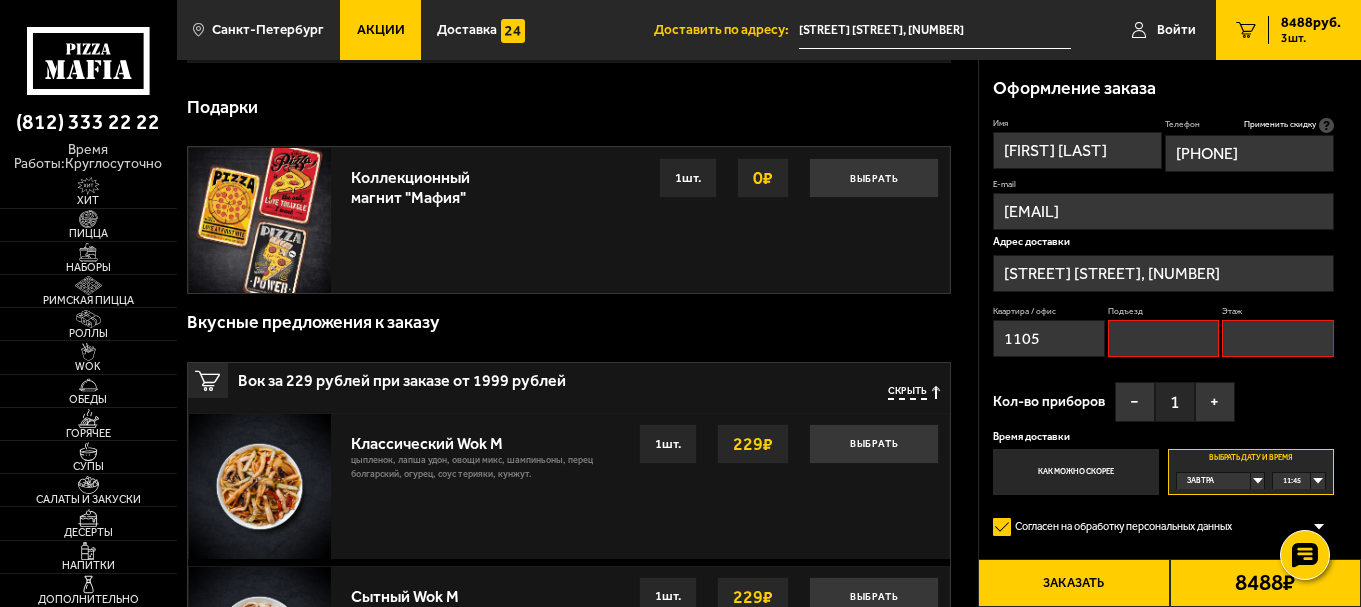 scroll, scrollTop: 170, scrollLeft: 0, axis: vertical 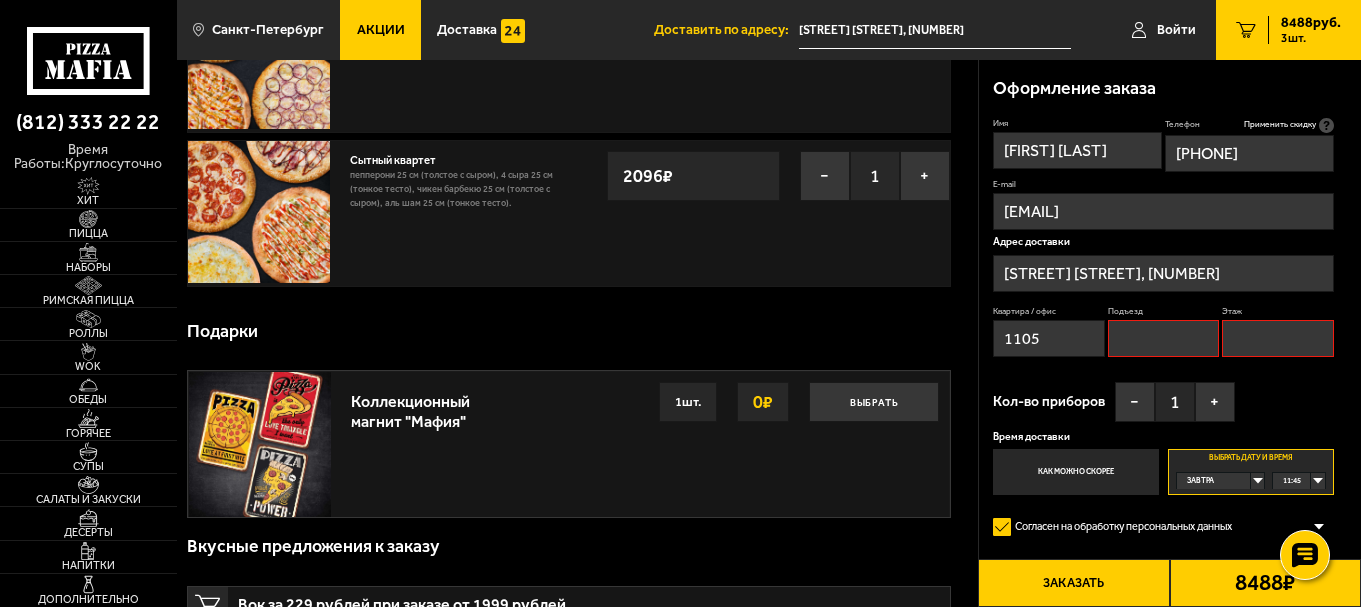 click on "Подъезд" at bounding box center (1164, 338) 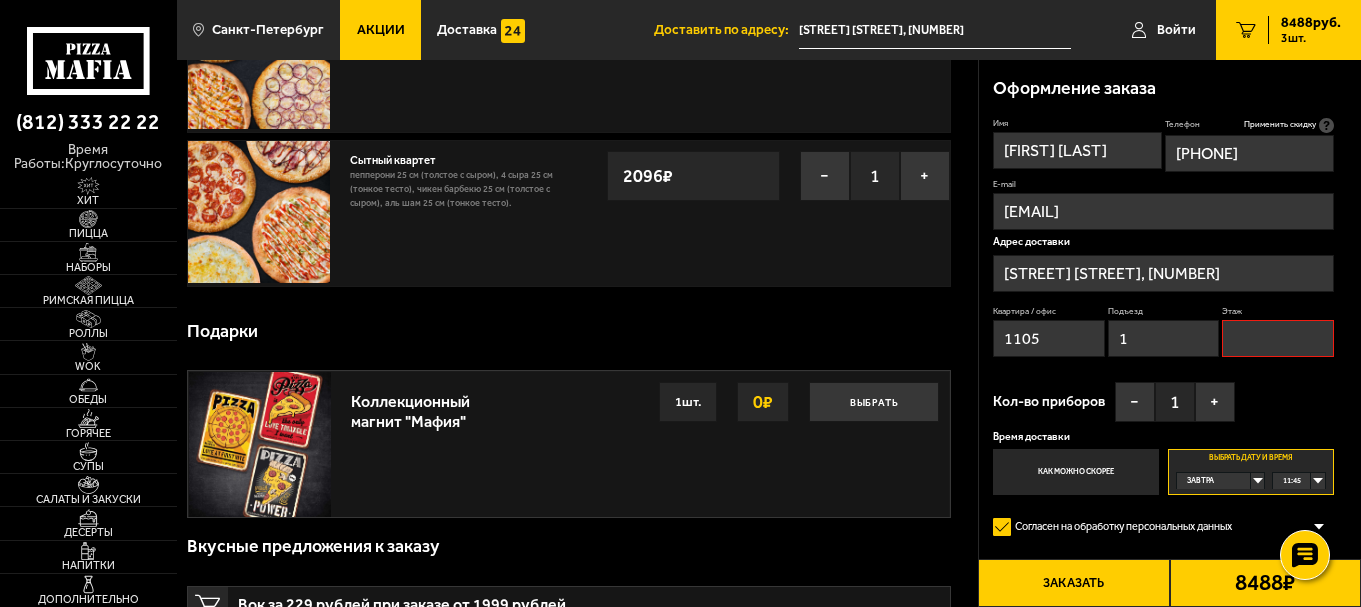type on "1" 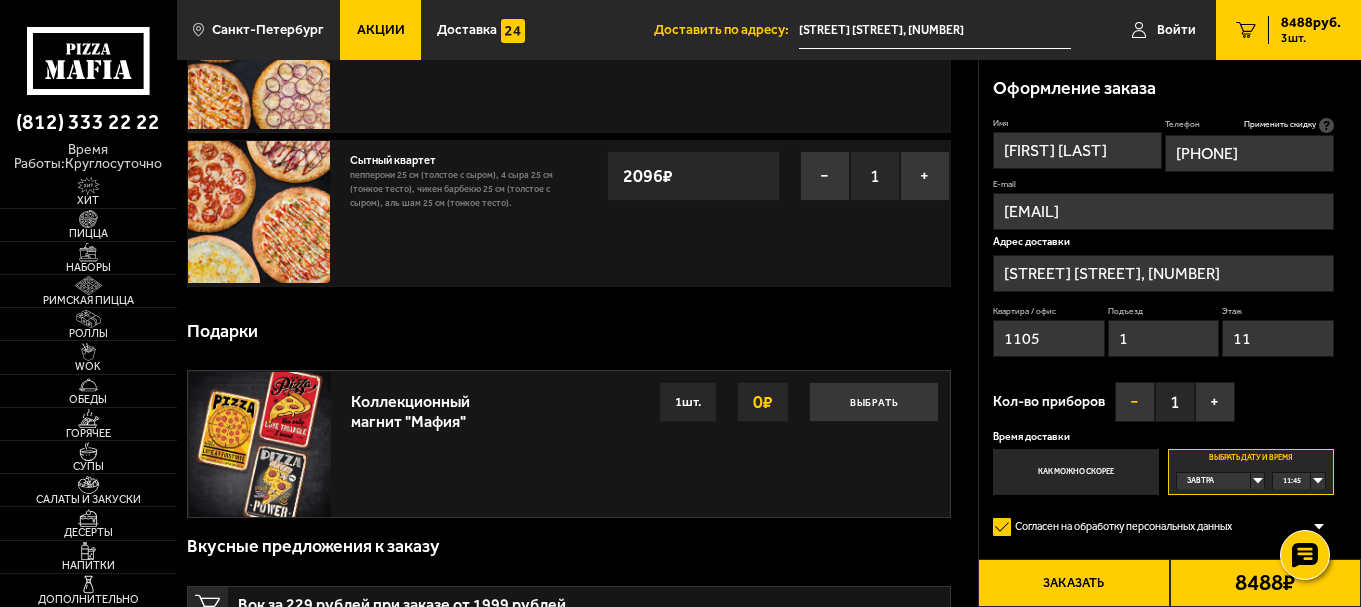 type on "11" 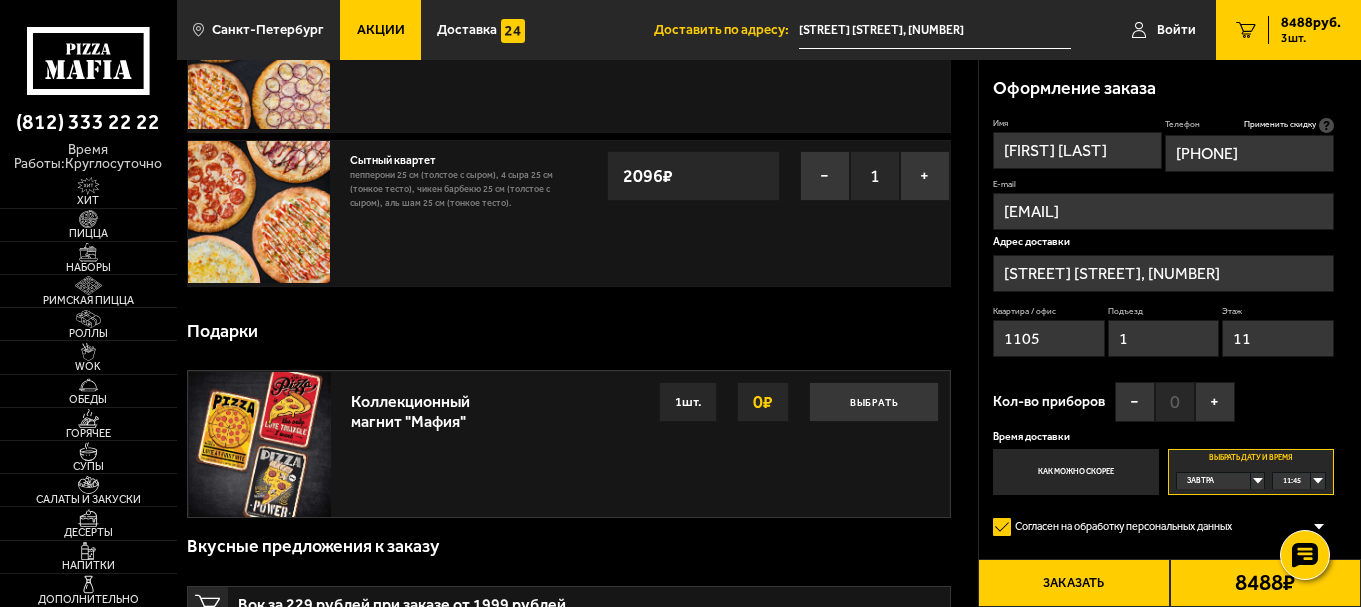 click on "Заказать" at bounding box center (1073, 583) 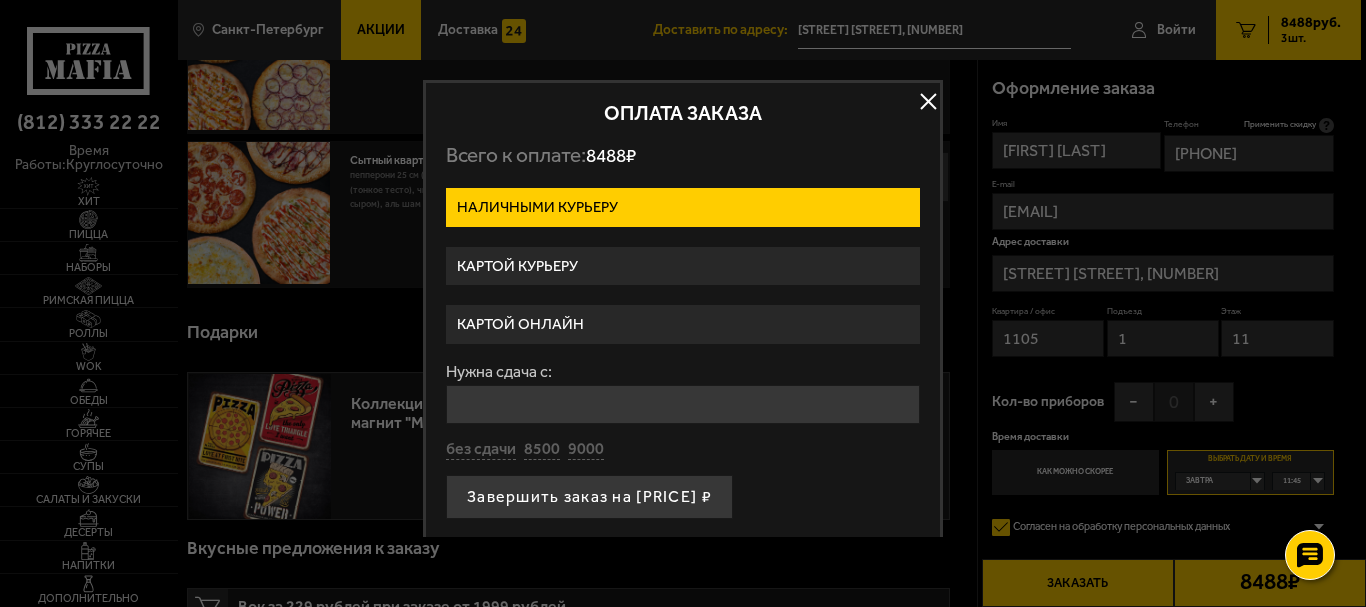 click at bounding box center [928, 102] 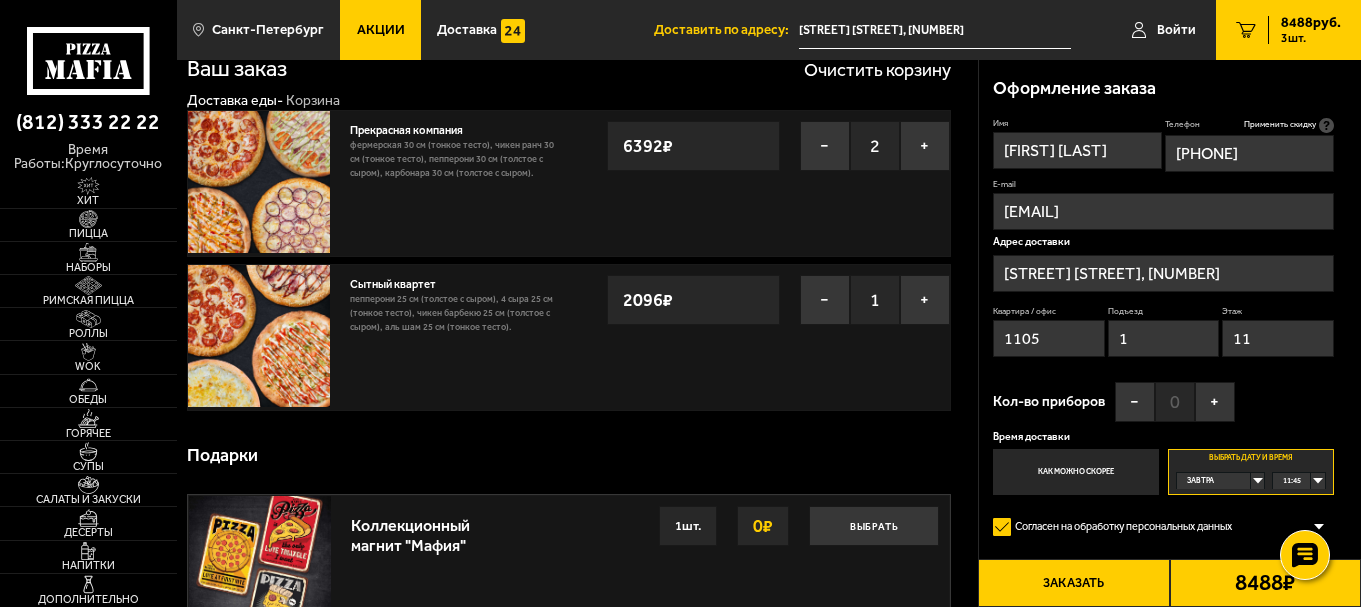 scroll, scrollTop: 0, scrollLeft: 0, axis: both 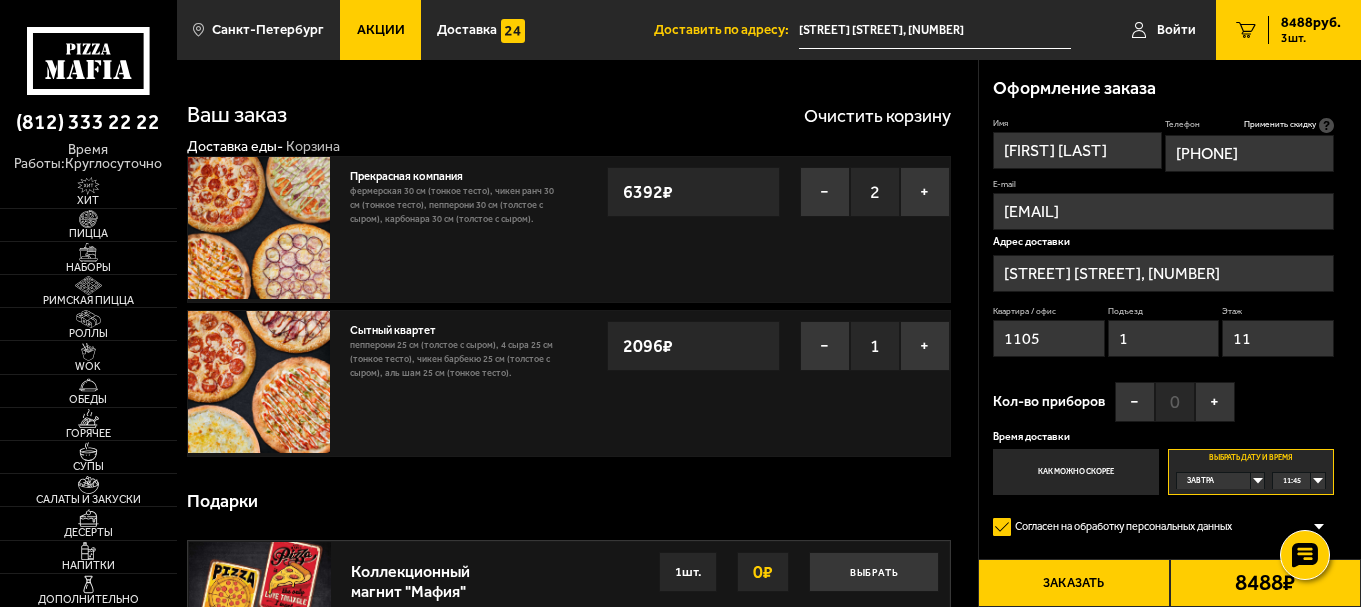 click on "Акции" at bounding box center [381, 30] 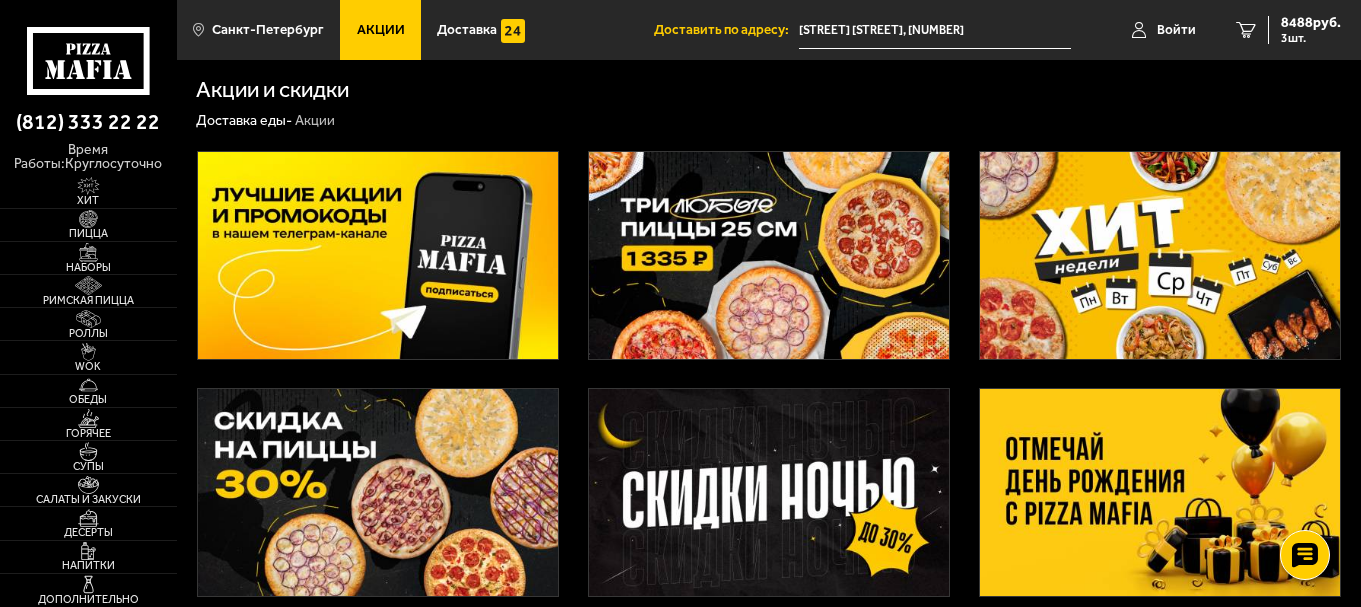 click at bounding box center (378, 255) 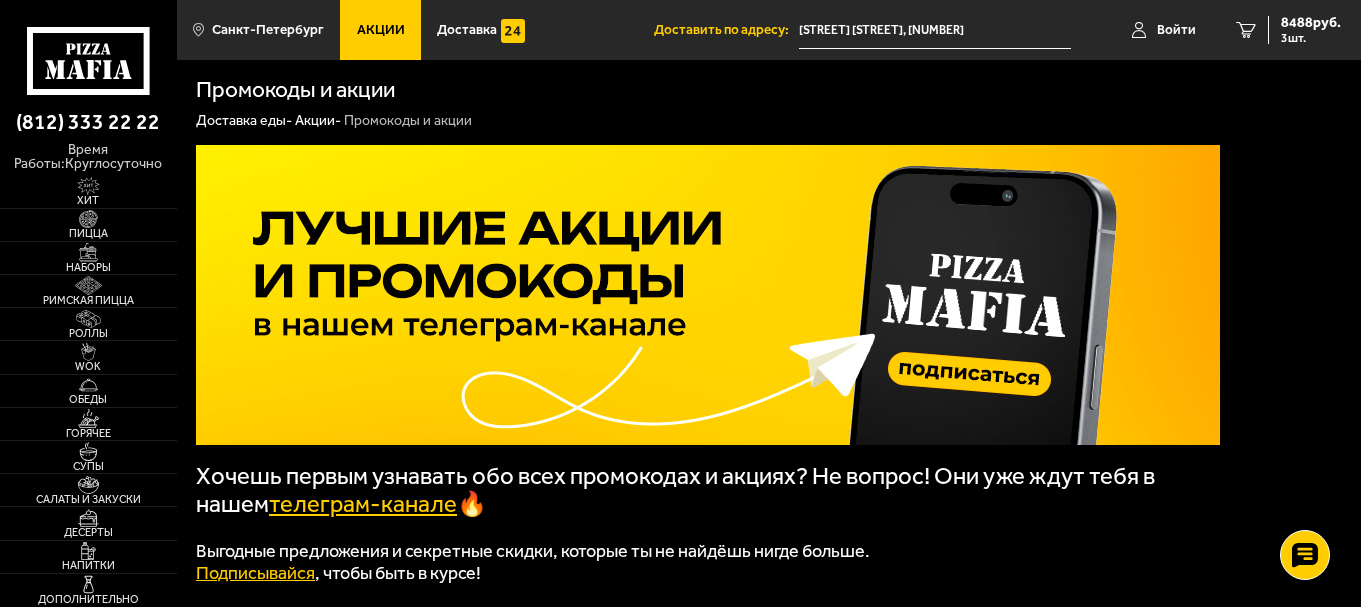 click on "телеграм-канале" at bounding box center [363, 504] 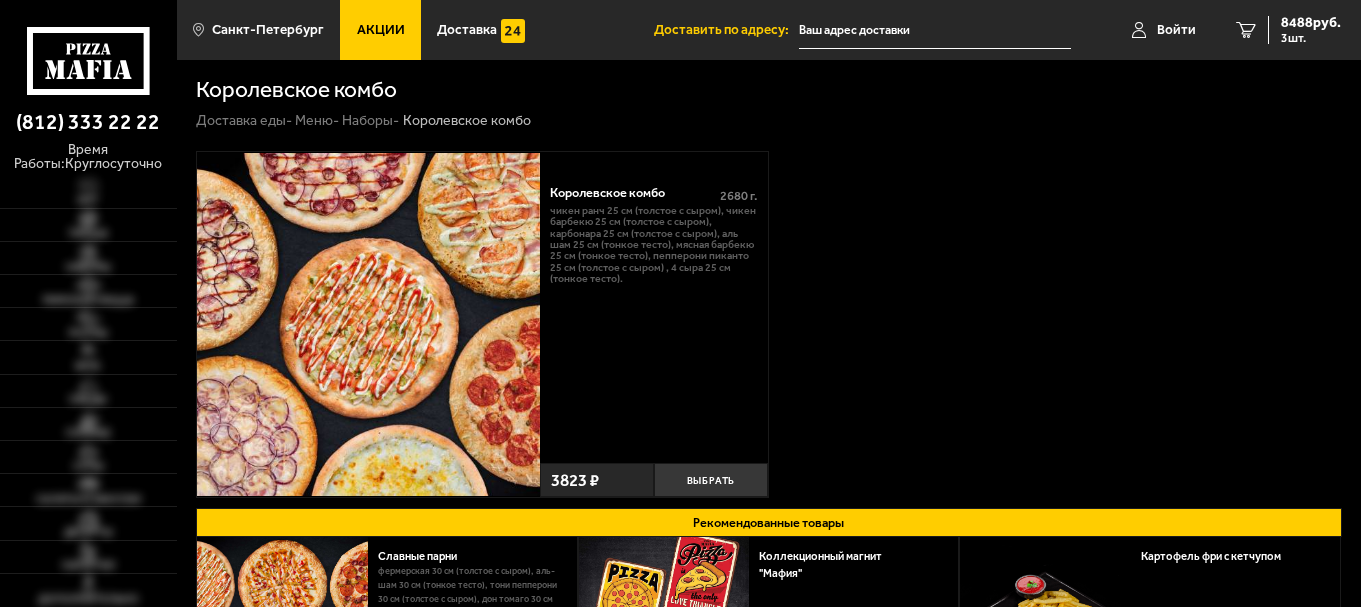 scroll, scrollTop: 0, scrollLeft: 0, axis: both 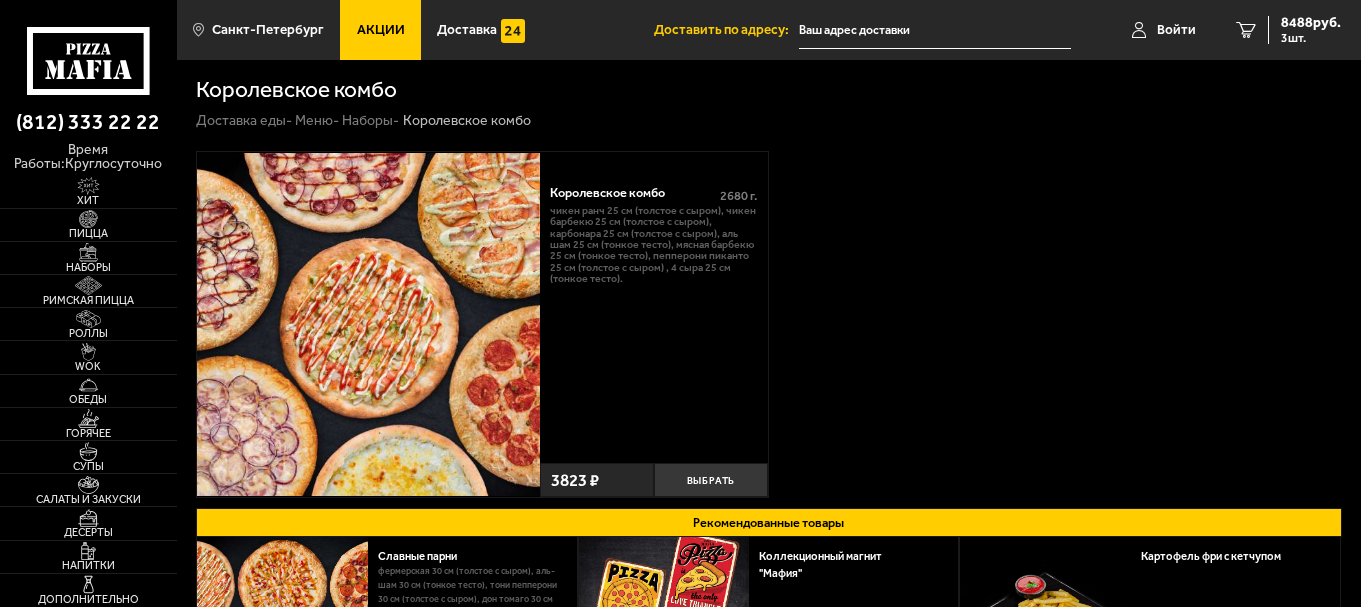 type on "[STREET_NAME], [NUMBER]" 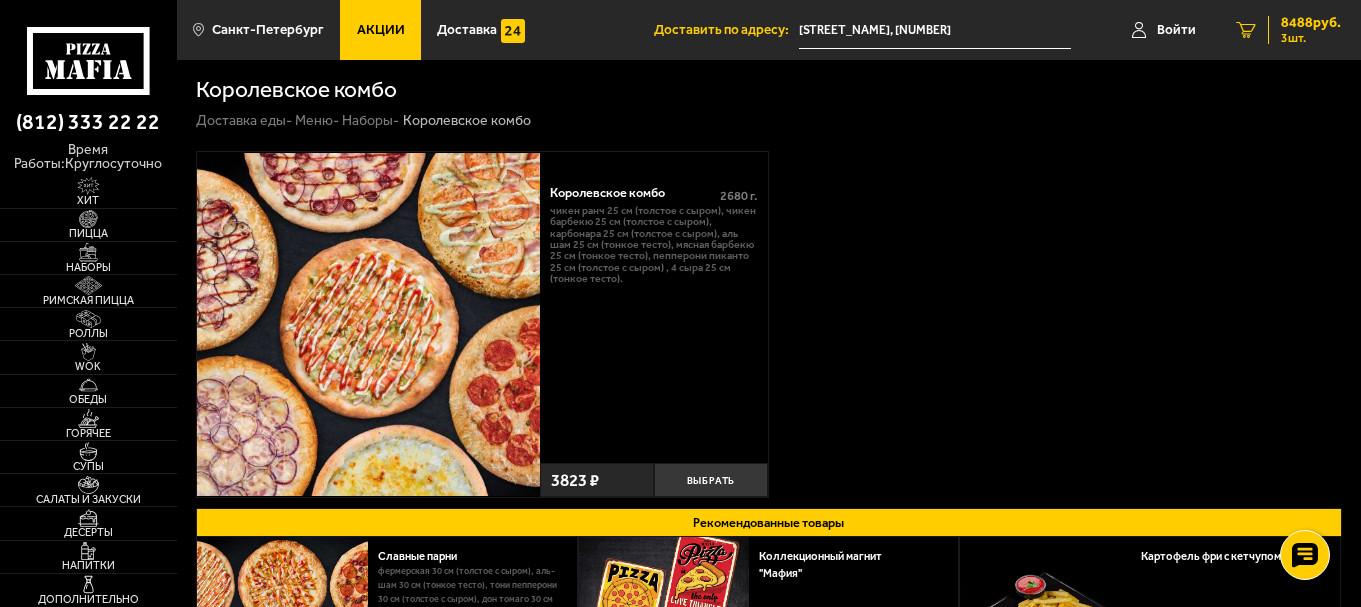 click on "8488  руб." at bounding box center [1311, 23] 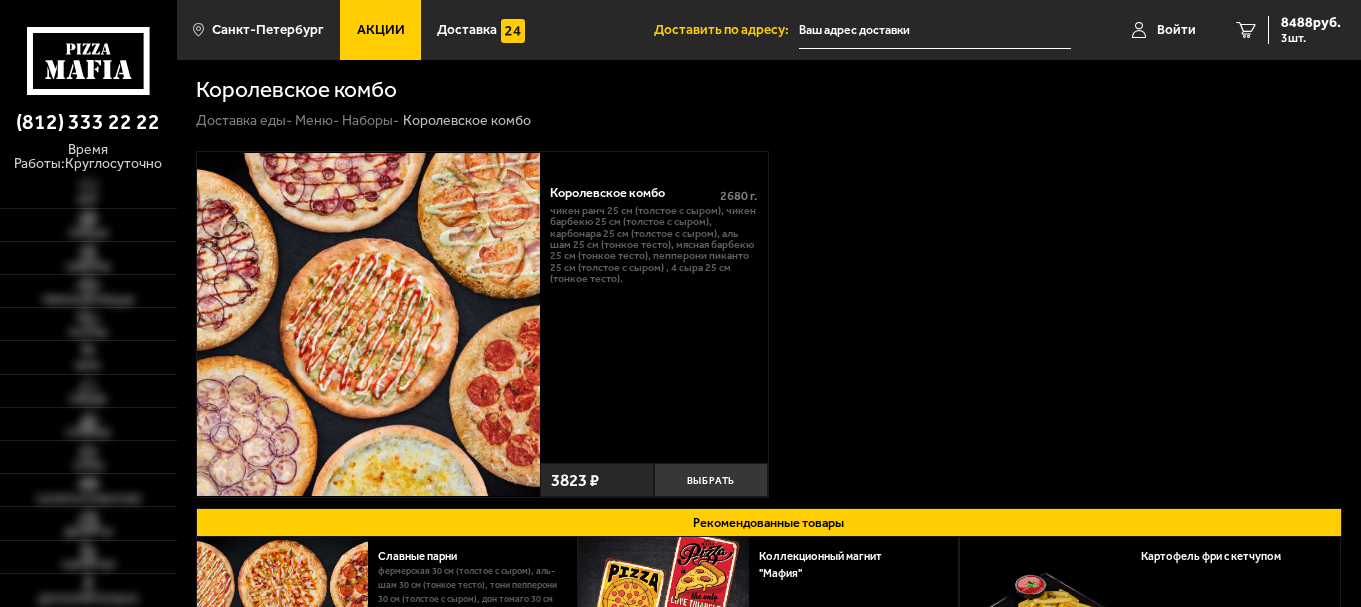 scroll, scrollTop: 0, scrollLeft: 0, axis: both 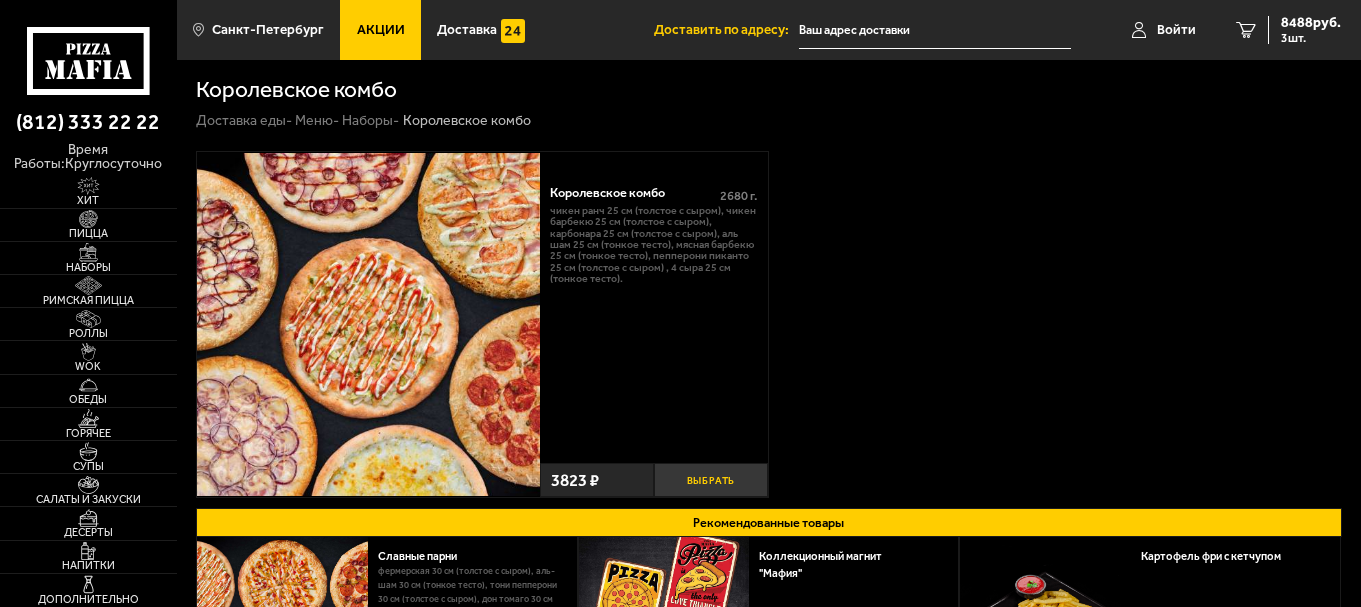type on "[STREET_NAME], [NUMBER]" 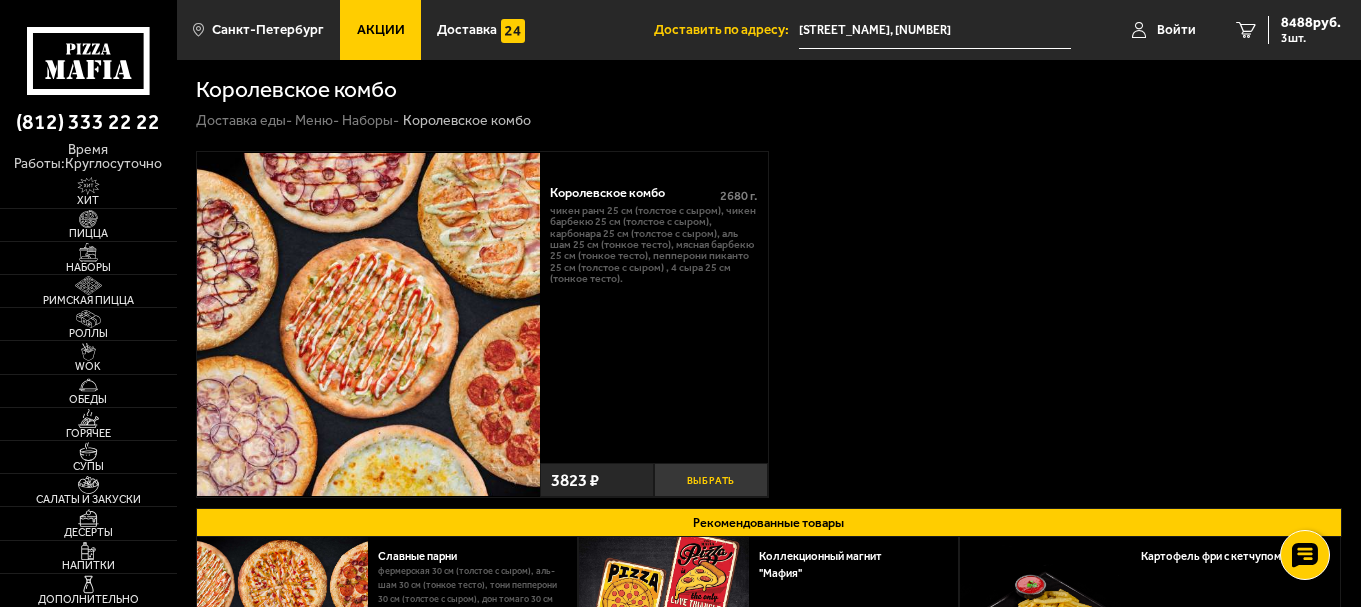 click on "Выбрать" at bounding box center (711, 480) 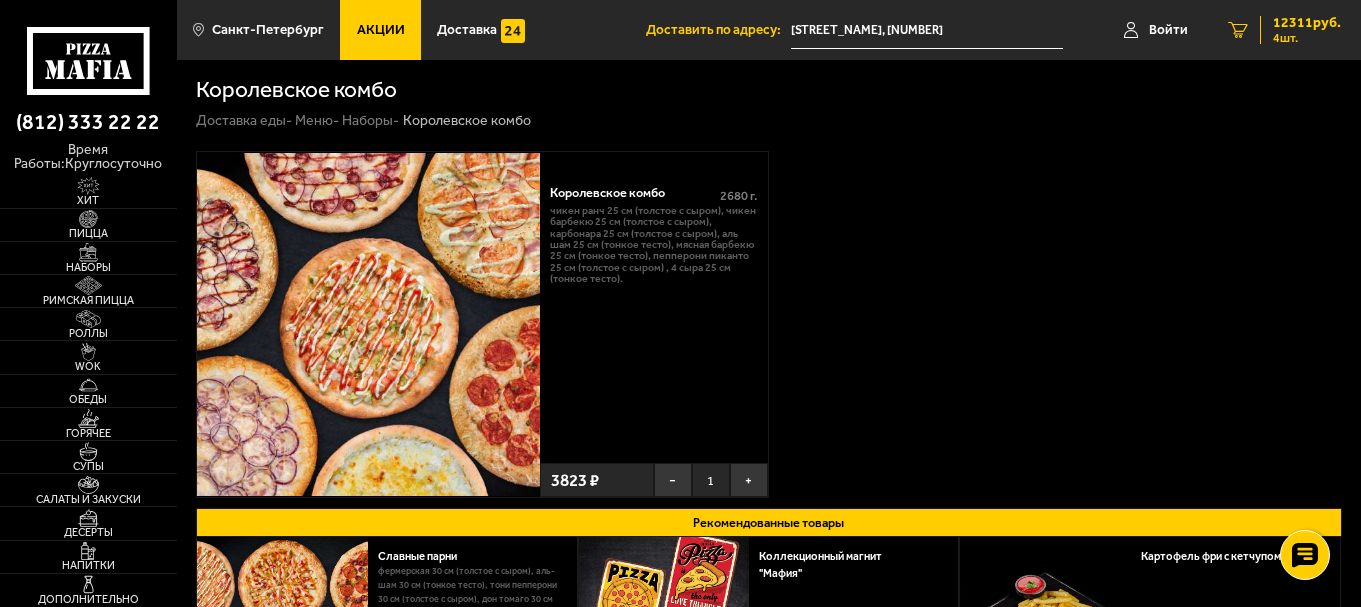 click on "12311  руб." at bounding box center (1307, 23) 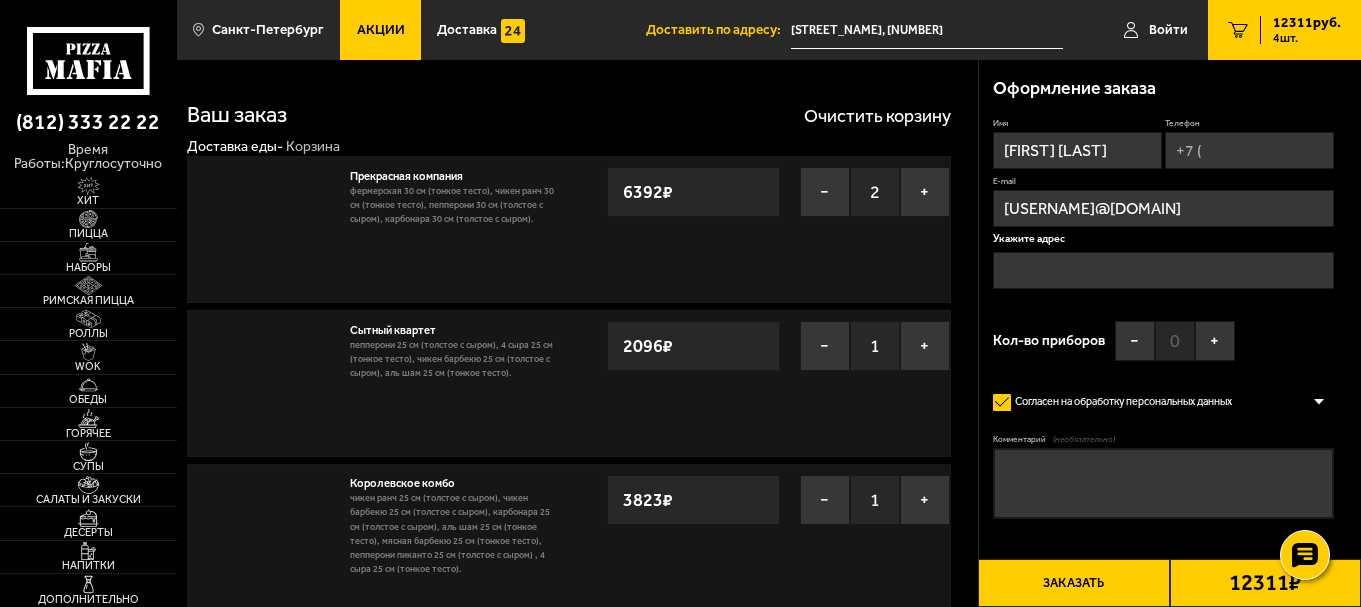 type on "[STREET] [STREET], [NUMBER]" 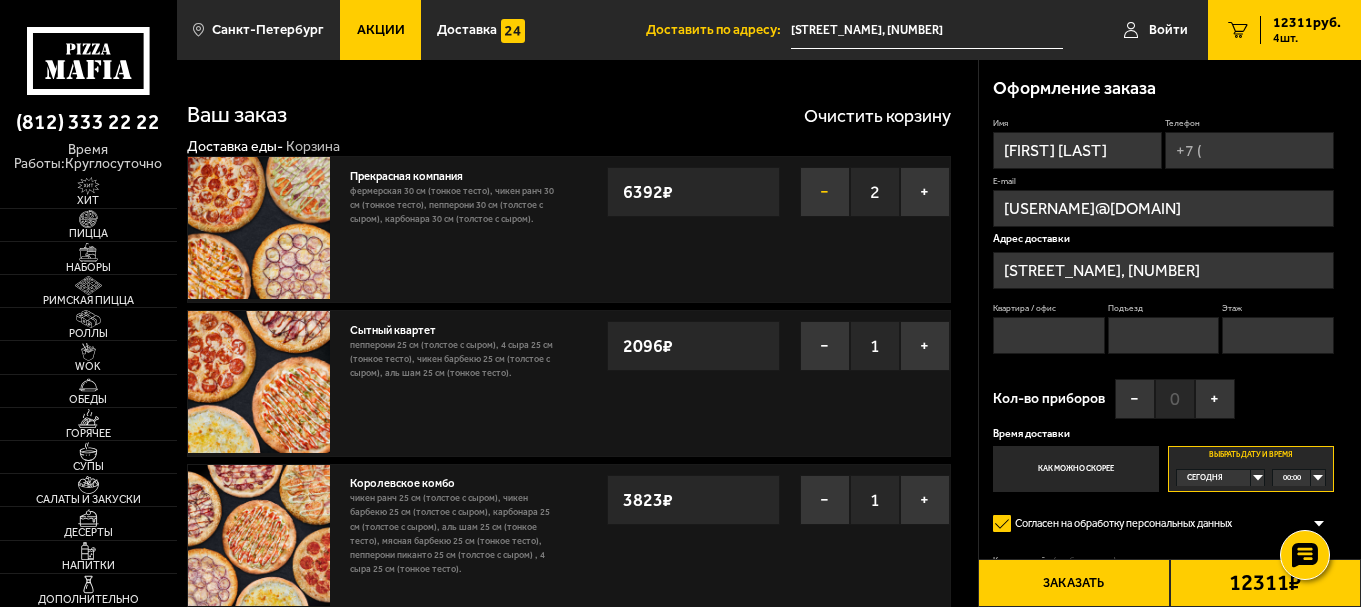click on "−" at bounding box center [825, 192] 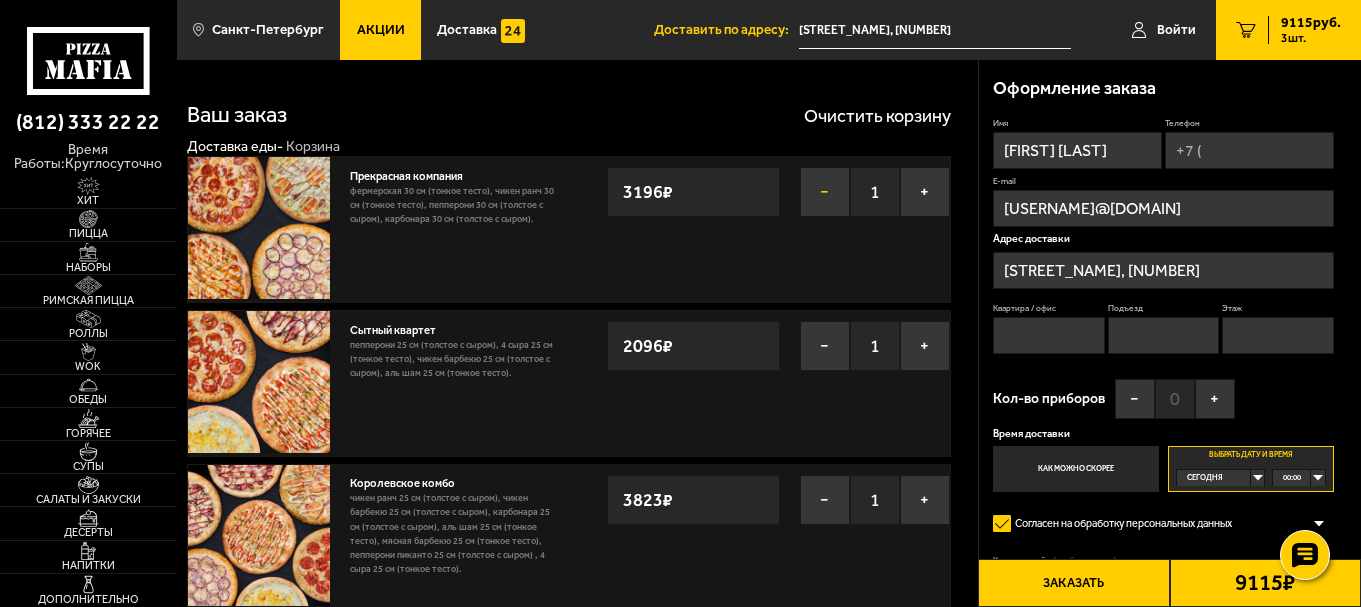 click on "−" at bounding box center [825, 192] 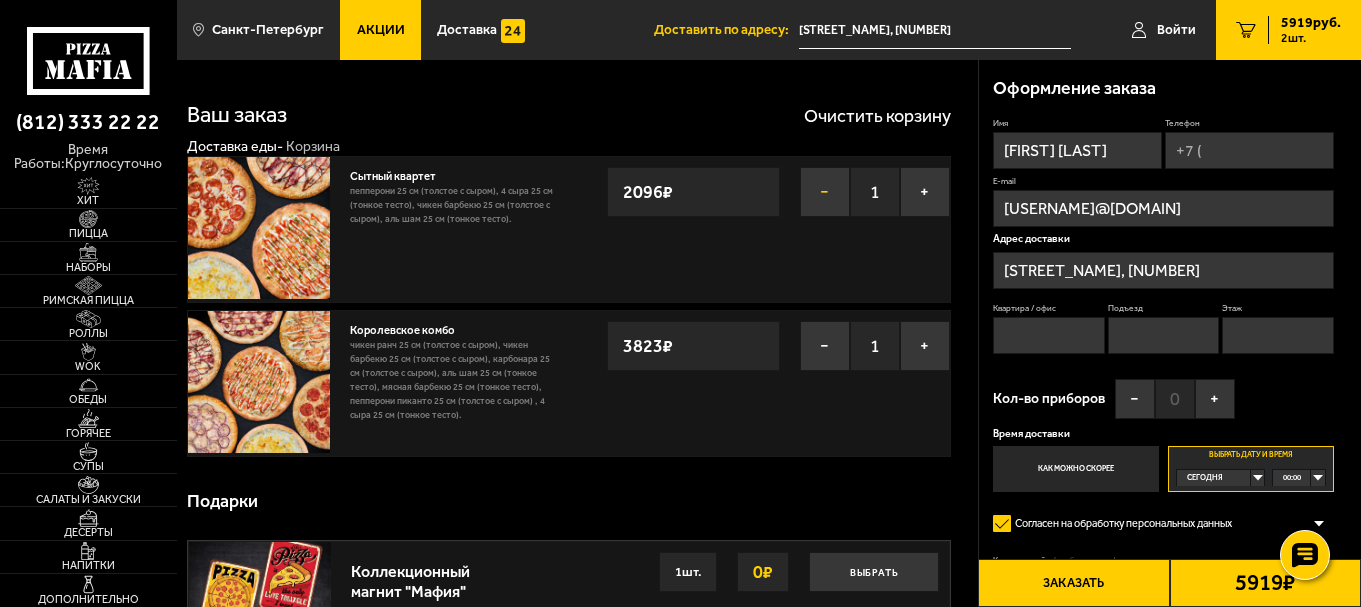 click on "−" at bounding box center [825, 192] 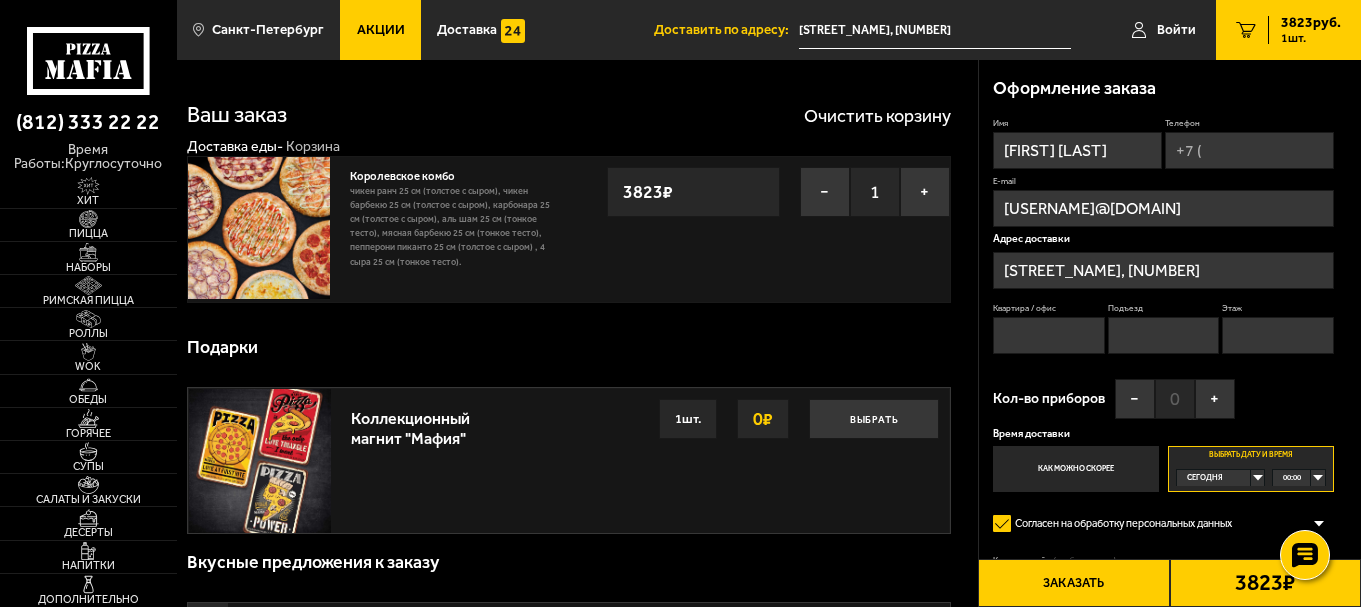click on "−" at bounding box center (825, 192) 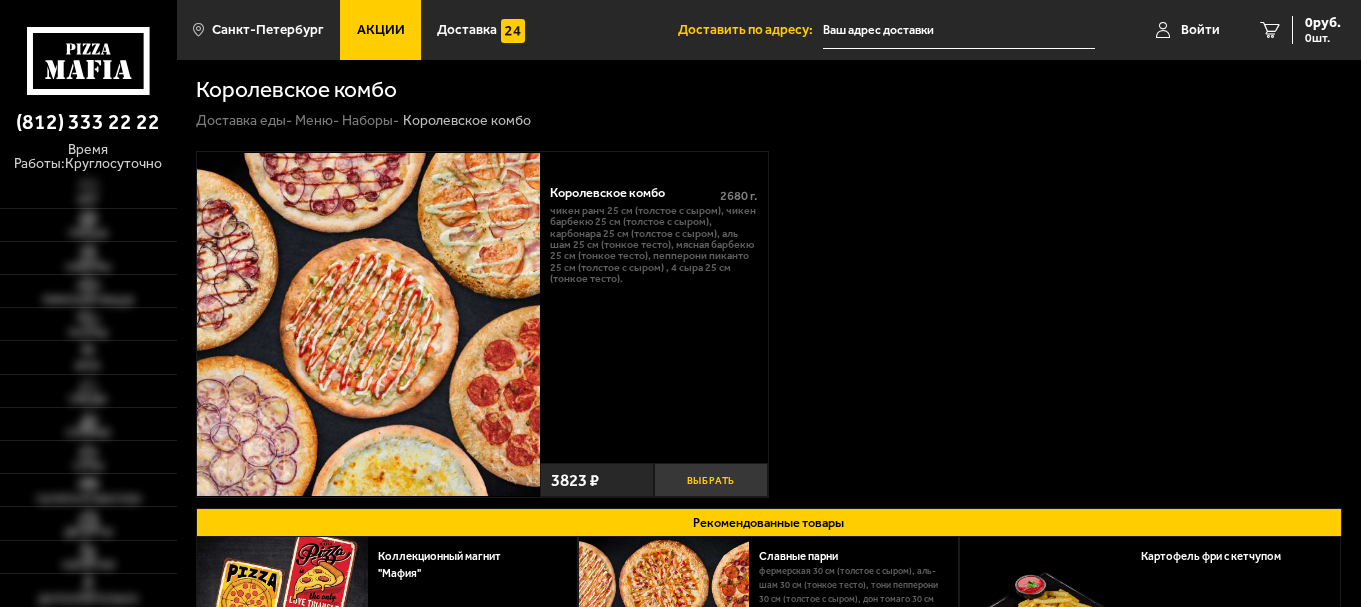 scroll, scrollTop: 0, scrollLeft: 0, axis: both 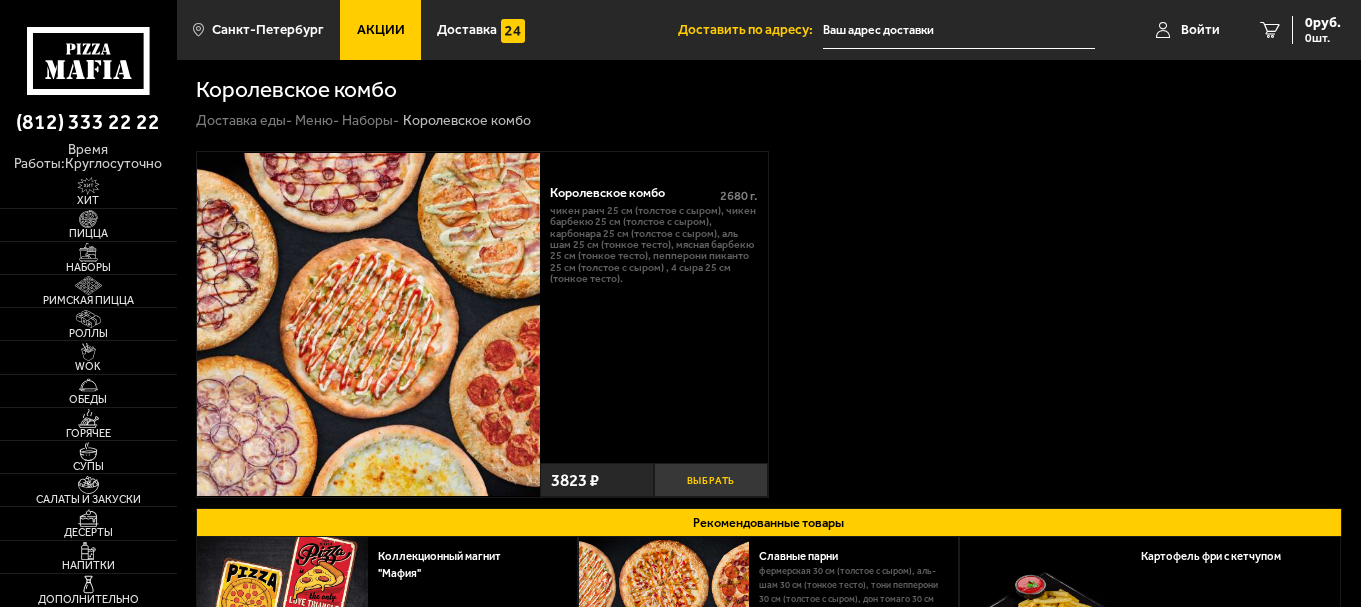 type on "[STREET_NAME], [NUMBER]" 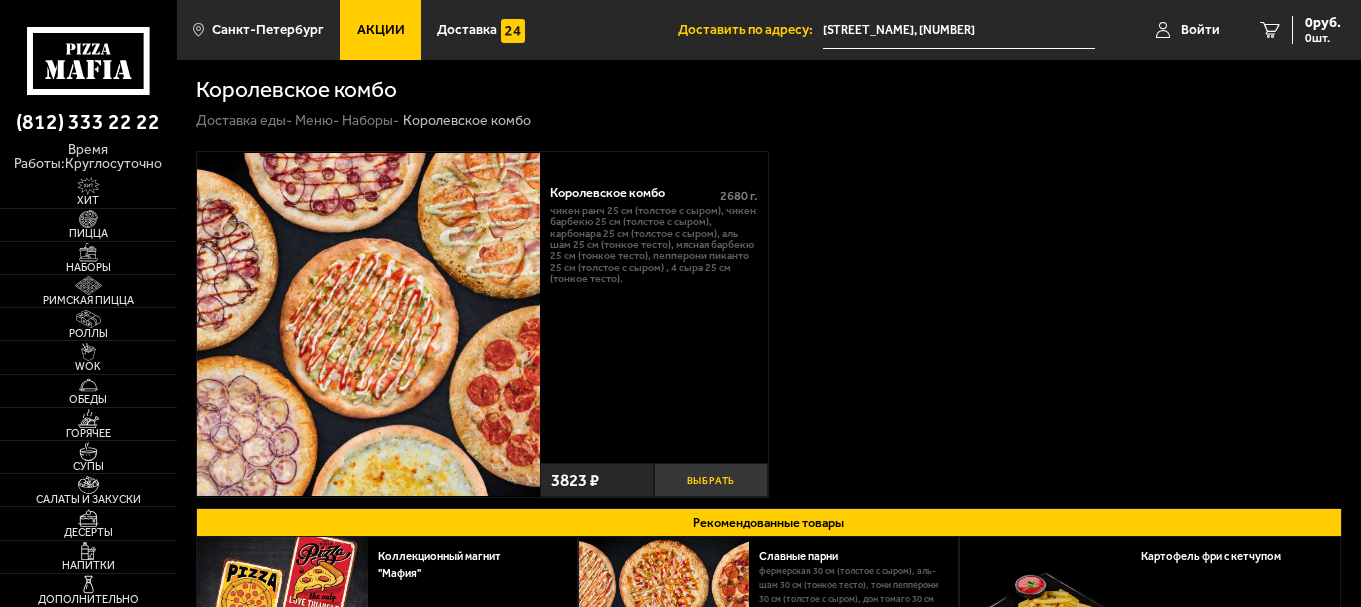 click on "Выбрать" at bounding box center (711, 480) 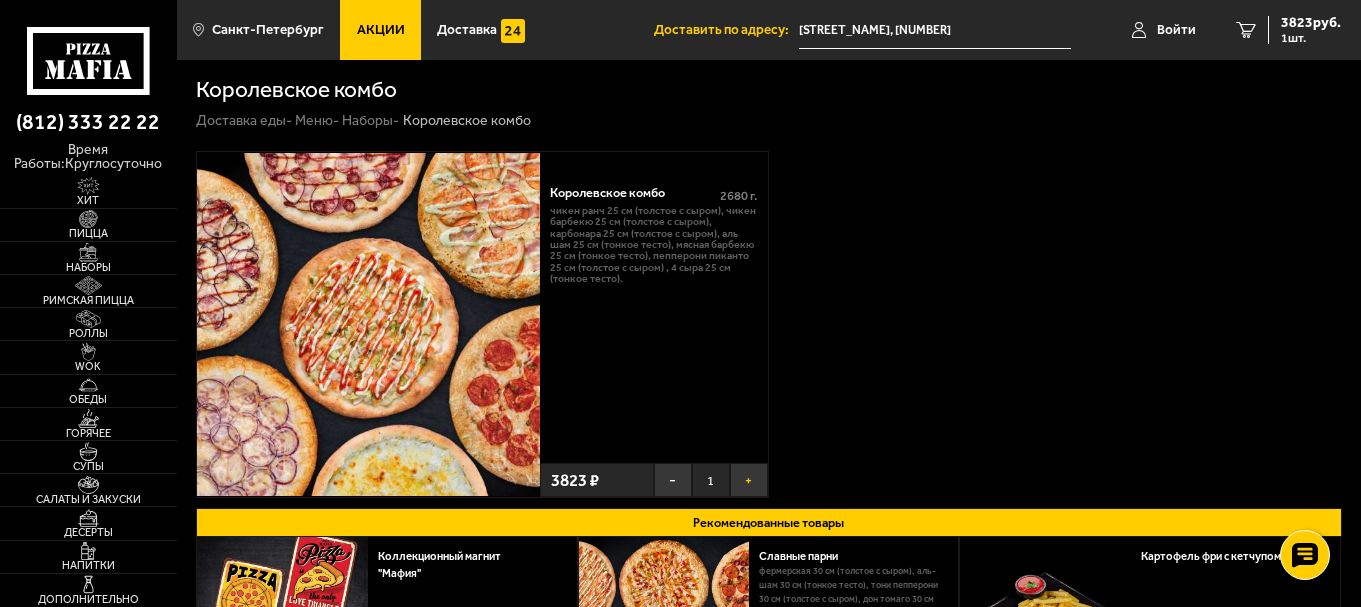 click on "+" at bounding box center (749, 480) 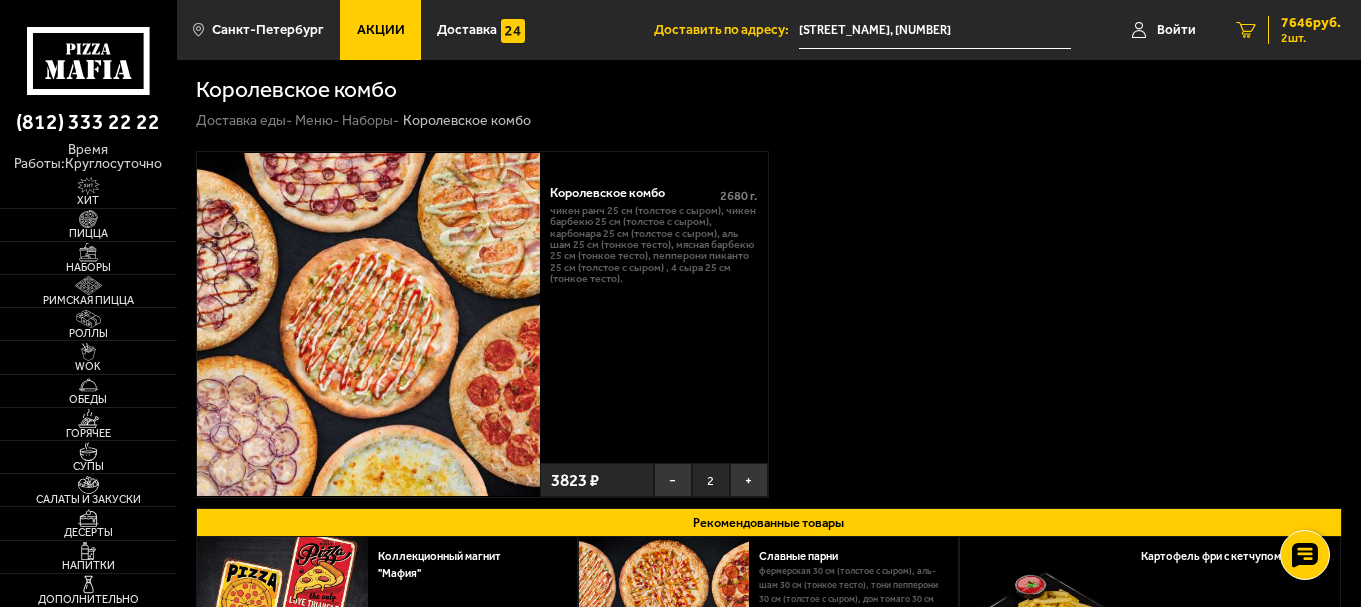 click on "7646  руб." at bounding box center [1311, 23] 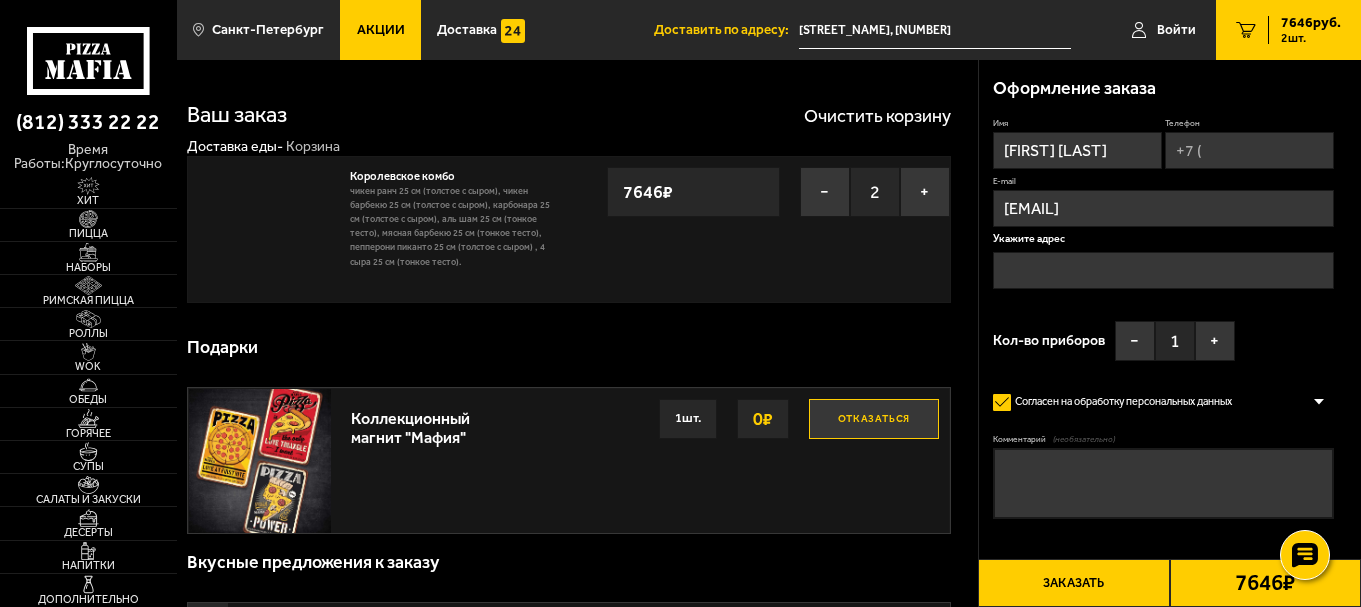 type on "[STREET], [NUMBER]" 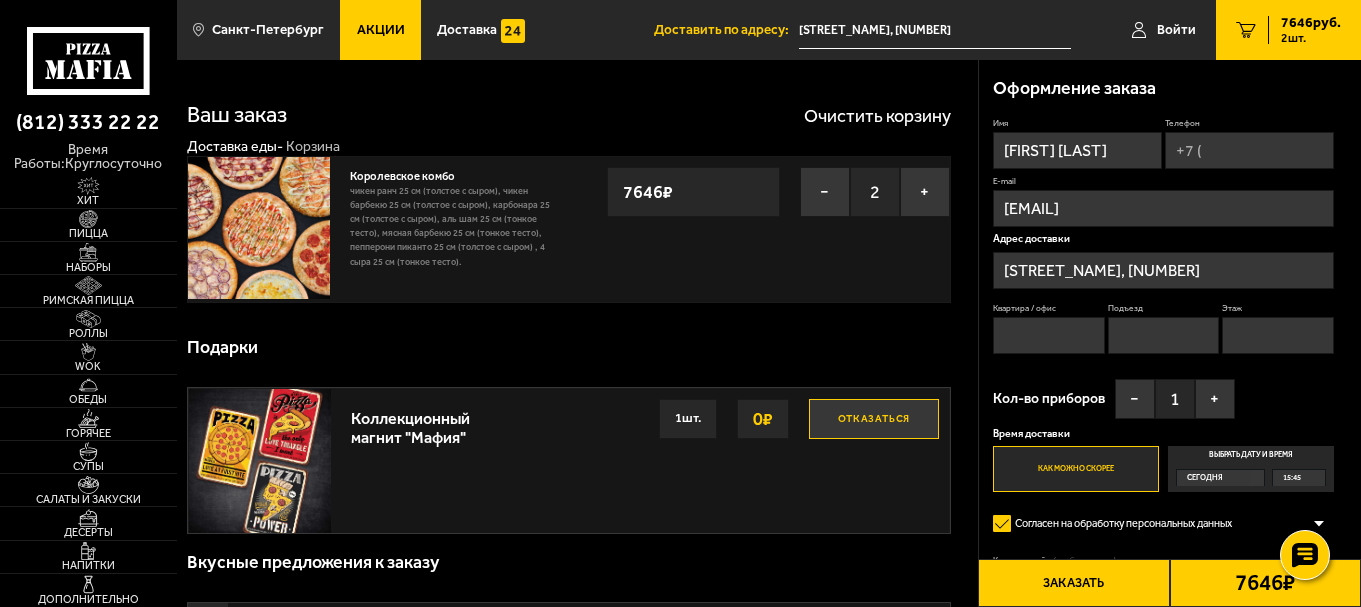 click on "Отказаться" at bounding box center [874, 419] 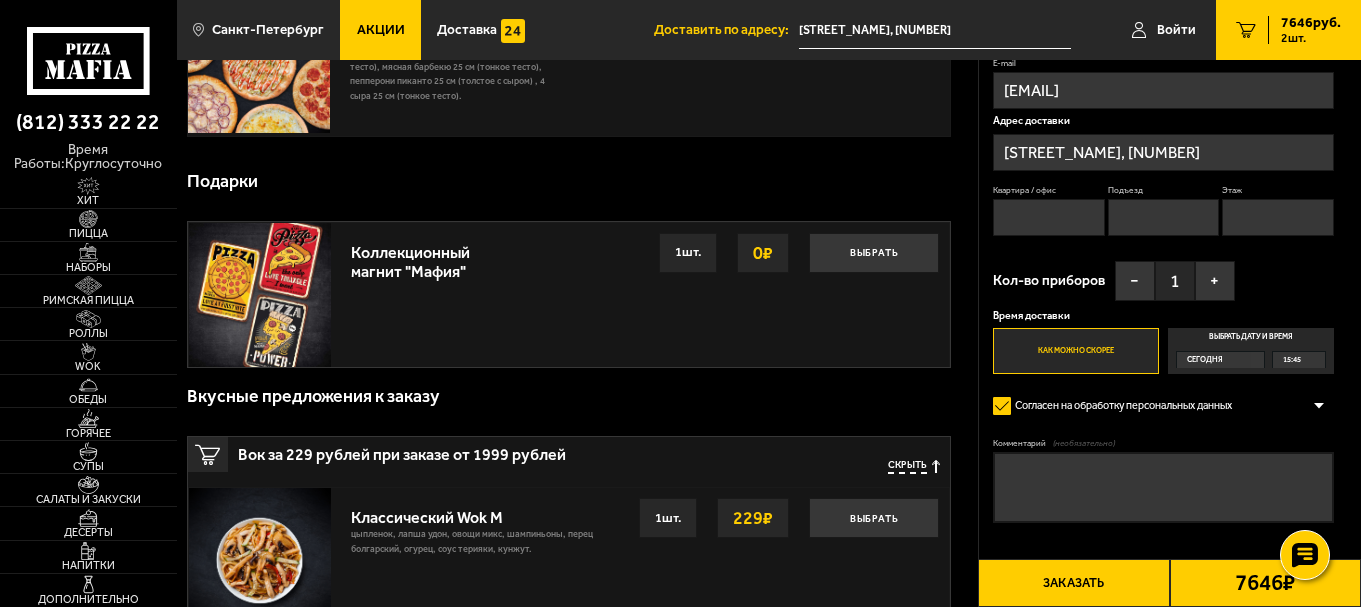 scroll, scrollTop: 233, scrollLeft: 0, axis: vertical 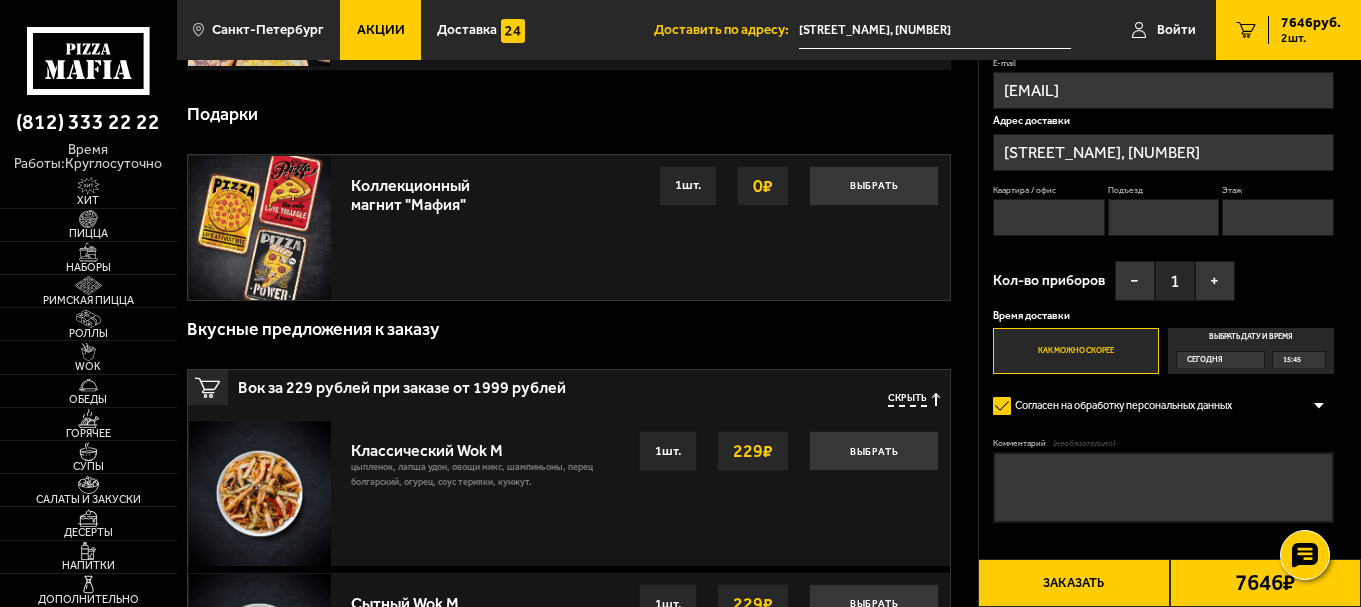 click on "Сегодня" at bounding box center [1214, 360] 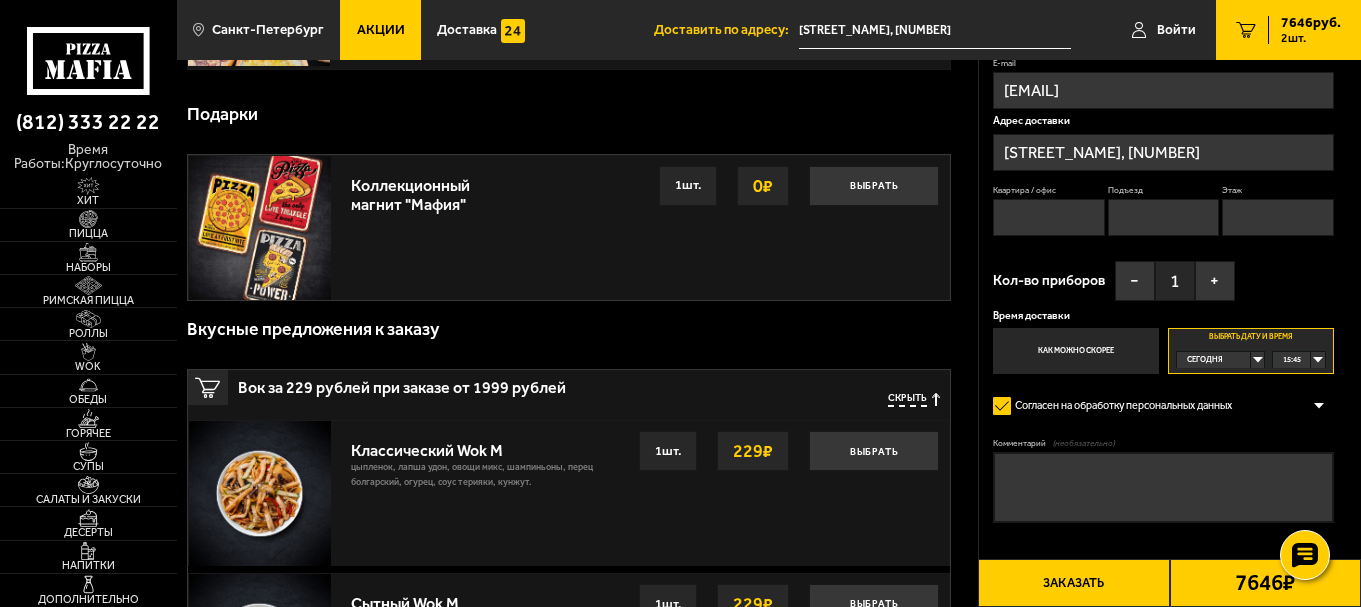 click on "Сегодня" at bounding box center (1214, 360) 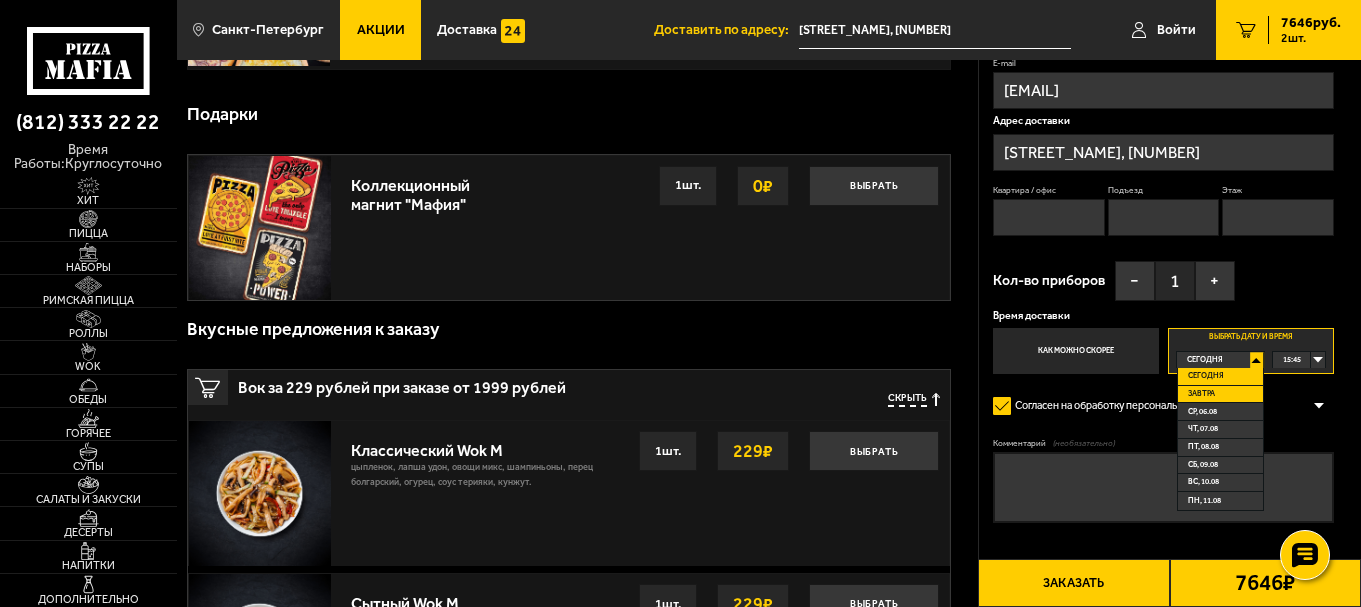 click on "Завтра" at bounding box center (1220, 395) 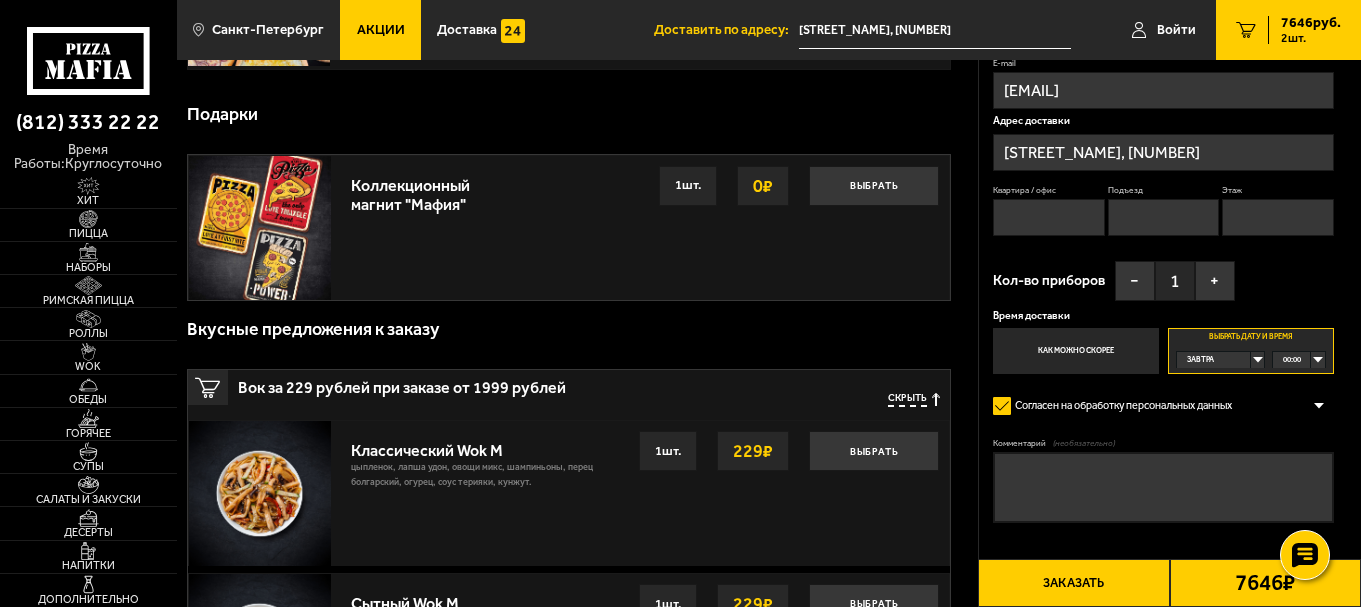 click on "00:00" at bounding box center [1298, 360] 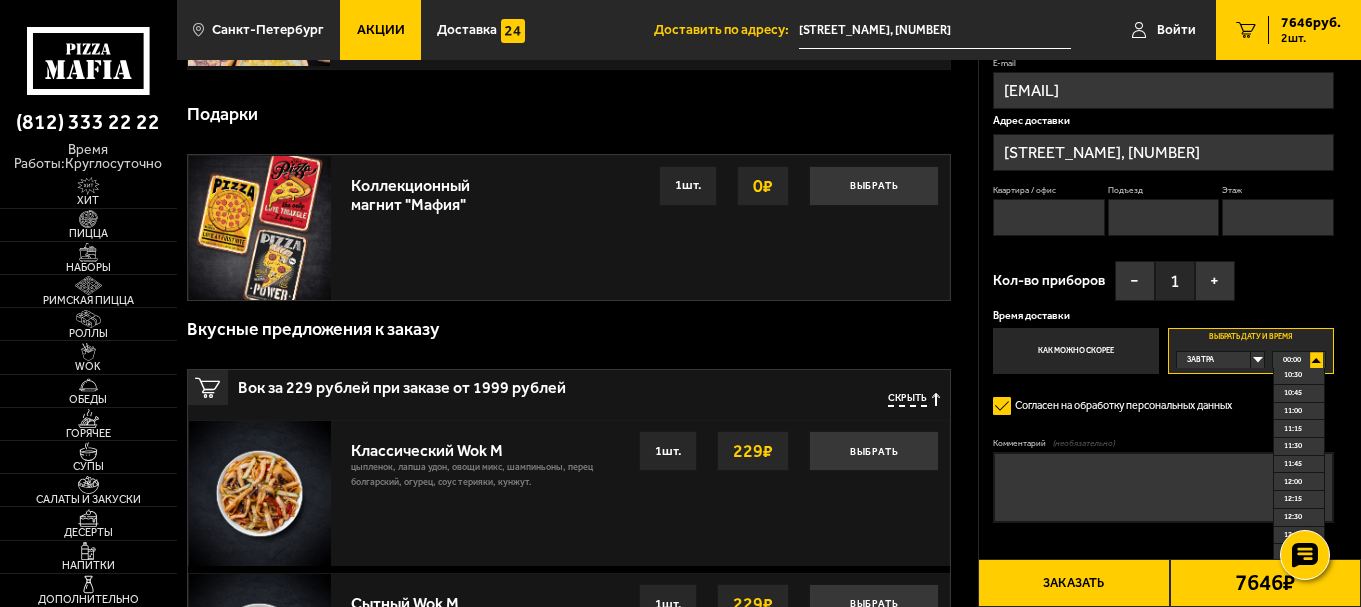 scroll, scrollTop: 700, scrollLeft: 0, axis: vertical 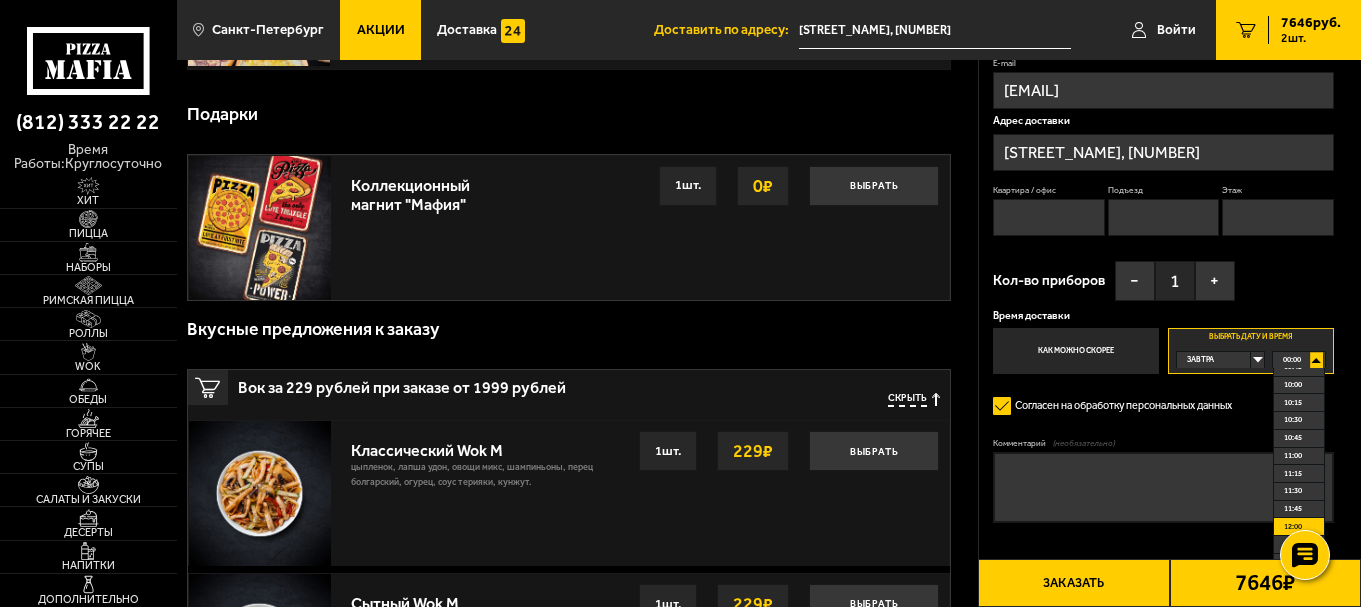 click on "12:00" at bounding box center (1293, 527) 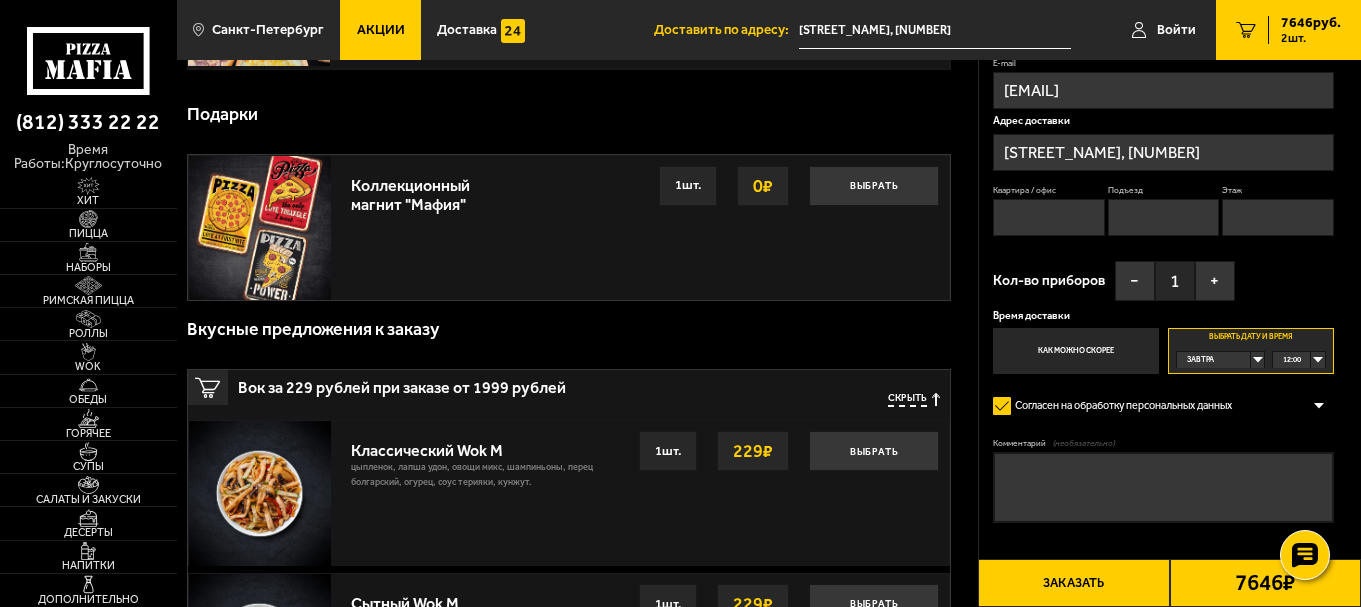 click on "Квартира / офис" at bounding box center [1049, 217] 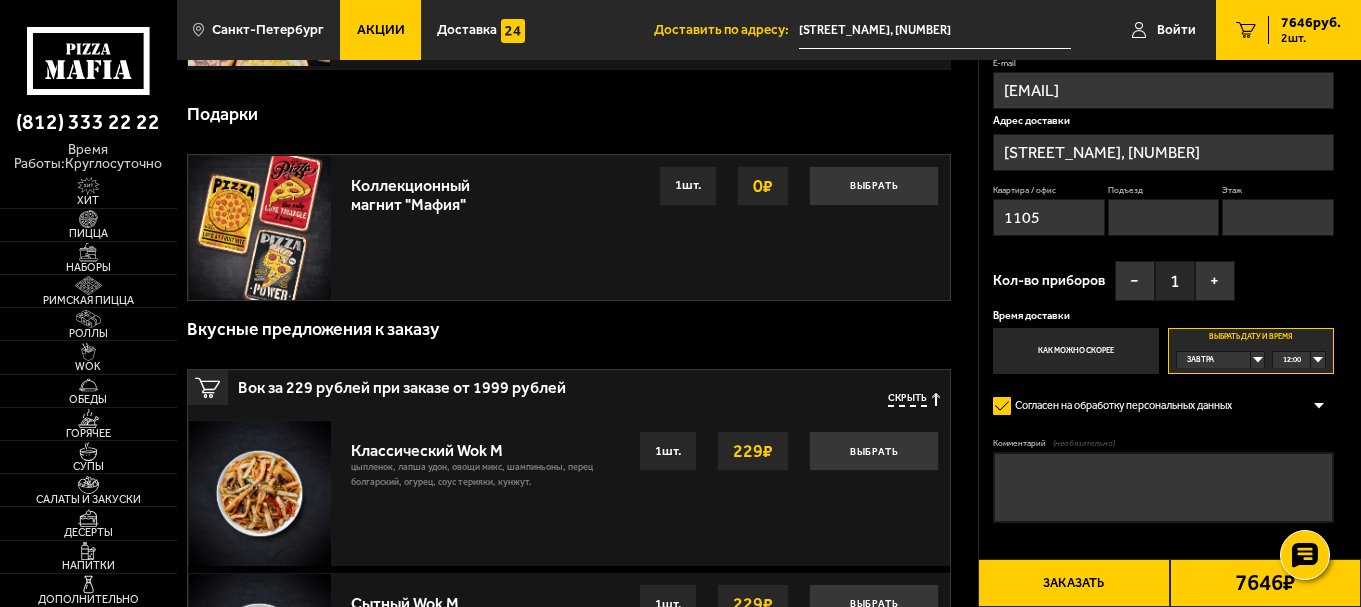 click on "Подъезд" at bounding box center [1164, 217] 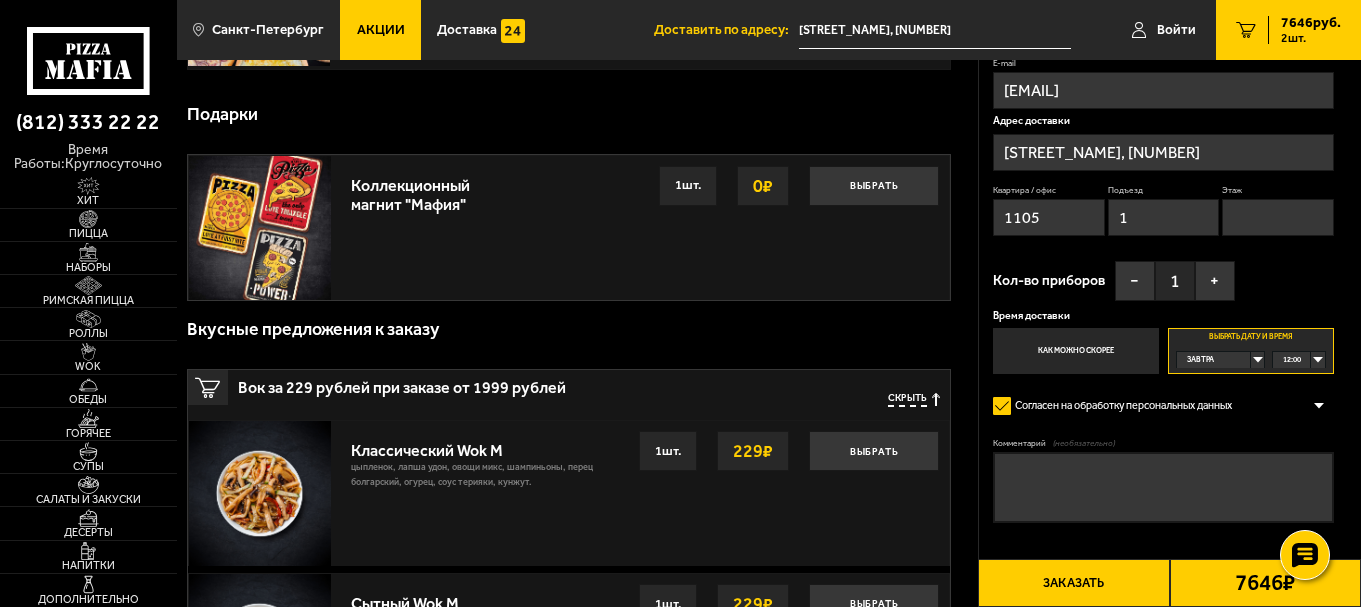 click on "Этаж" at bounding box center (1278, 217) 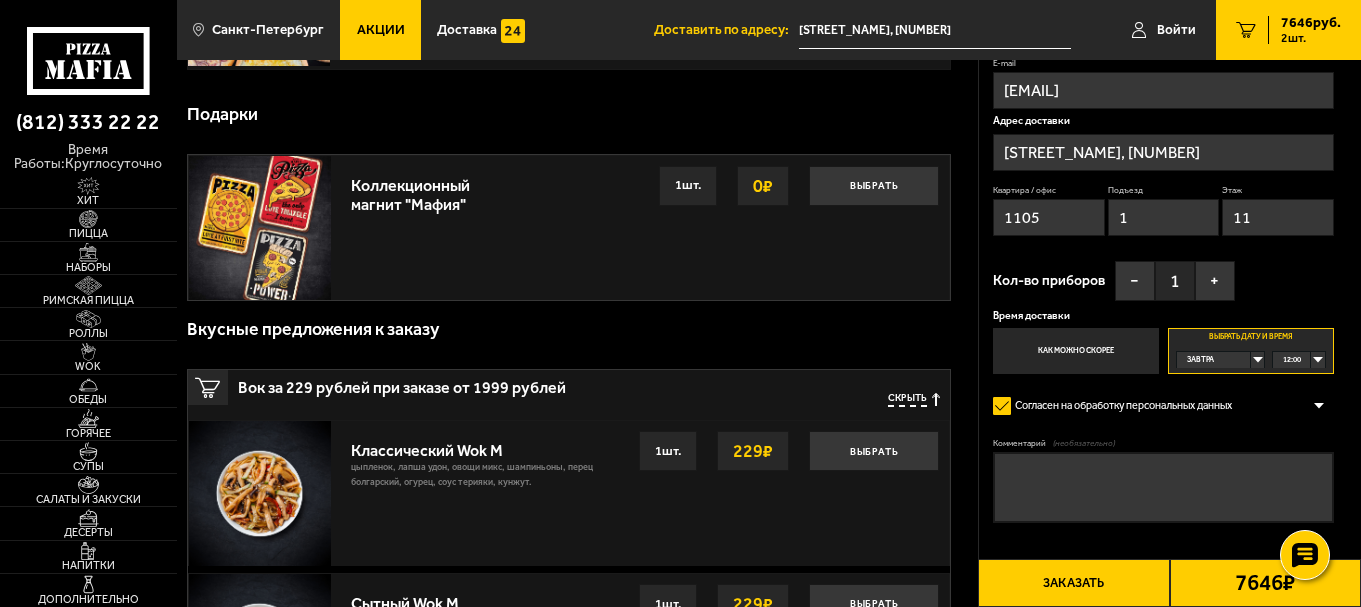 scroll, scrollTop: 467, scrollLeft: 0, axis: vertical 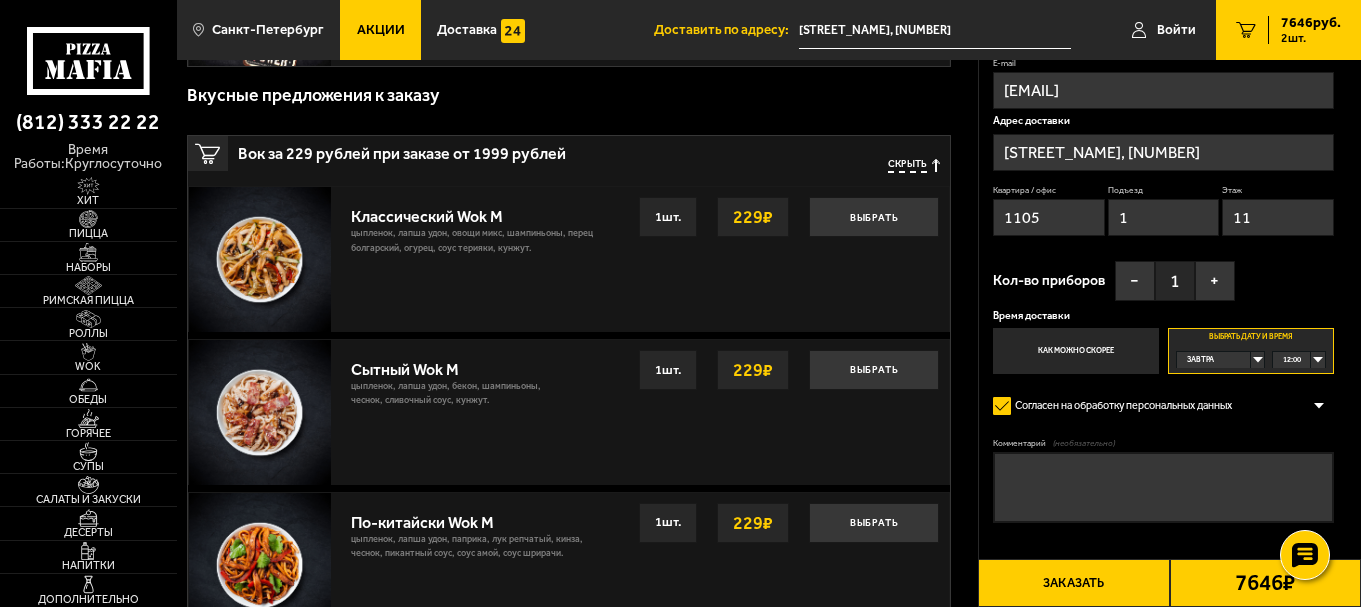 click on "Комментарий   (необязательно)" at bounding box center (1163, 487) 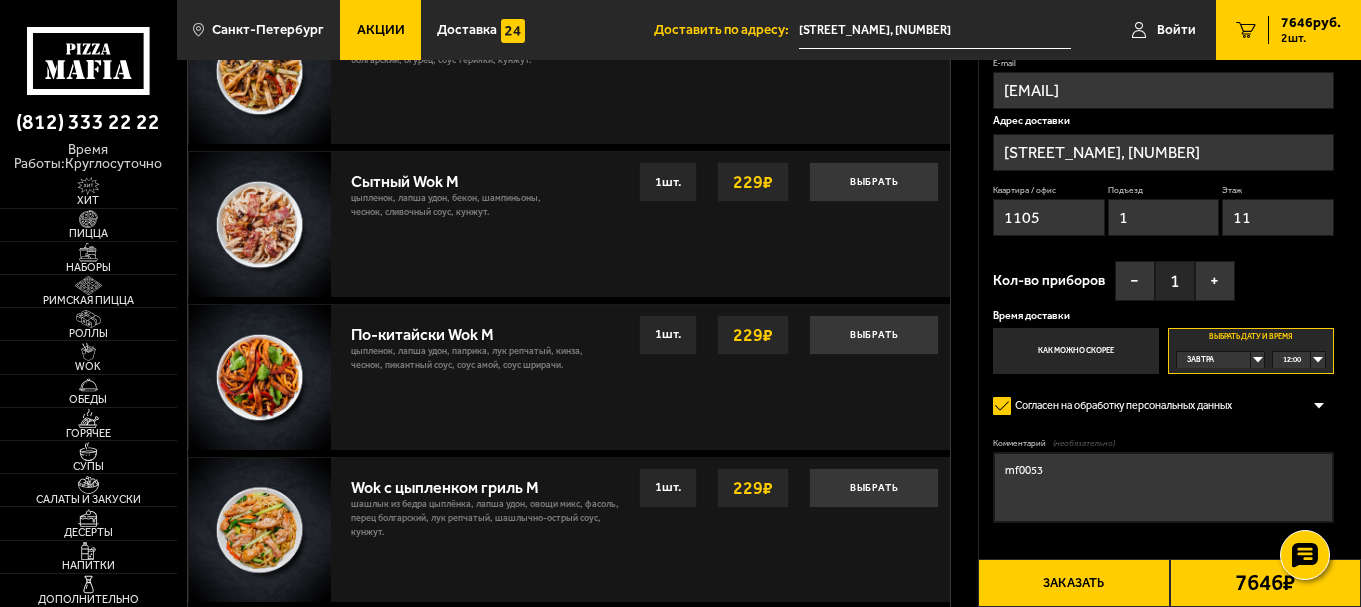 scroll, scrollTop: 700, scrollLeft: 0, axis: vertical 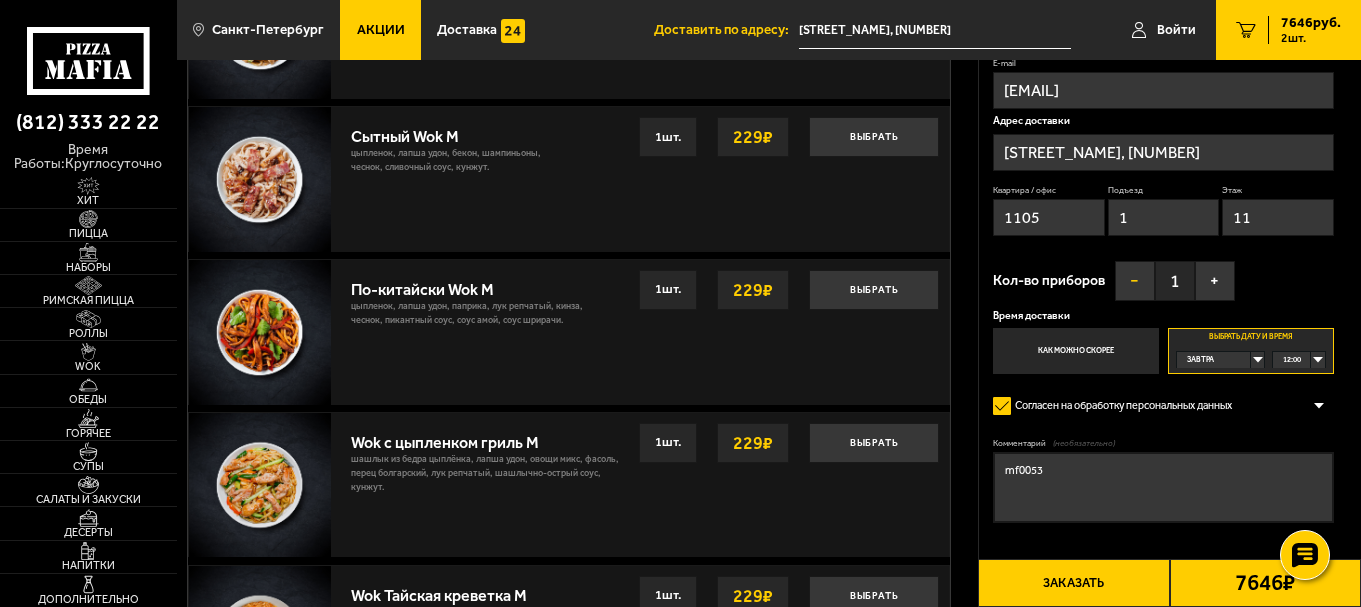 type on "mf0053" 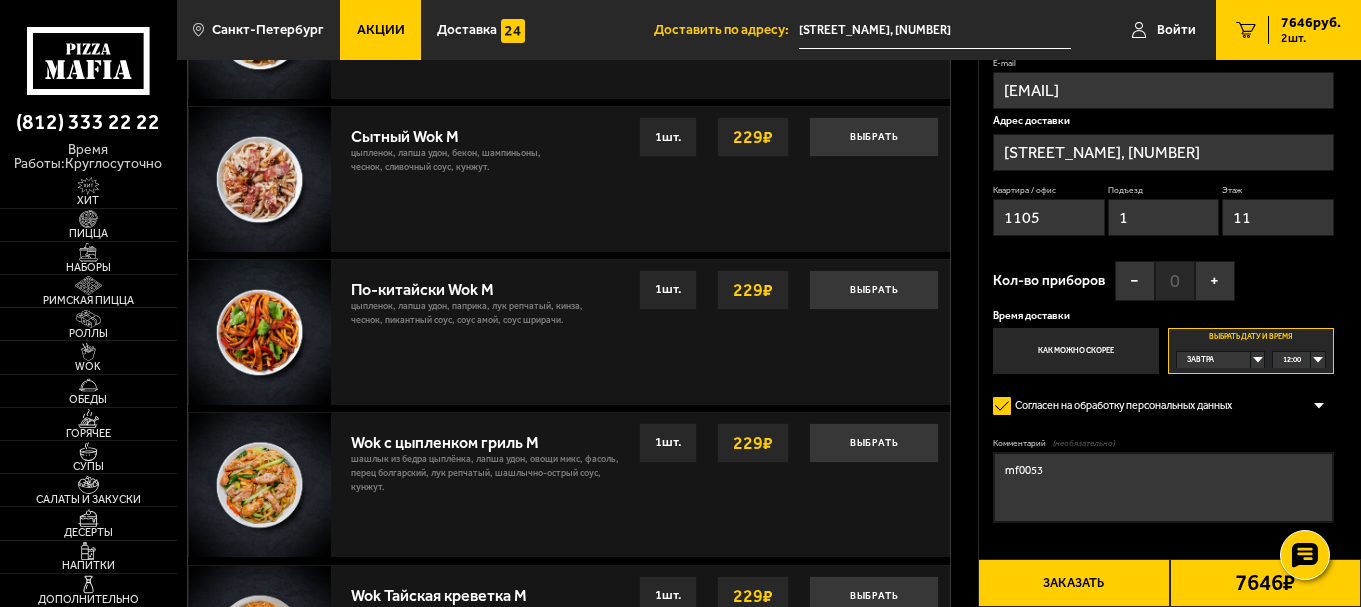 click on "Заказать" at bounding box center (1073, 583) 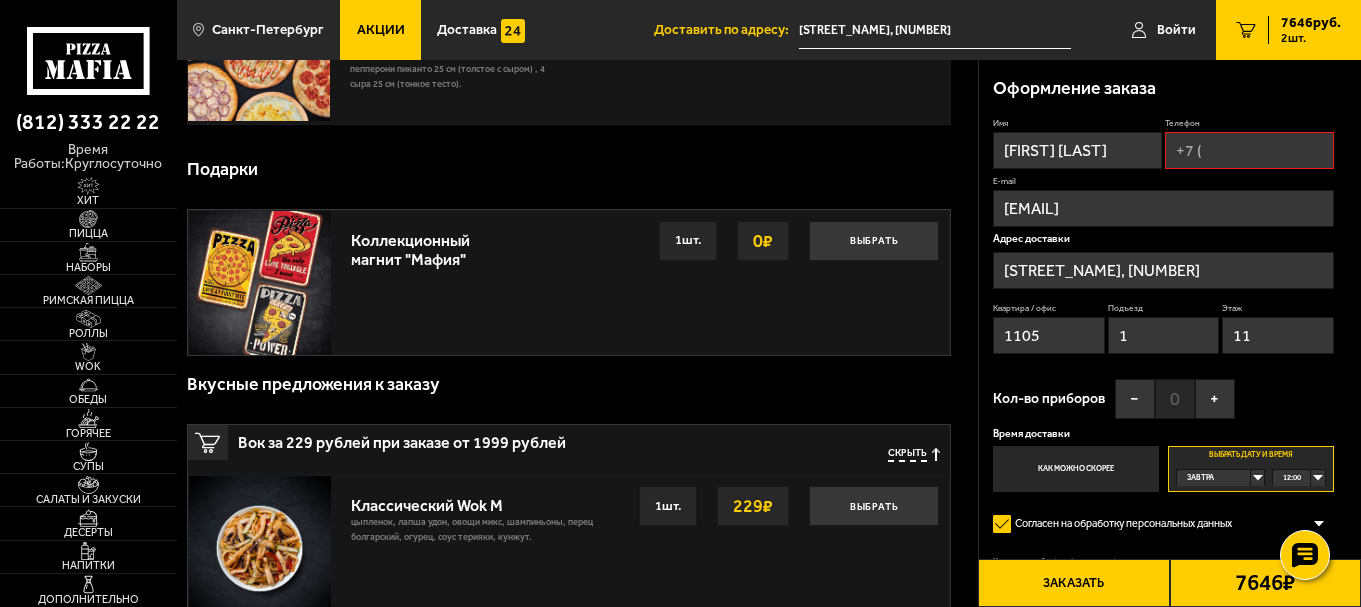 scroll, scrollTop: 170, scrollLeft: 0, axis: vertical 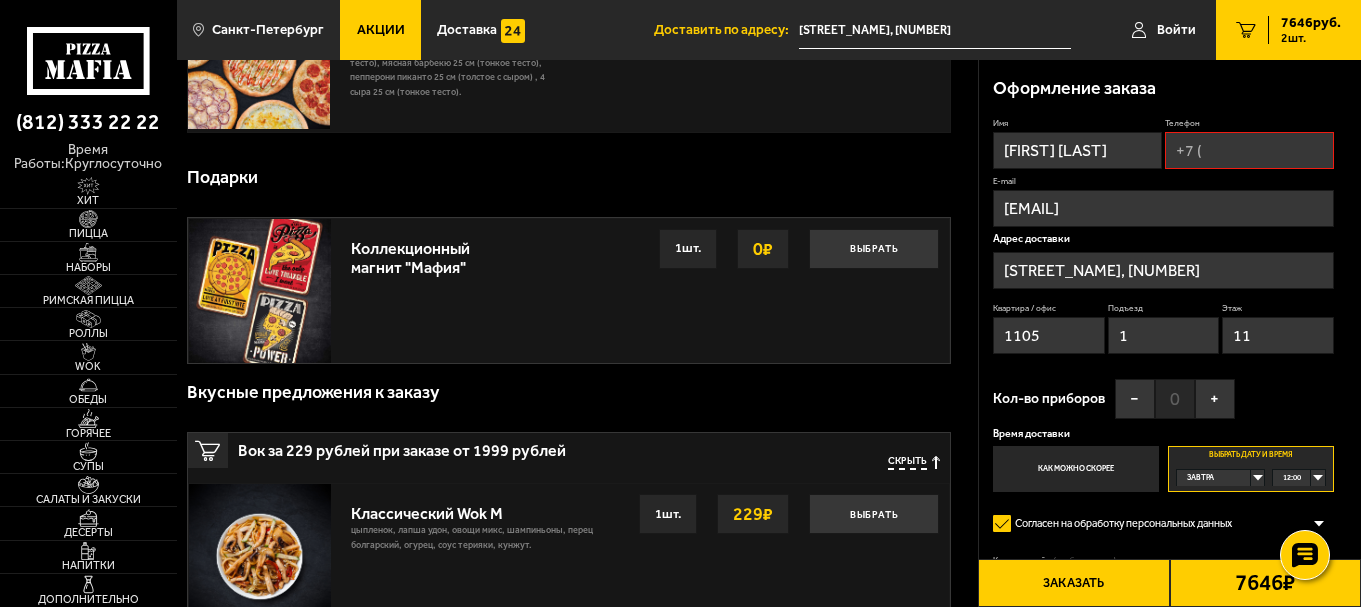 click on "Телефон" at bounding box center [1249, 150] 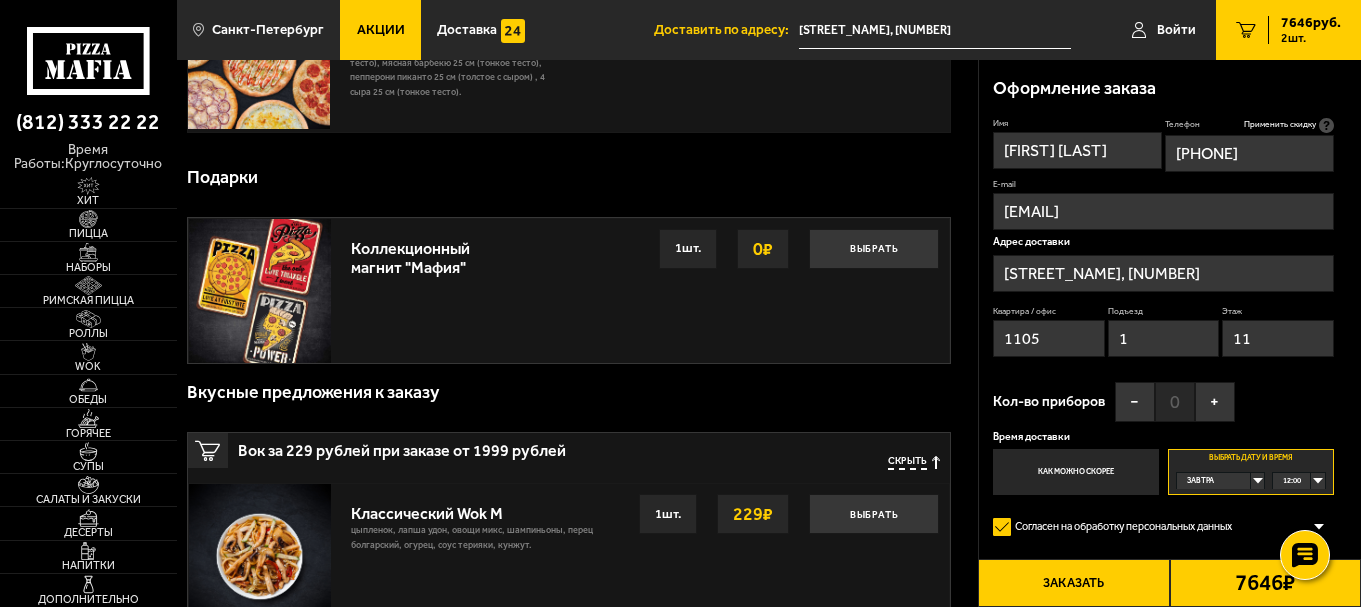 type on "+7 (952) 238-22-24" 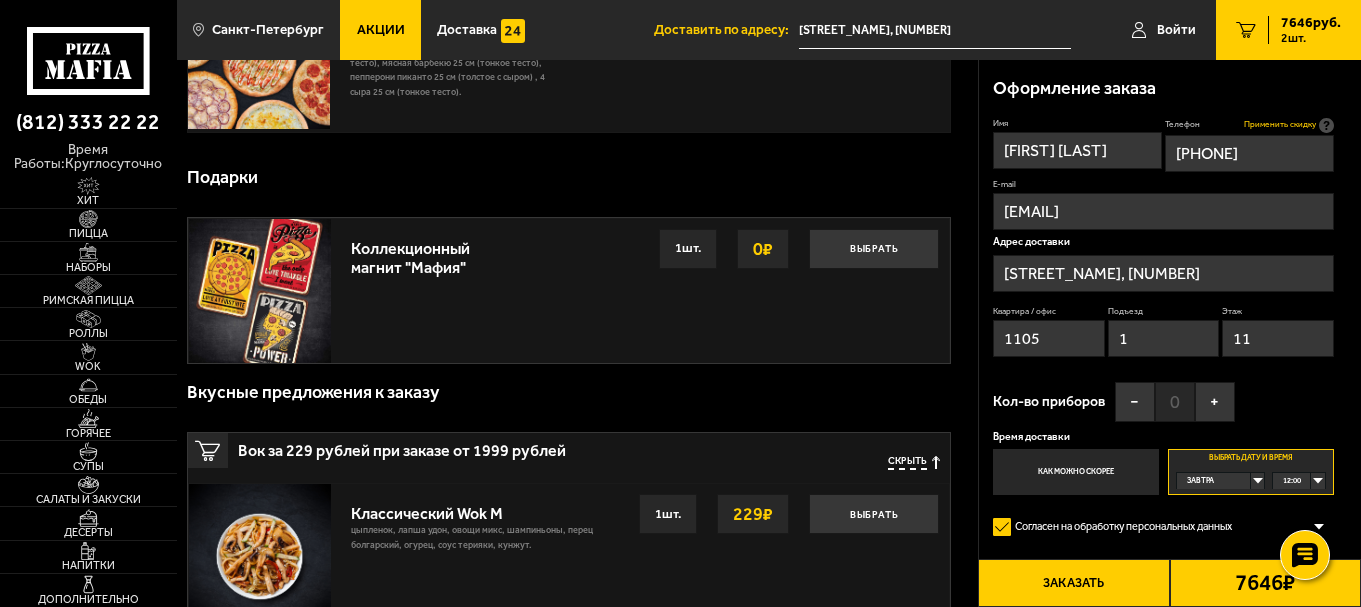 click on "Применить скидку" at bounding box center [1280, 125] 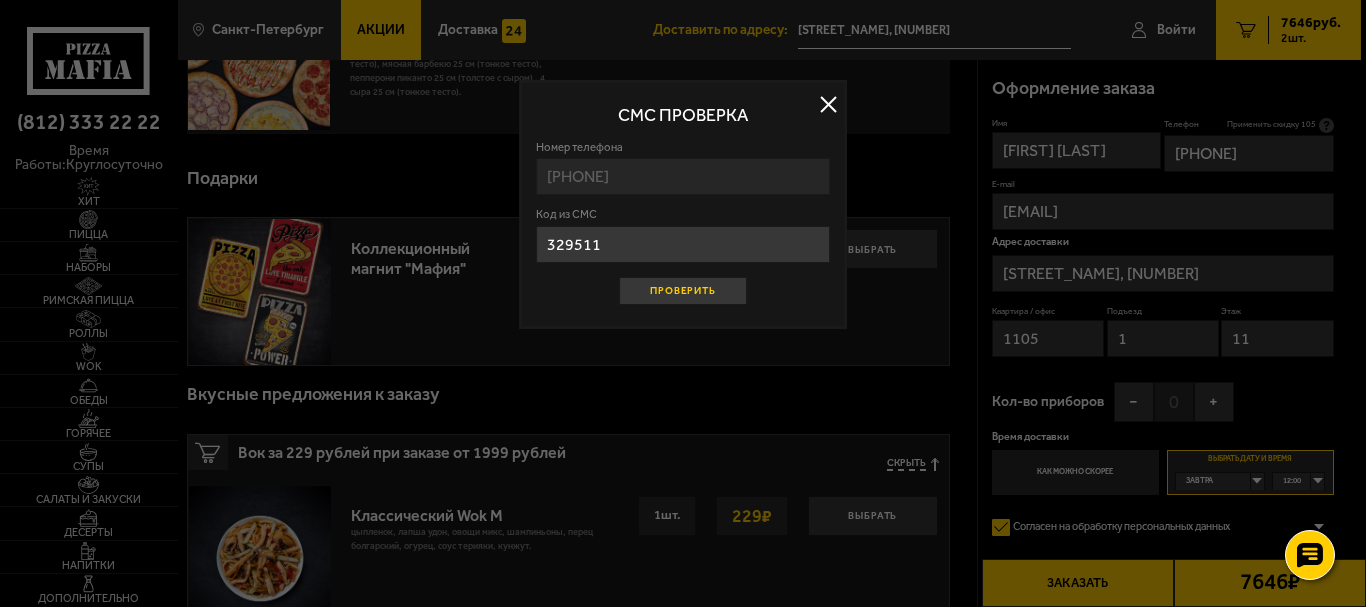 type on "329511" 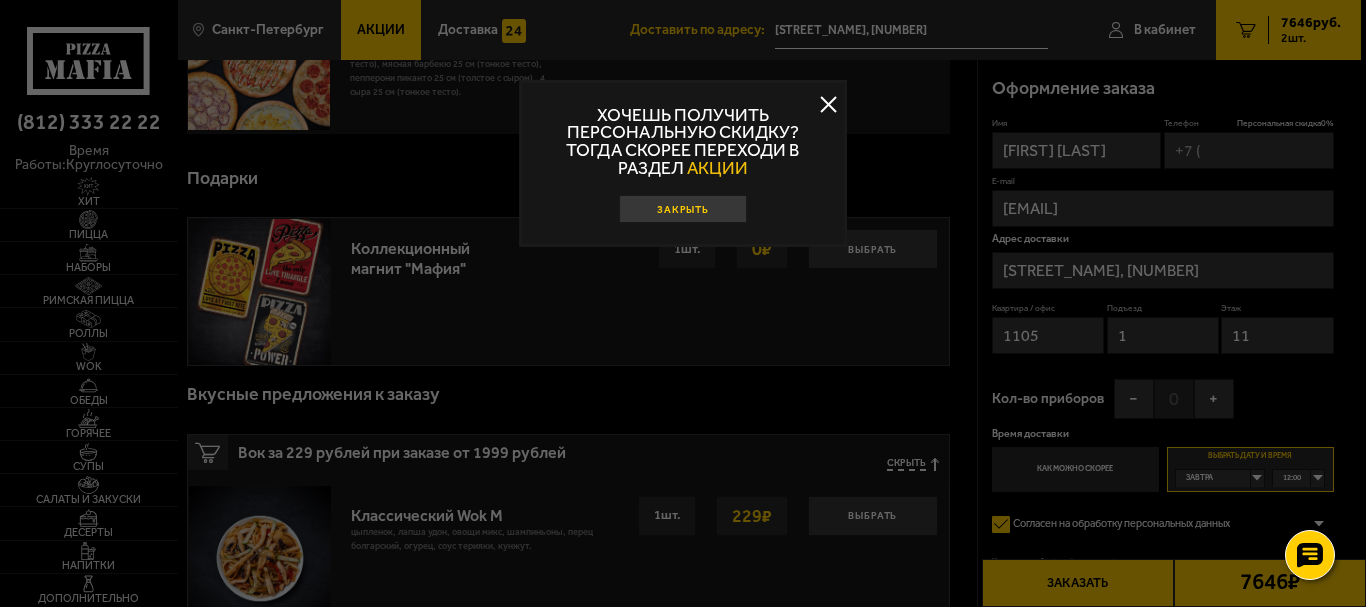 click on "Закрыть" at bounding box center (683, 209) 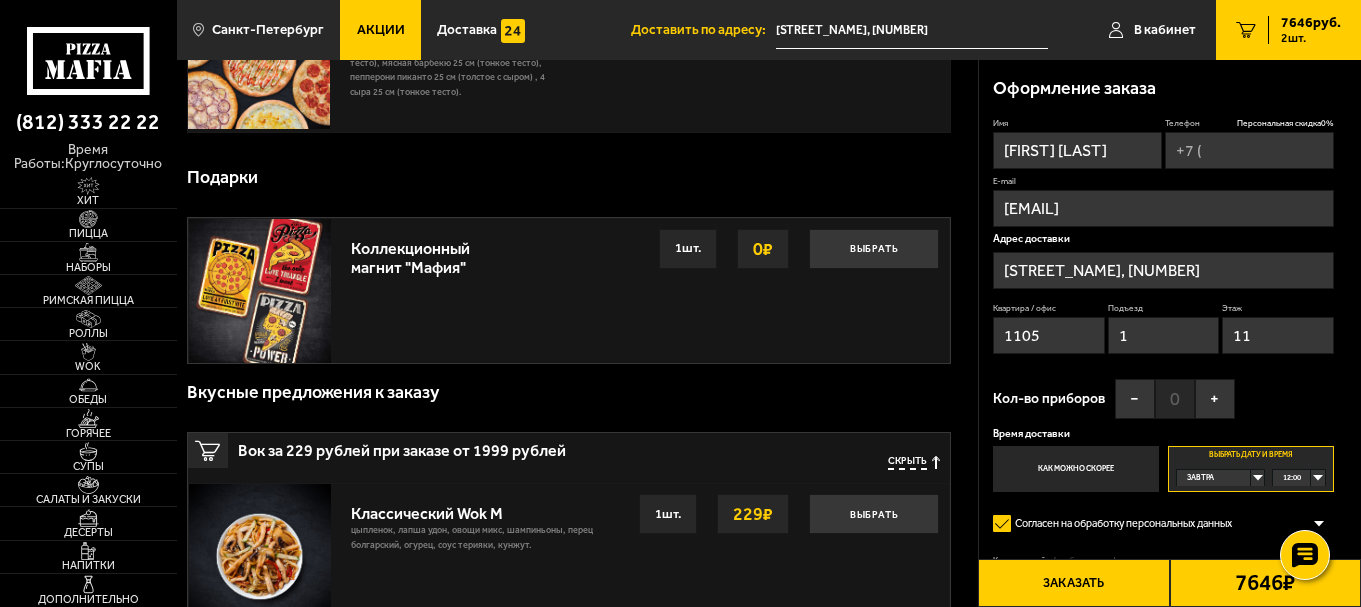 click on "Телефон Персональная скидка  0 %" at bounding box center (1249, 150) 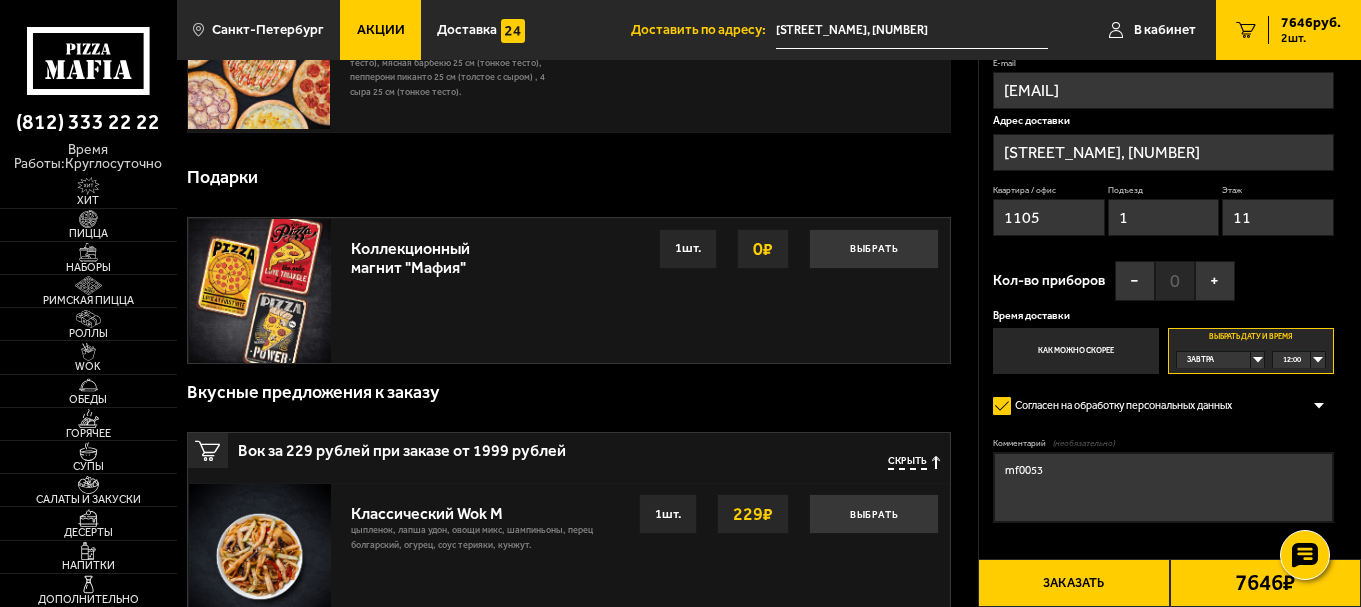 scroll, scrollTop: 403, scrollLeft: 0, axis: vertical 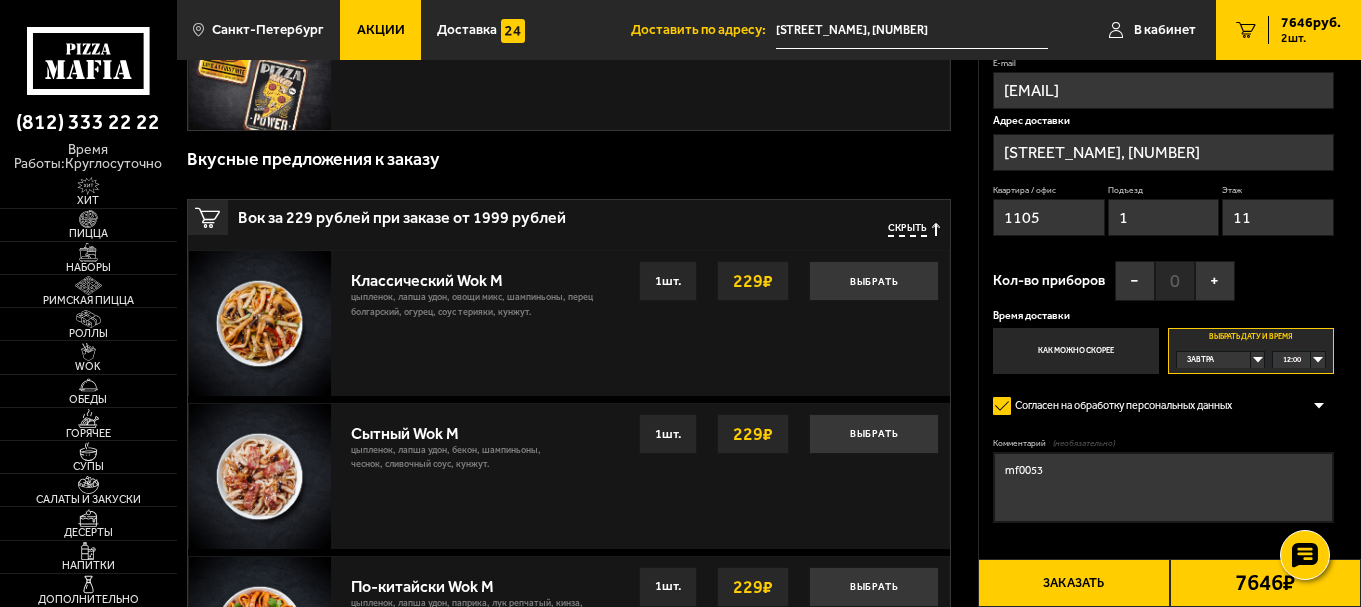 click on "Заказать" at bounding box center [1073, 583] 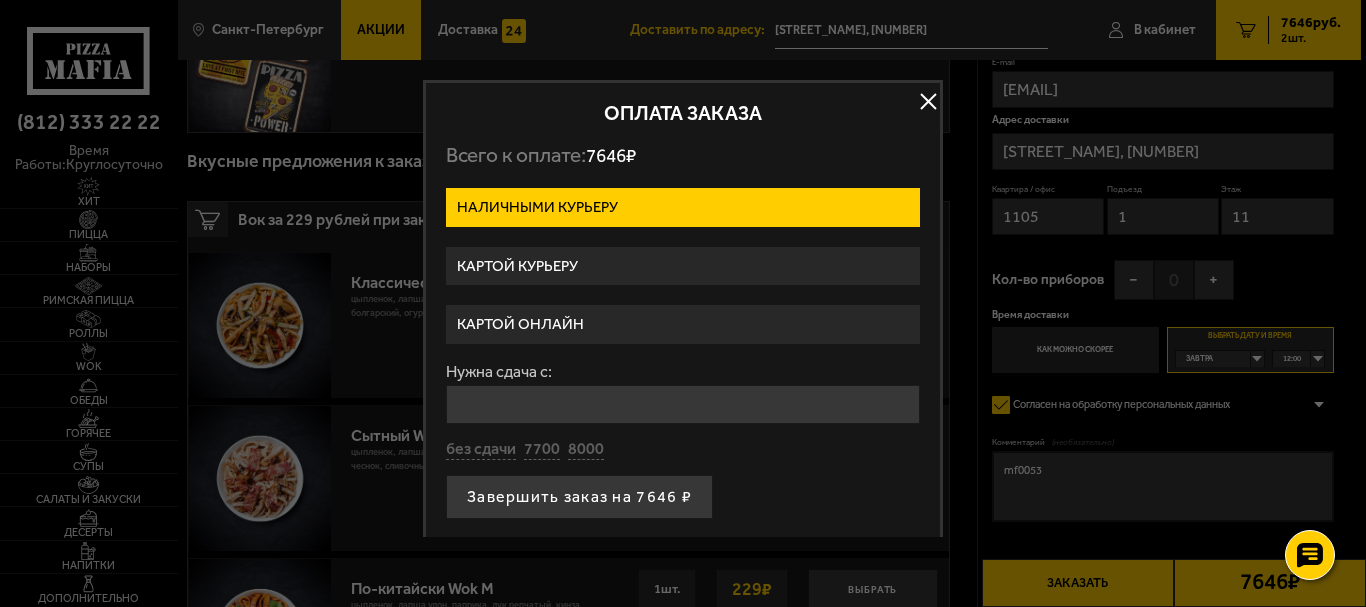 click at bounding box center [928, 102] 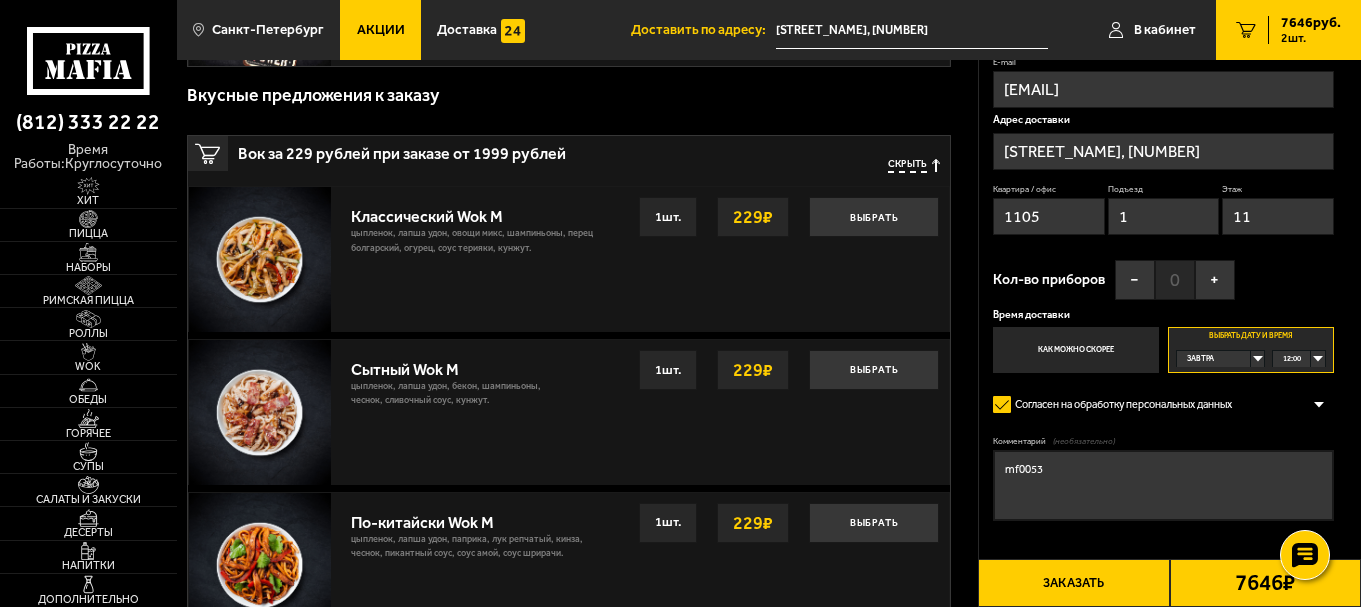 scroll, scrollTop: 233, scrollLeft: 0, axis: vertical 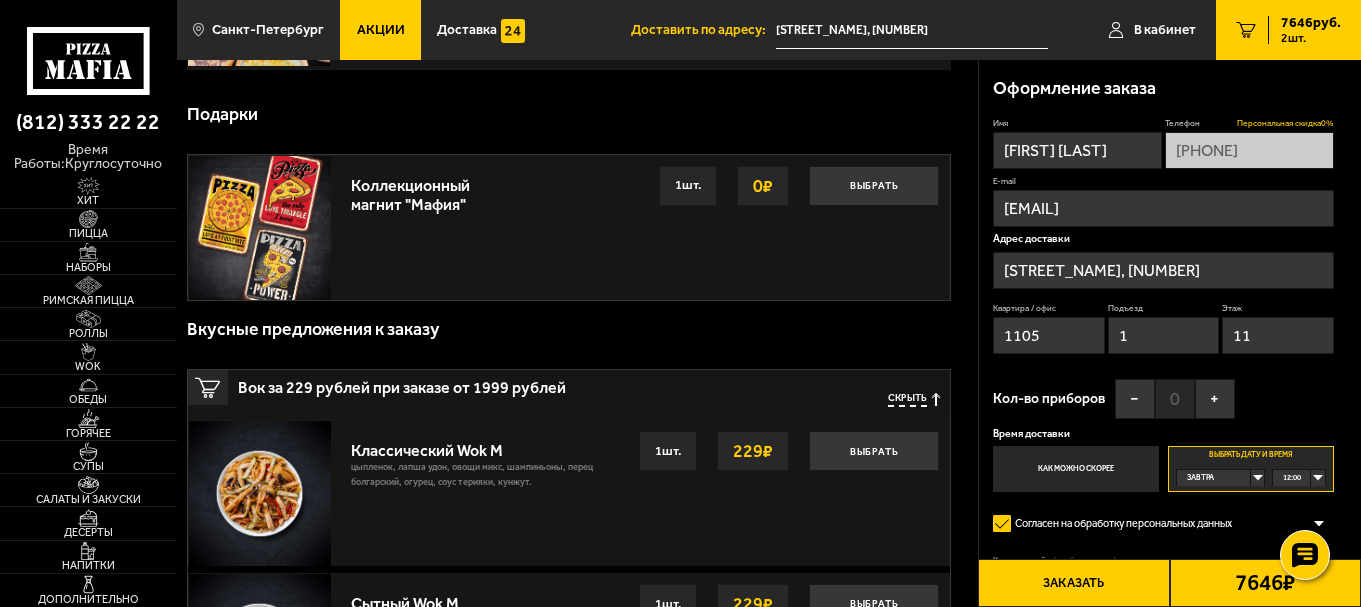 click on "Персональная скидка  0 %" at bounding box center [1285, 124] 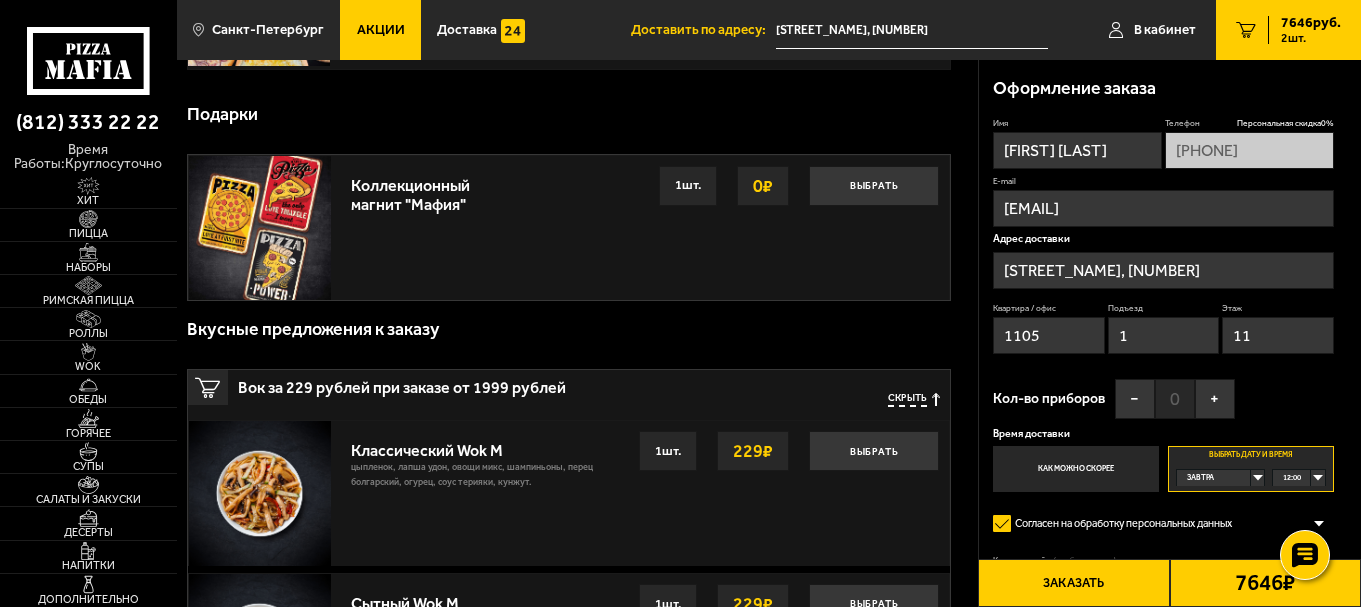 click on "2" at bounding box center (1246, 30) 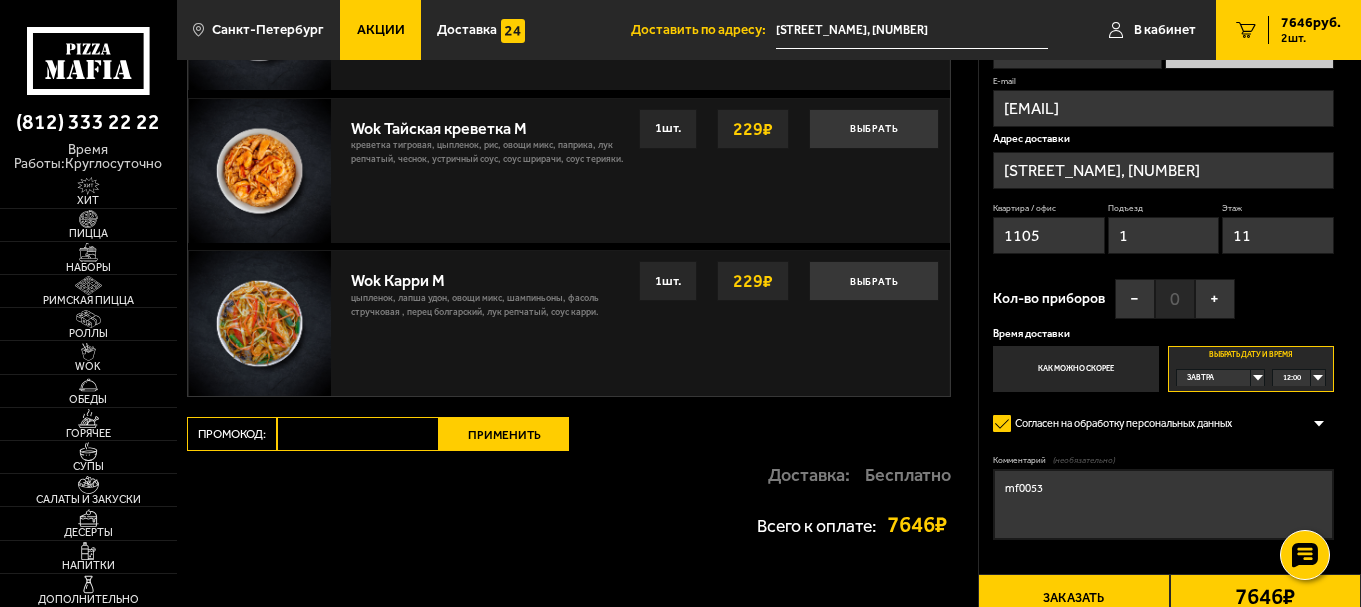 scroll, scrollTop: 1333, scrollLeft: 0, axis: vertical 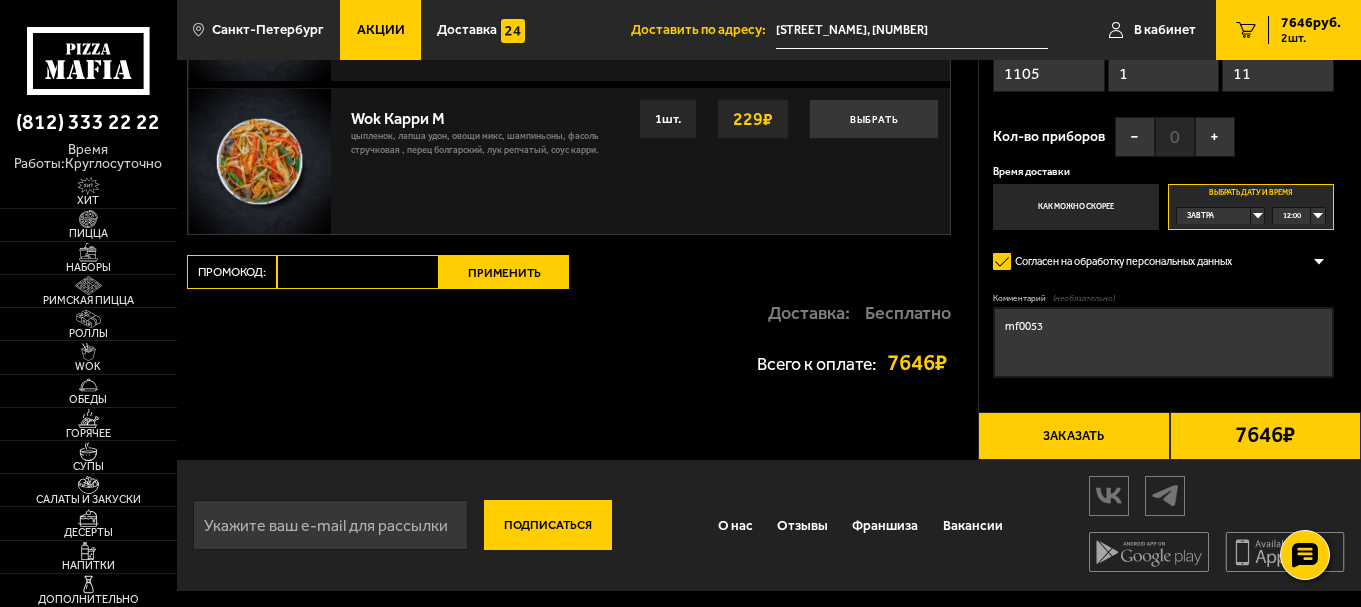 click on "Промокод:" at bounding box center (358, 272) 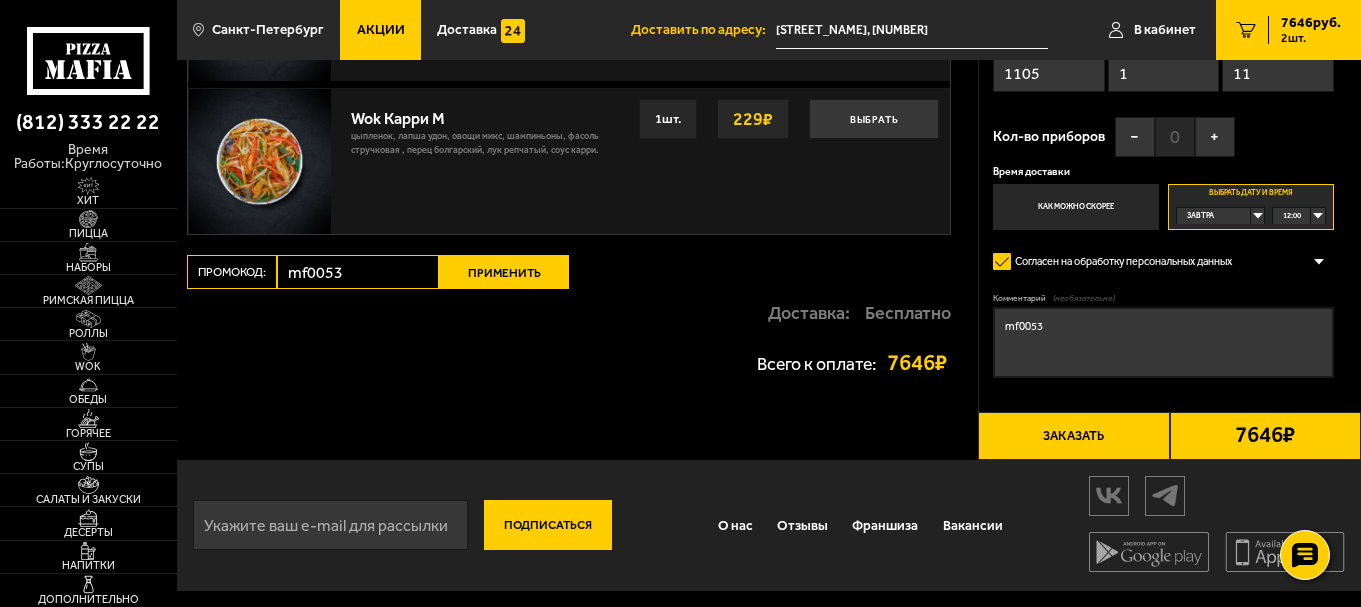 type on "mf0053" 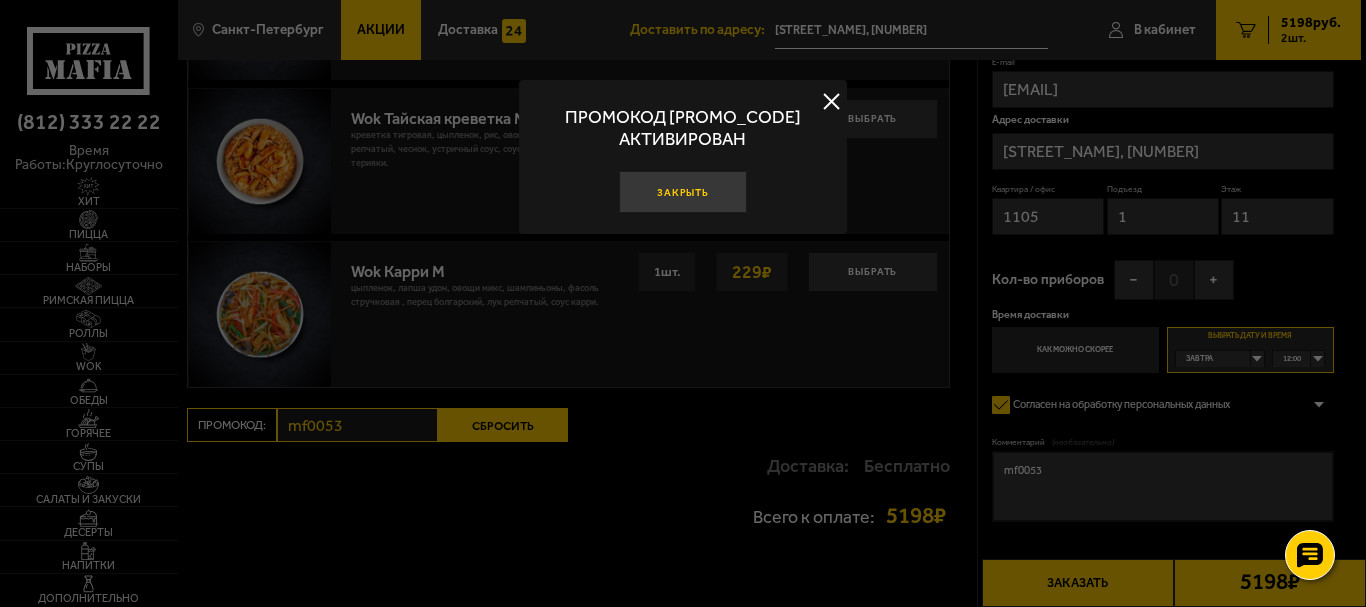 click on "Закрыть" at bounding box center (683, 192) 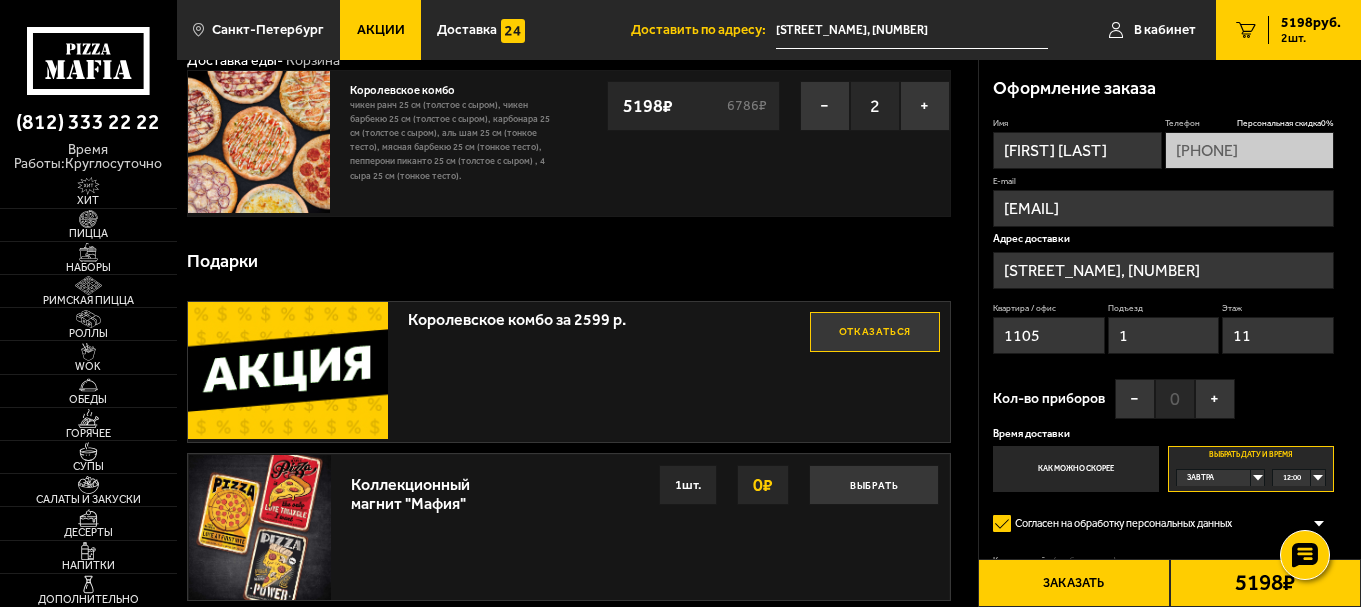 scroll, scrollTop: 0, scrollLeft: 0, axis: both 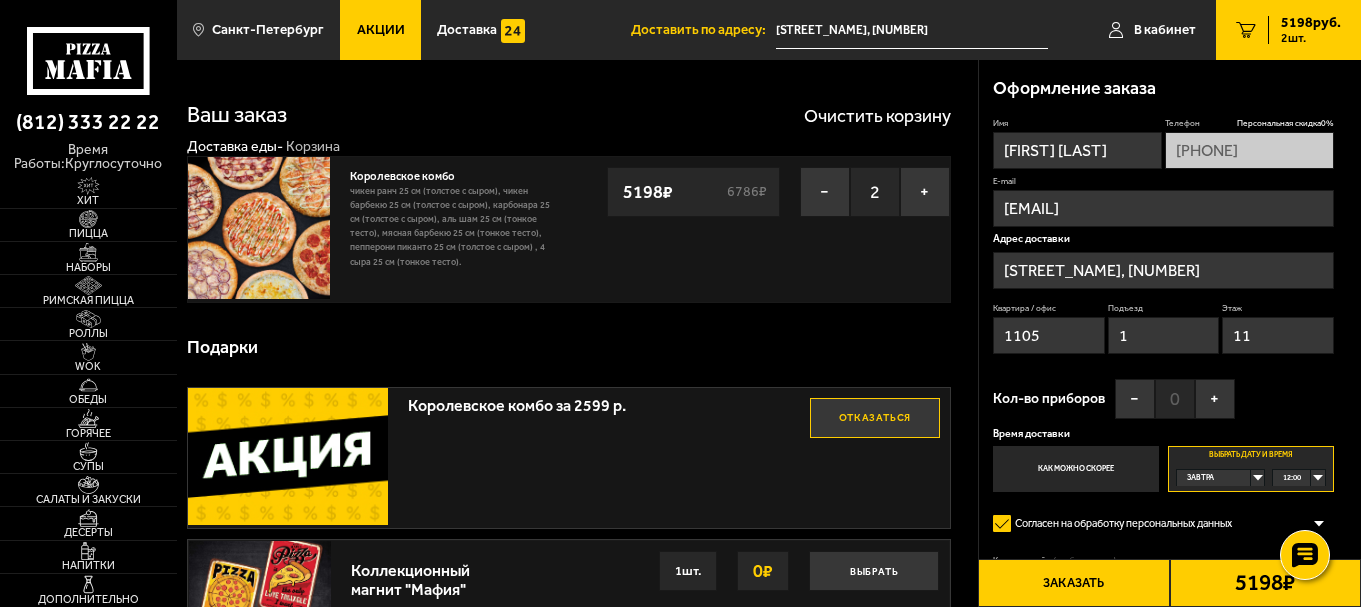 click on "Заказать" at bounding box center [1073, 583] 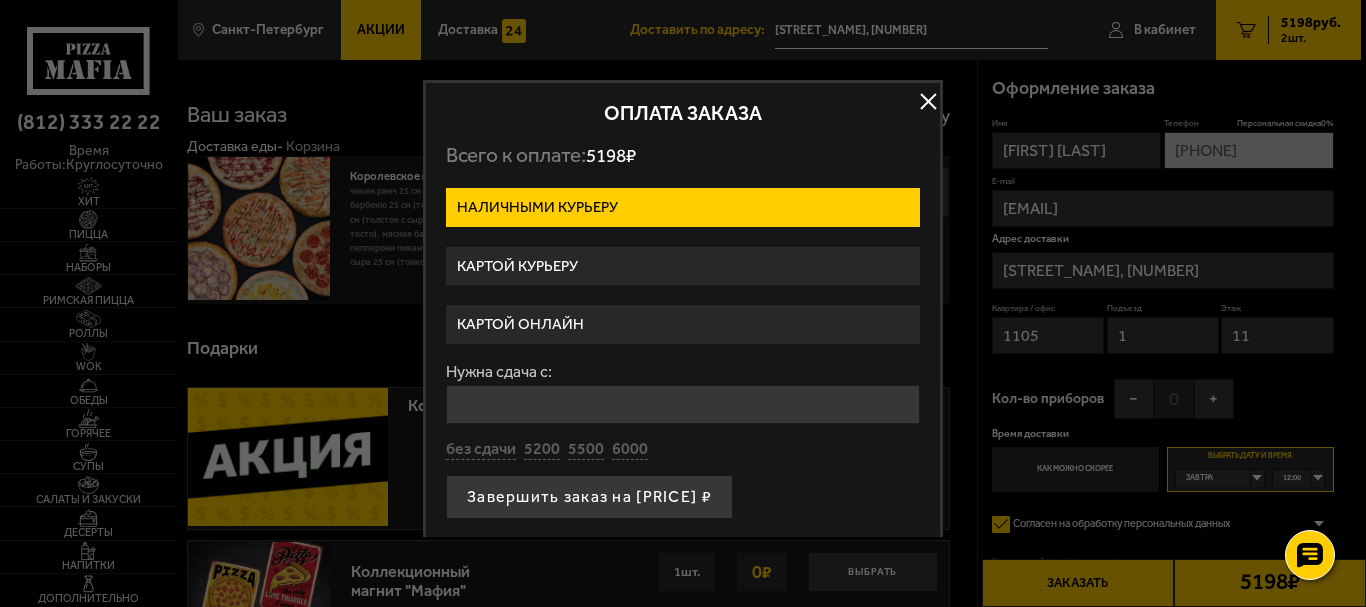 click on "Картой онлайн" at bounding box center [683, 324] 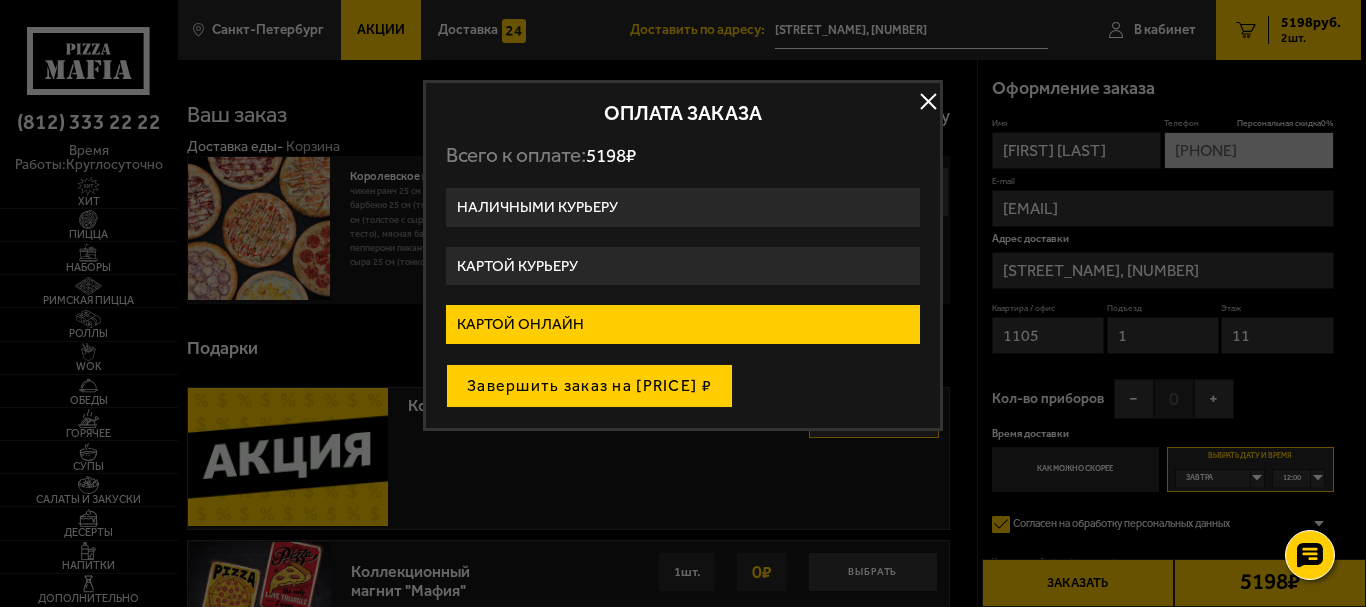 click on "Завершить заказ на 5198 ₽" at bounding box center [589, 386] 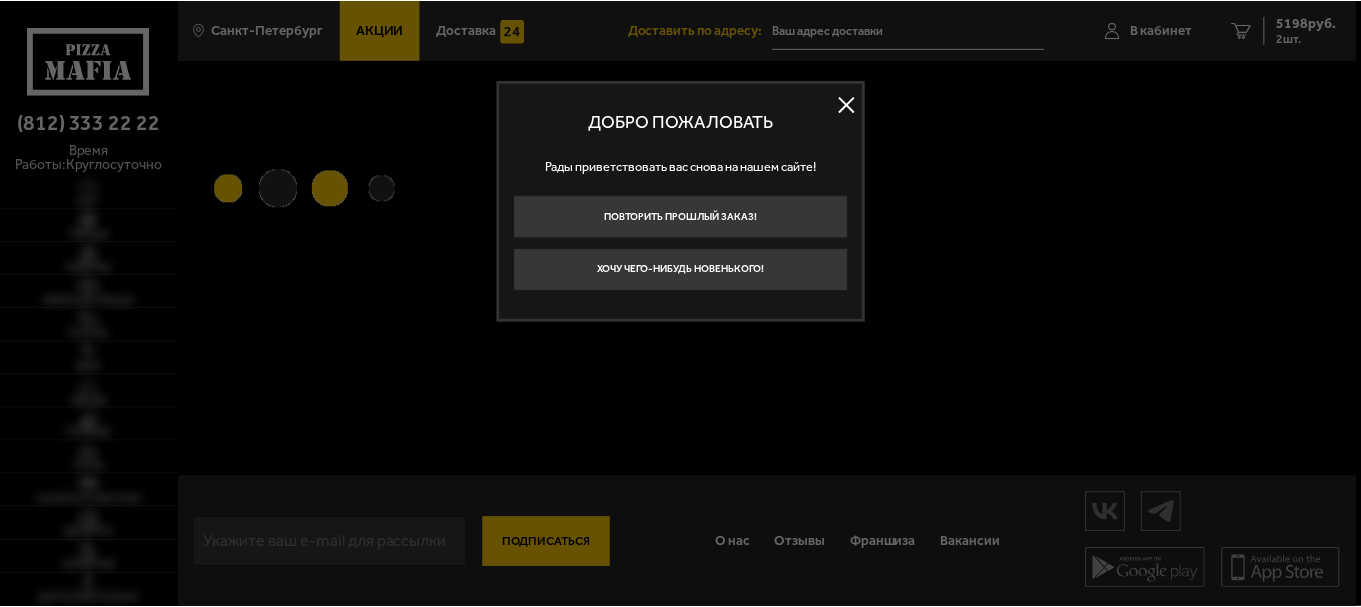 scroll, scrollTop: 0, scrollLeft: 0, axis: both 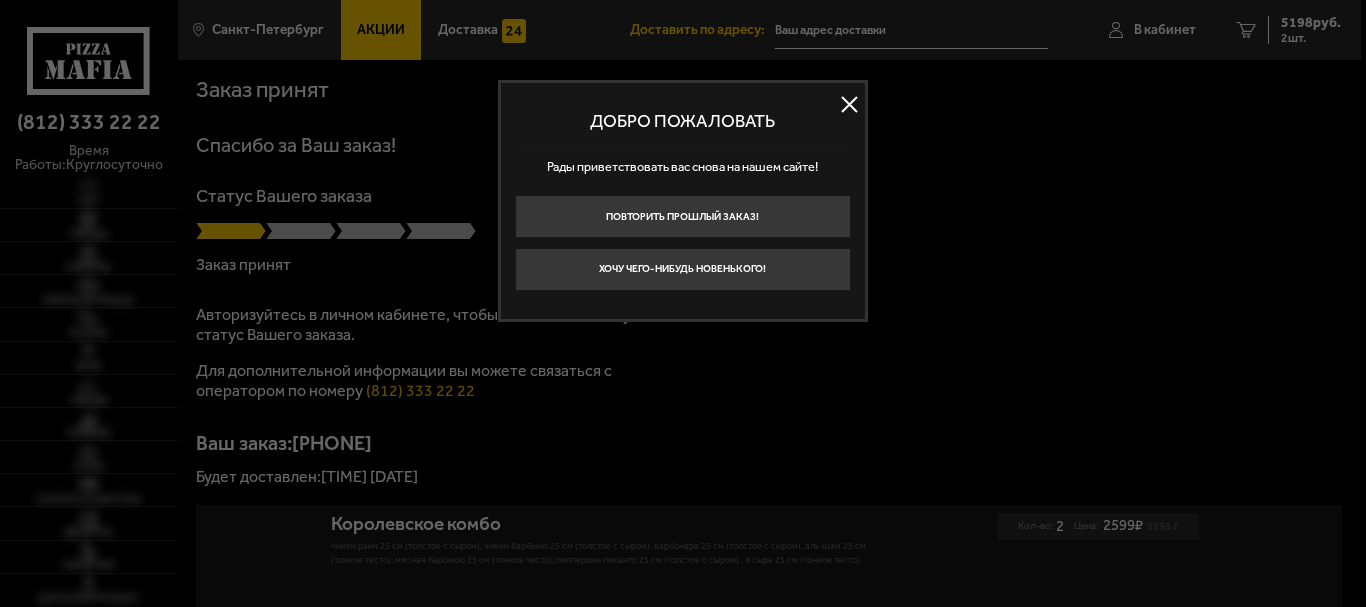 type on "[STREET], [NUMBER]" 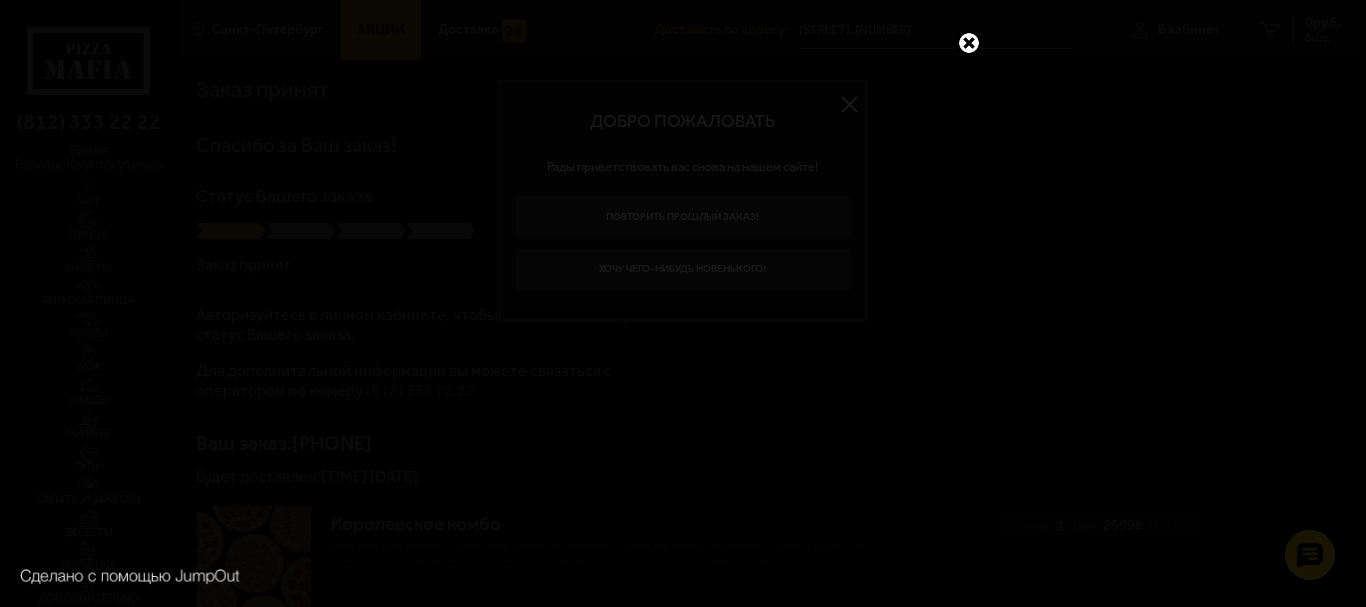 click at bounding box center [969, 43] 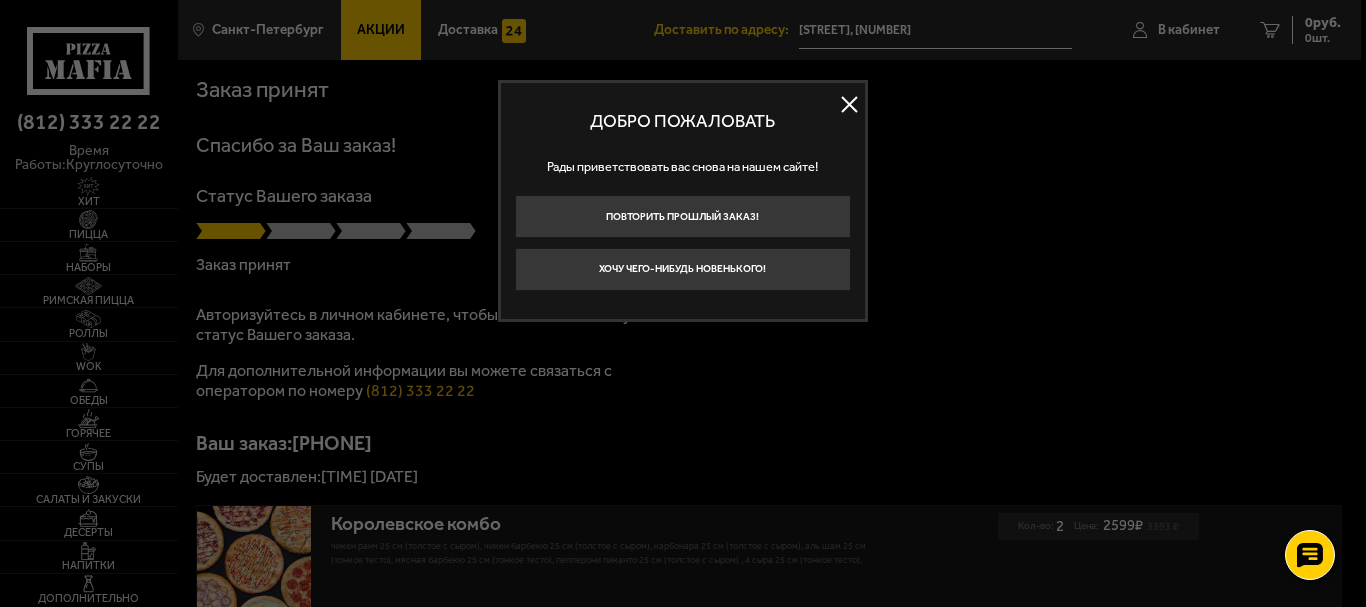 click at bounding box center (850, 105) 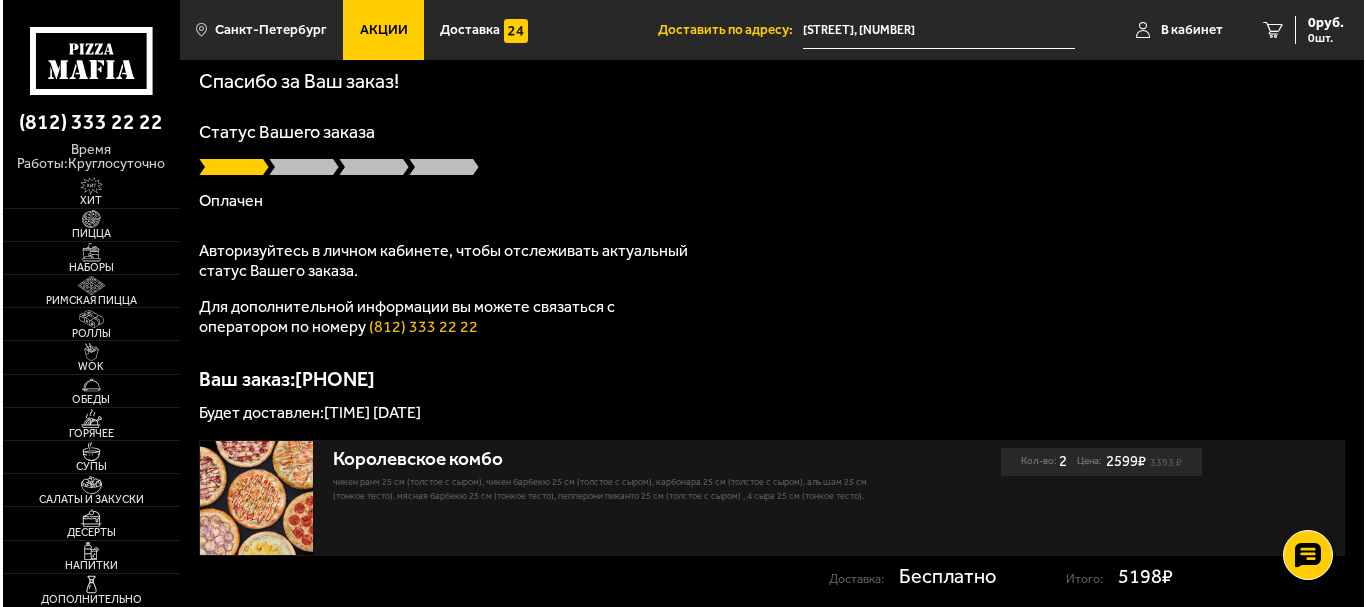 scroll, scrollTop: 0, scrollLeft: 0, axis: both 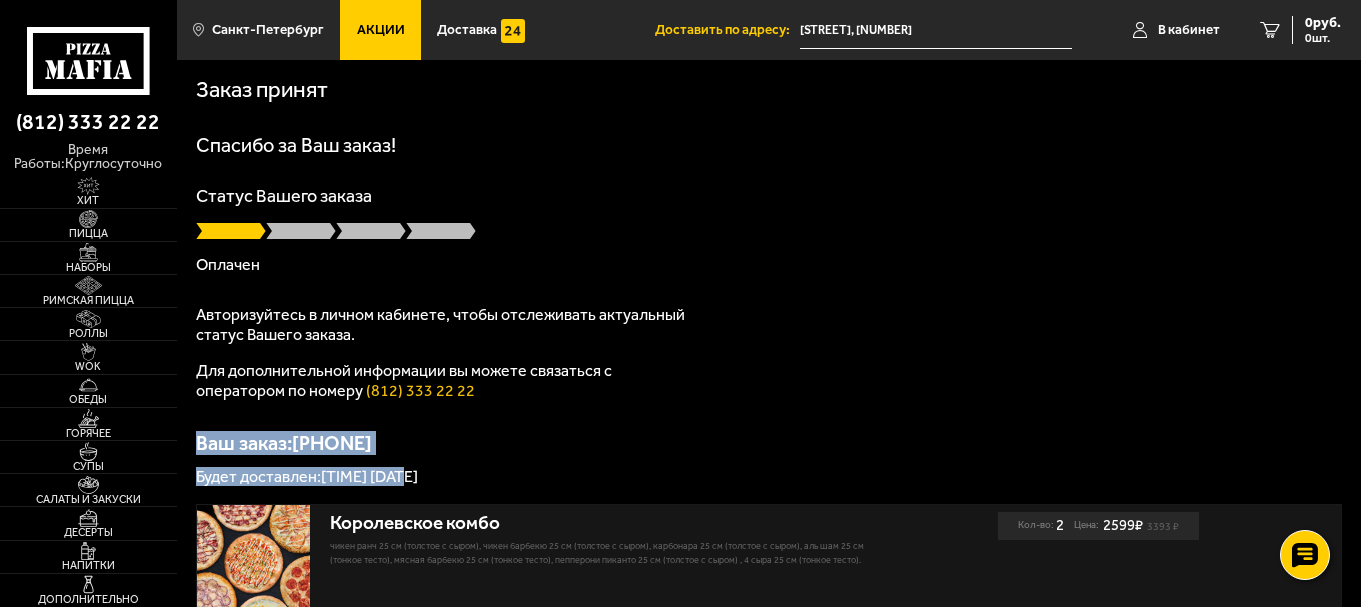 drag, startPoint x: 197, startPoint y: 439, endPoint x: 472, endPoint y: 472, distance: 276.97293 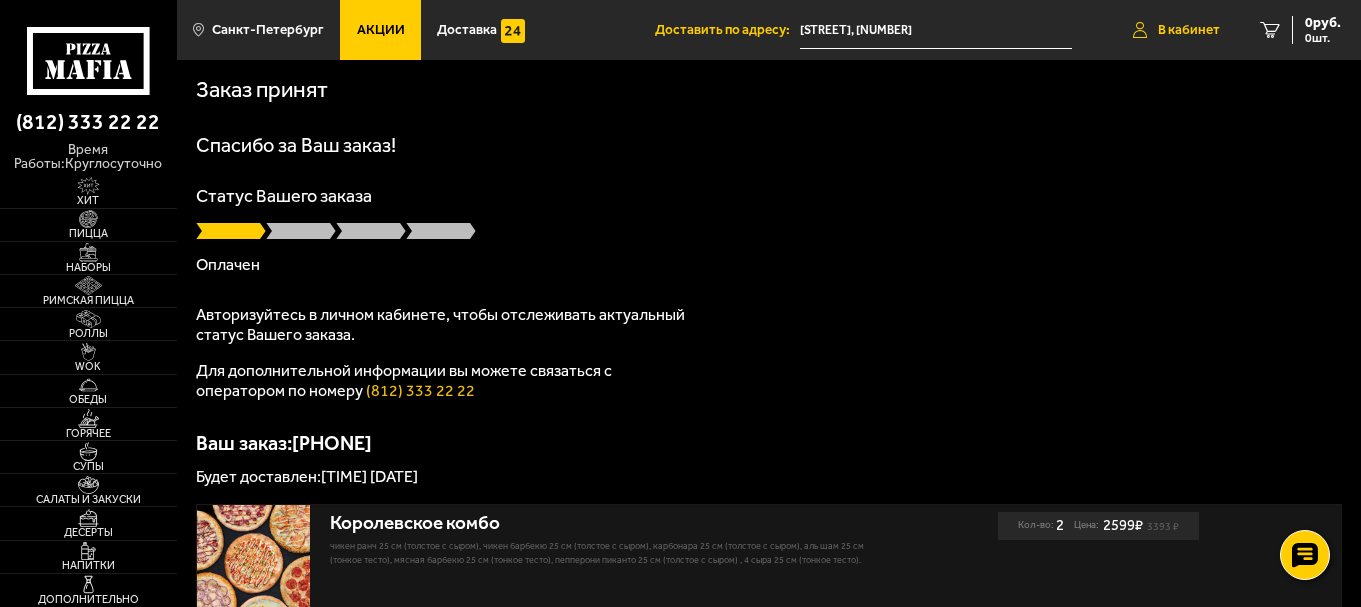 click on "В кабинет" at bounding box center [1189, 30] 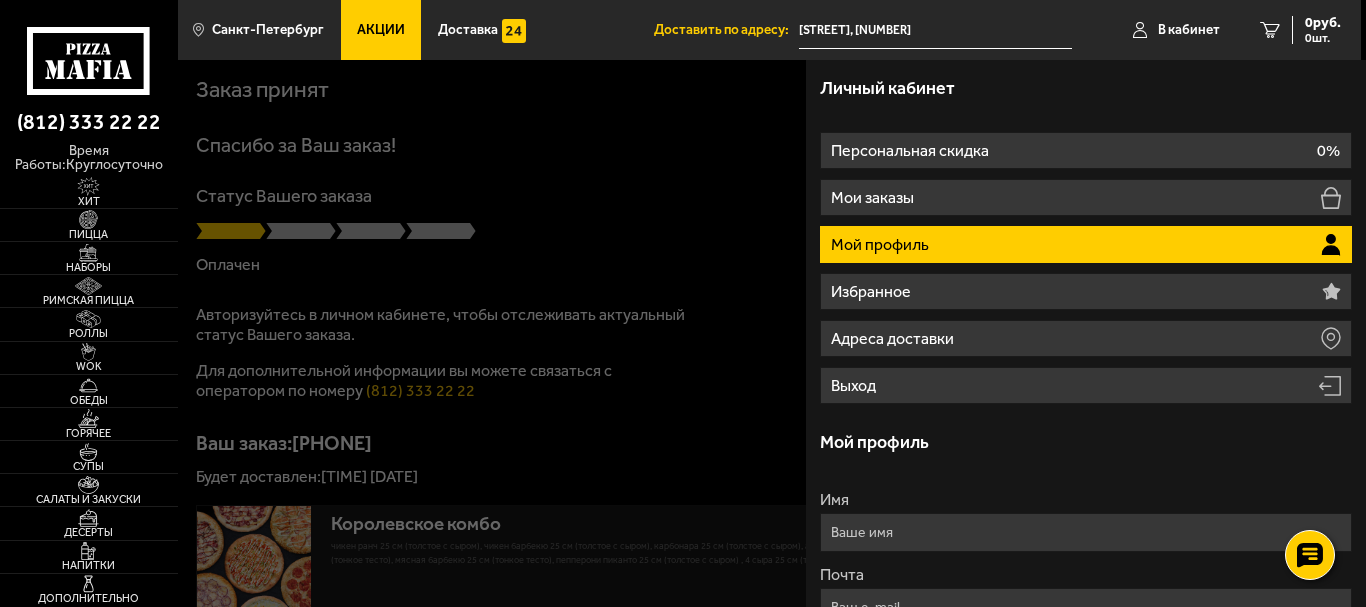 click on "Имя" at bounding box center (1086, 532) 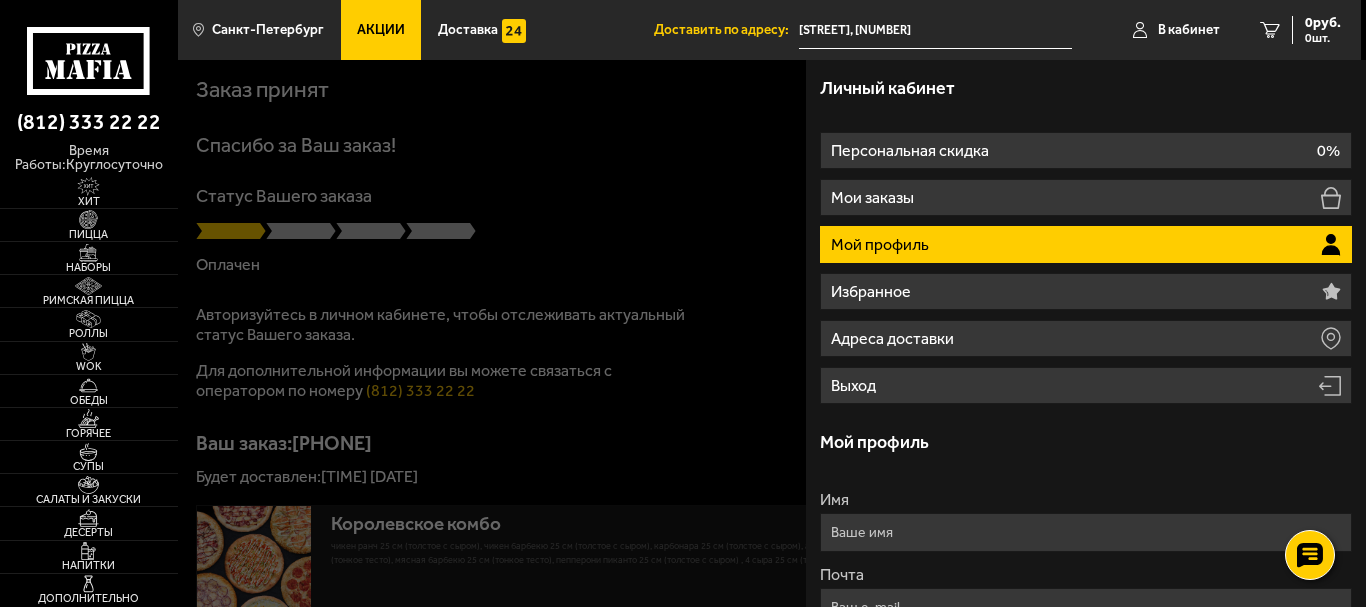 type on "[FIRST] [LAST]" 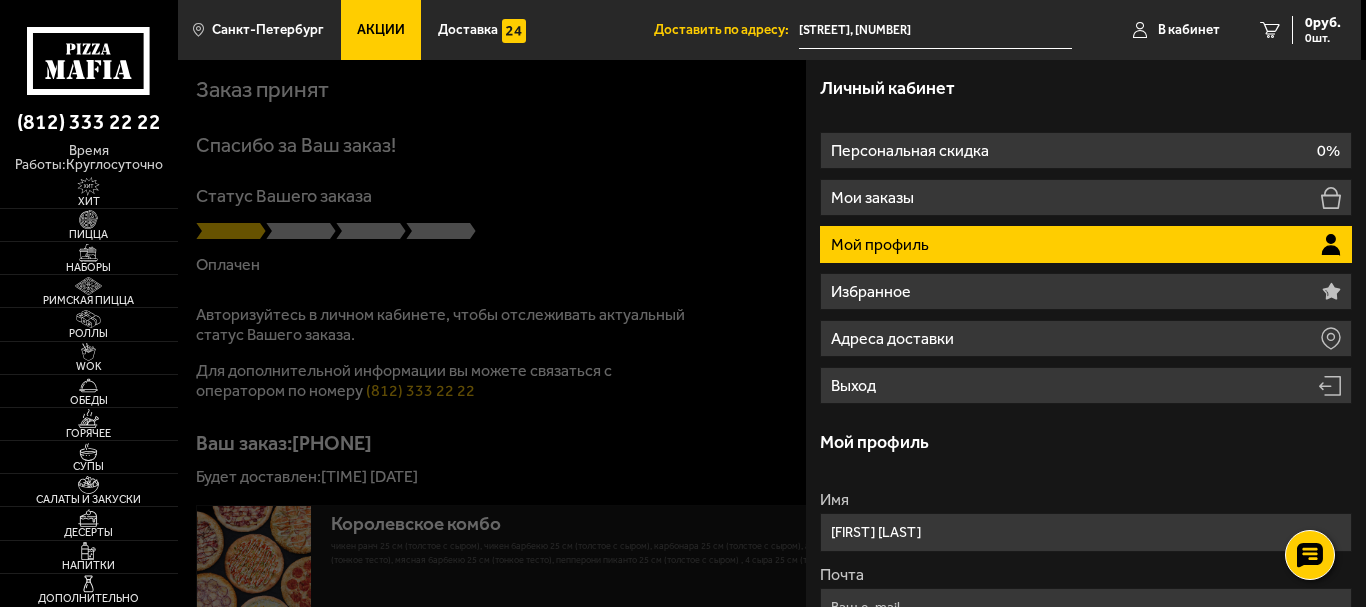 scroll, scrollTop: 233, scrollLeft: 0, axis: vertical 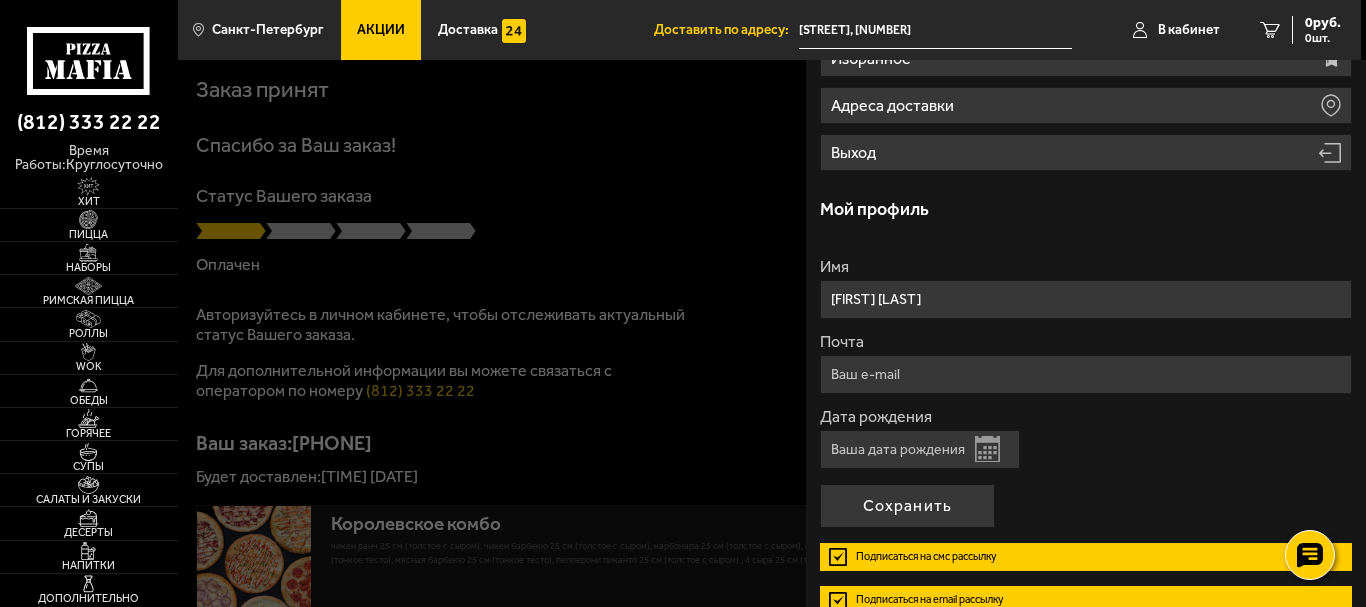 click on "Почта" at bounding box center [1086, 374] 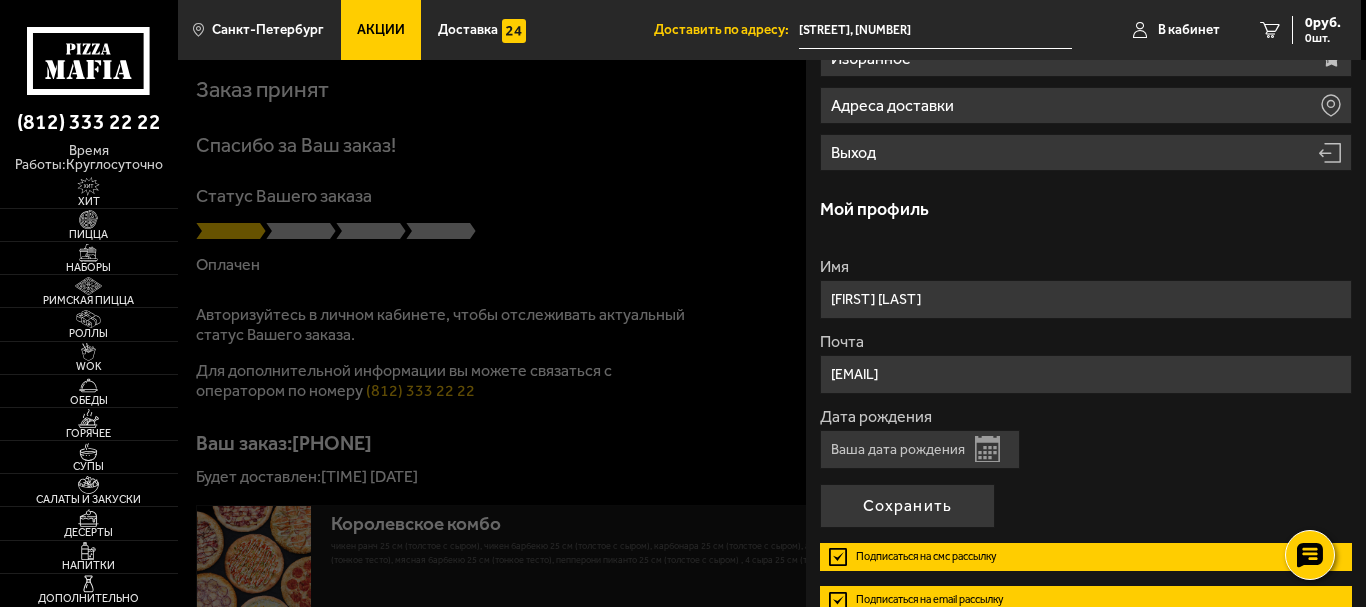 click on "Дата рождения" at bounding box center (920, 449) 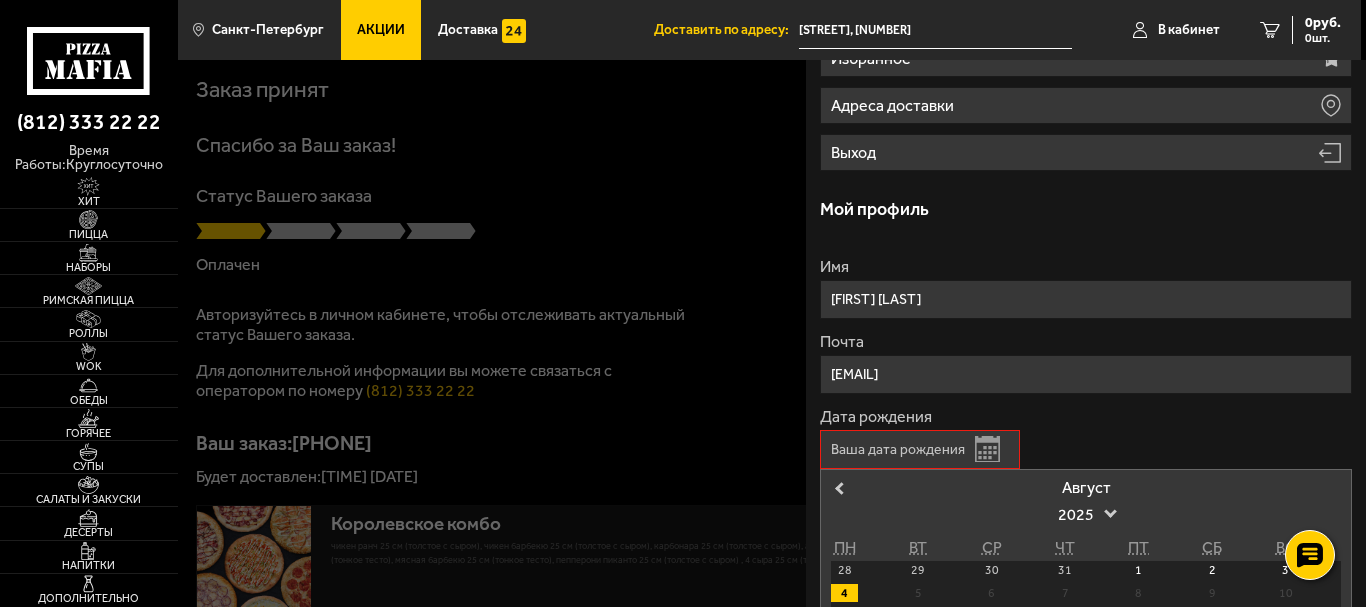 scroll, scrollTop: 467, scrollLeft: 0, axis: vertical 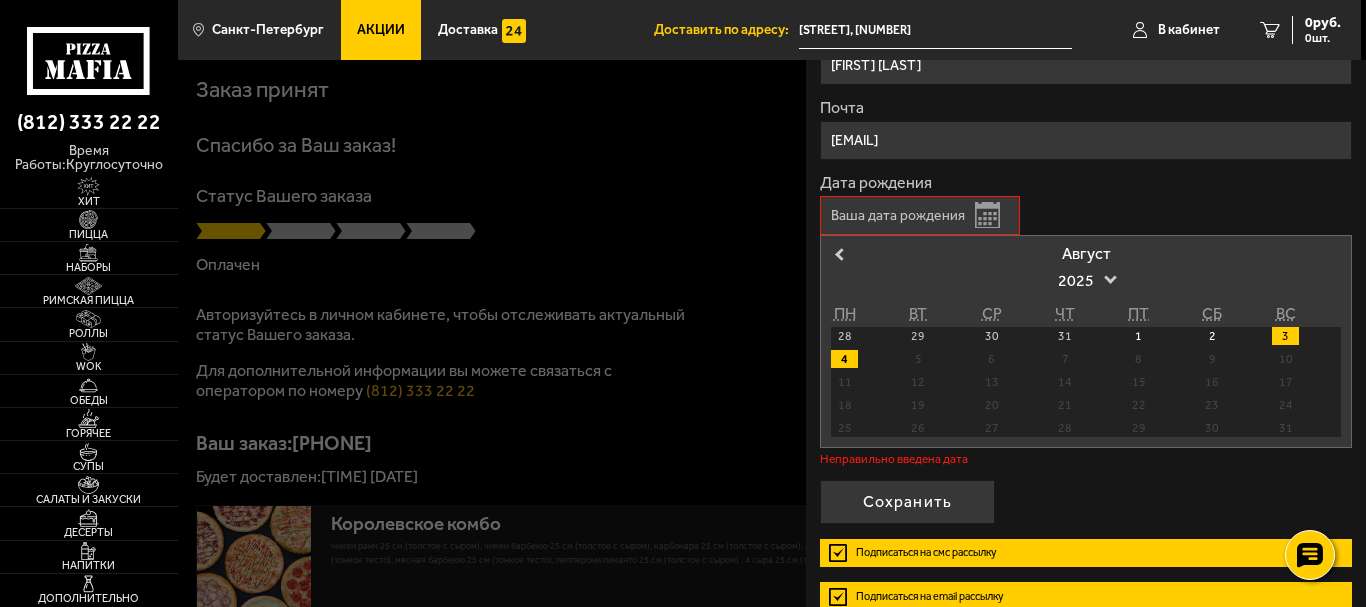 click on "3" at bounding box center (1285, 336) 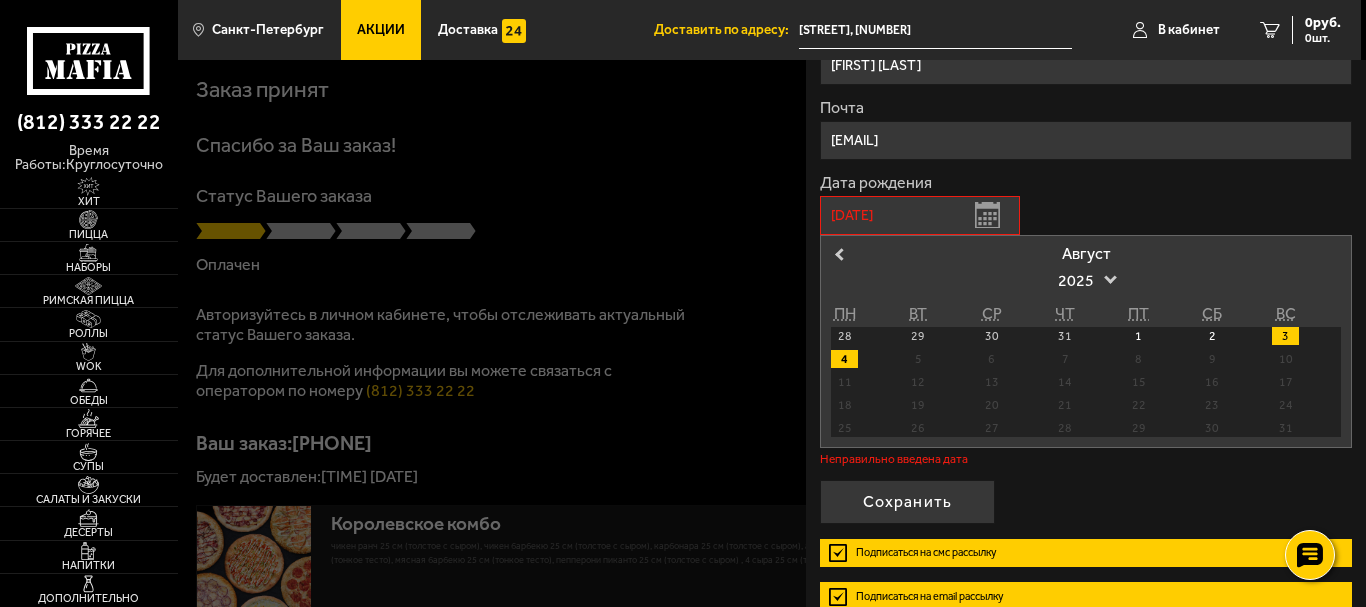 scroll, scrollTop: 336, scrollLeft: 0, axis: vertical 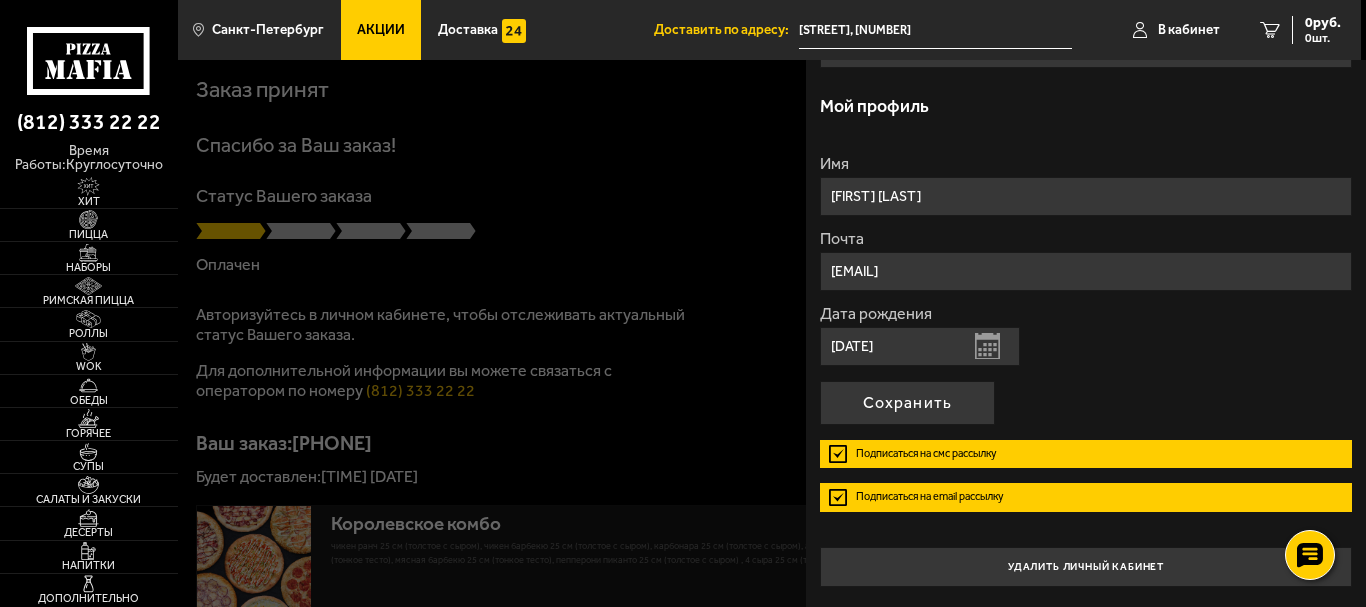 click on "Открыть календарь" at bounding box center (987, 346) 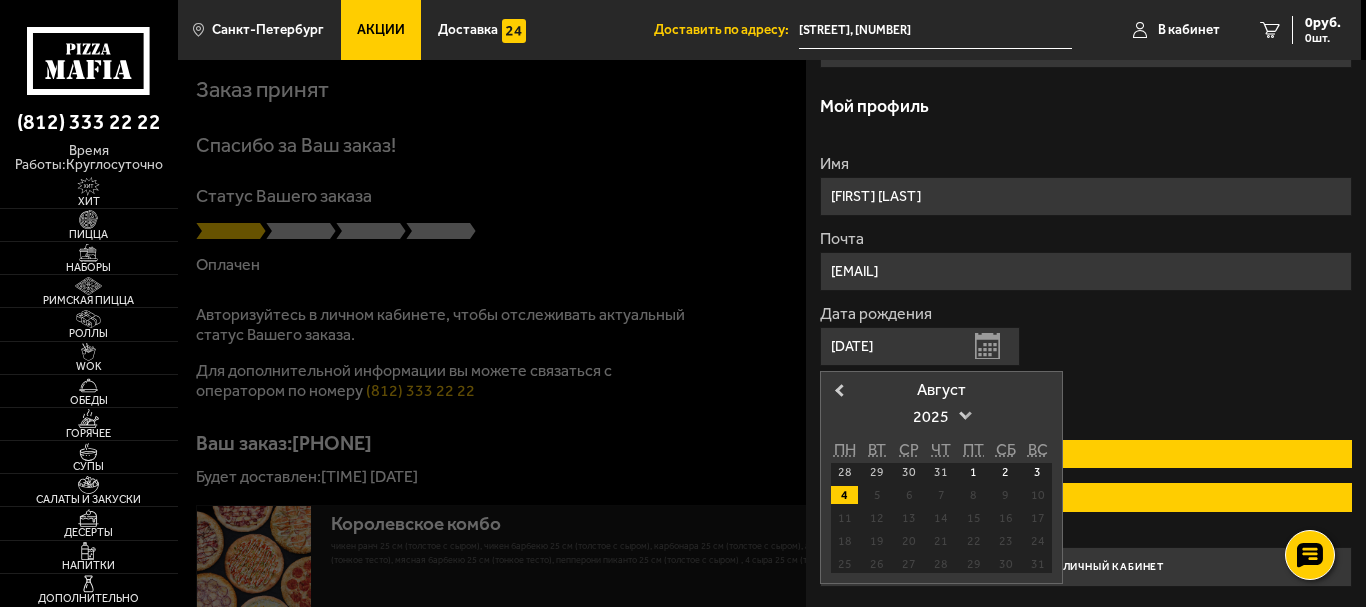 click on "2025" at bounding box center (941, 417) 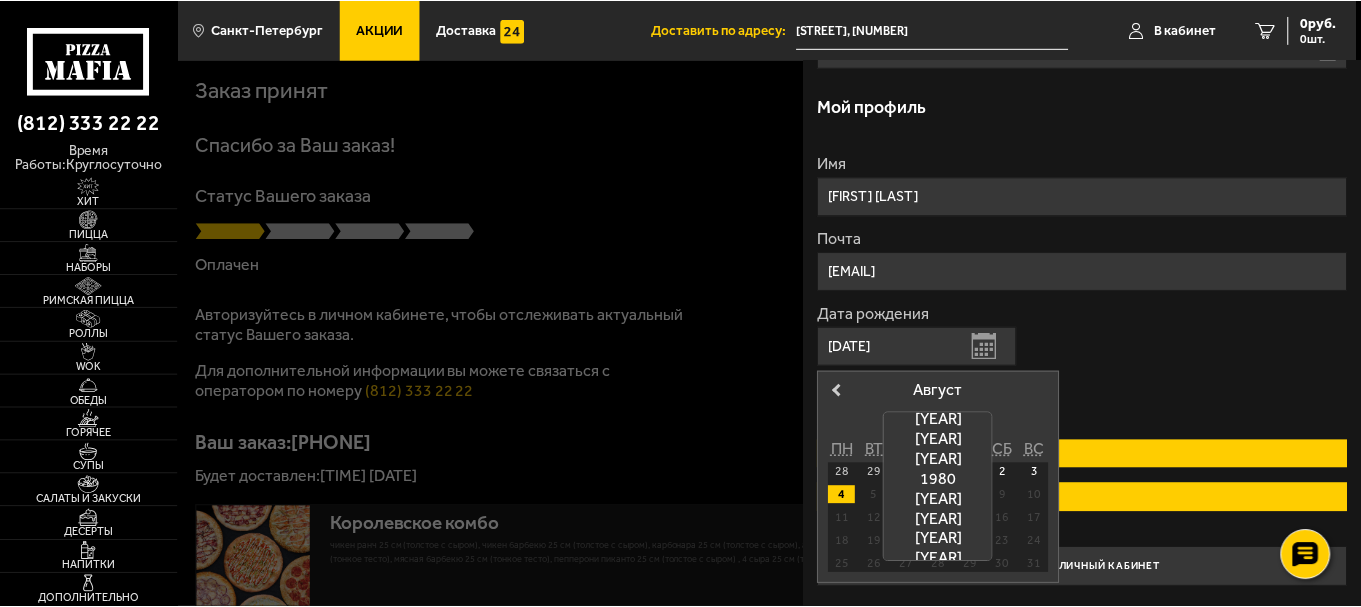 scroll, scrollTop: 897, scrollLeft: 0, axis: vertical 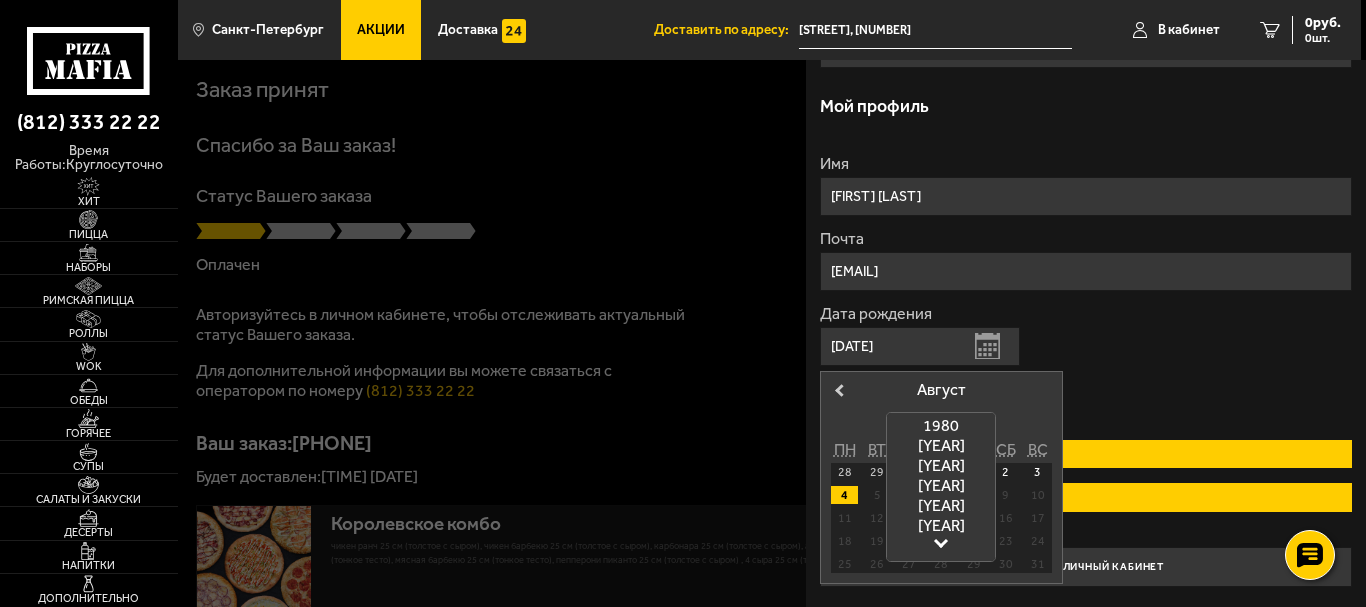 click on "[YEAR]" at bounding box center [941, 486] 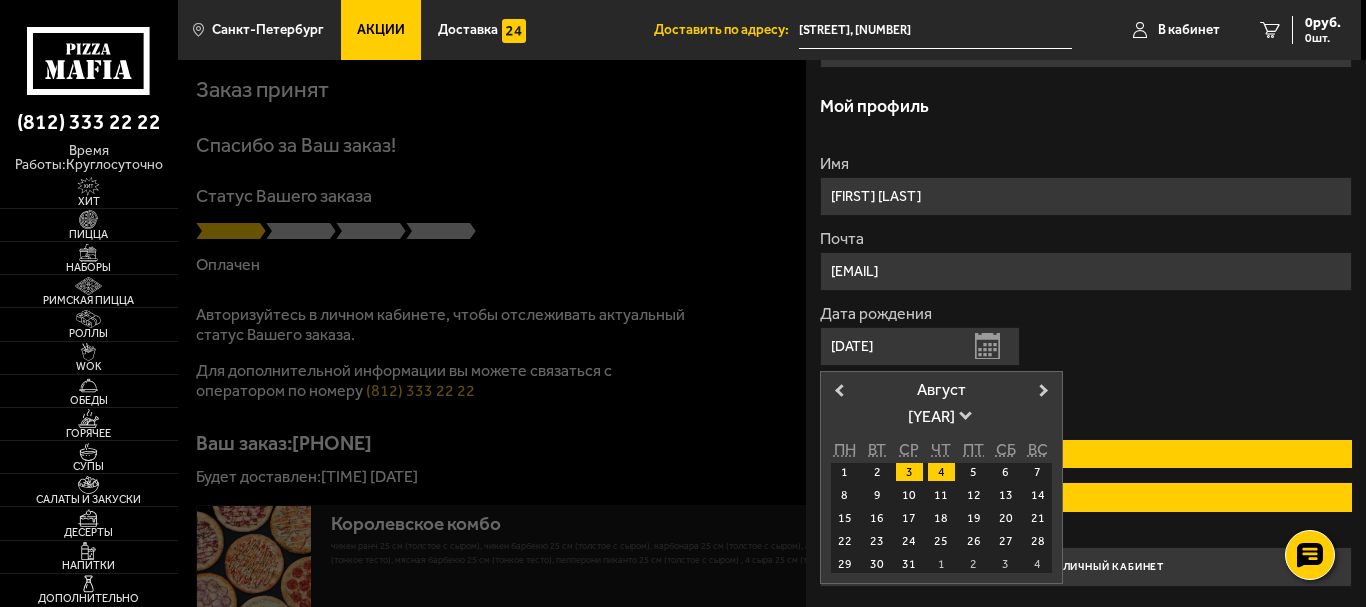 click on "3" at bounding box center (909, 472) 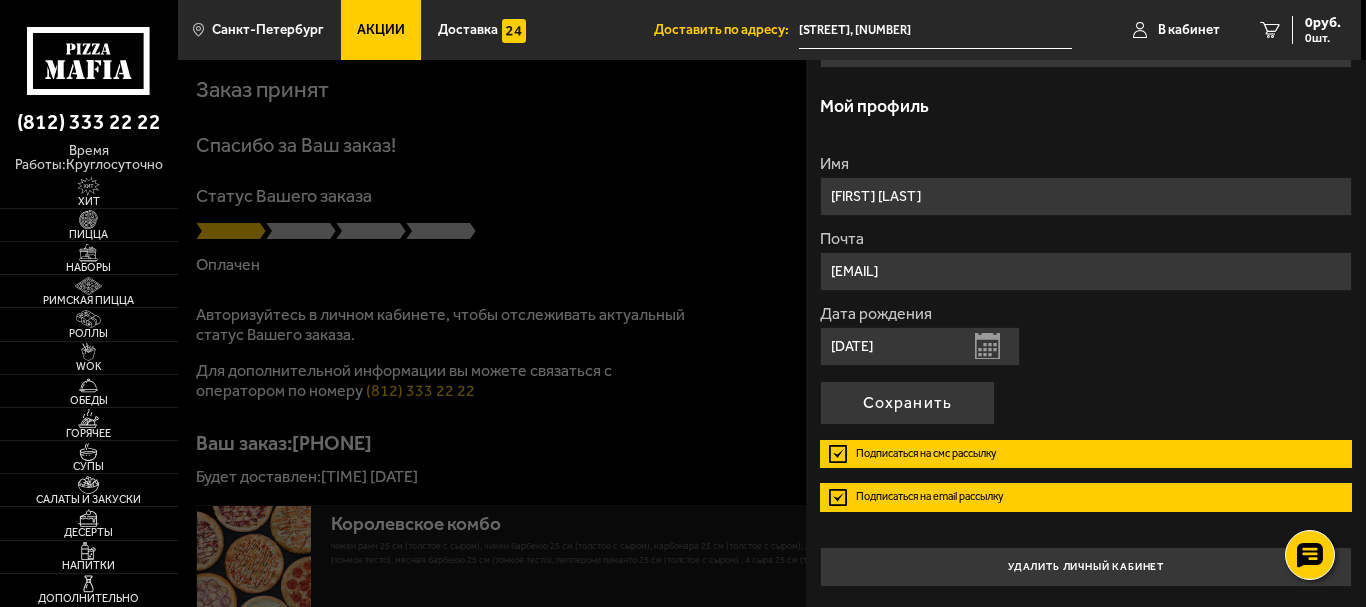 click on "Подписаться на смс рассылку" at bounding box center (1086, 454) 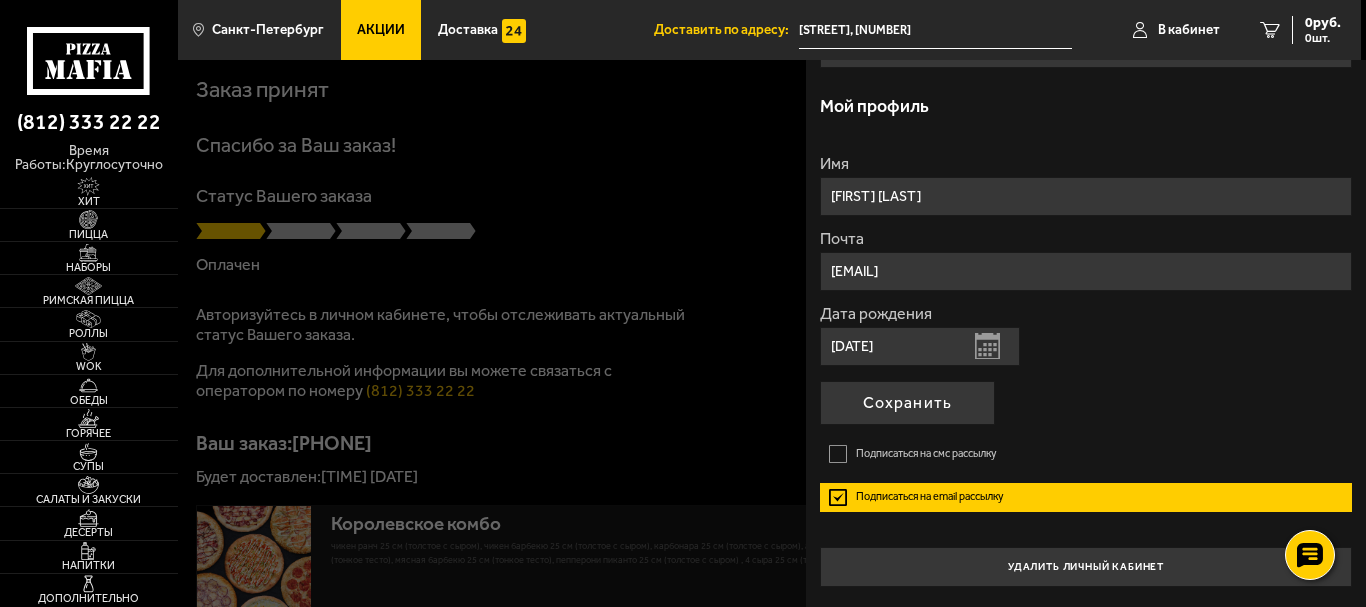 click on "Подписаться на email рассылку" at bounding box center [1086, 497] 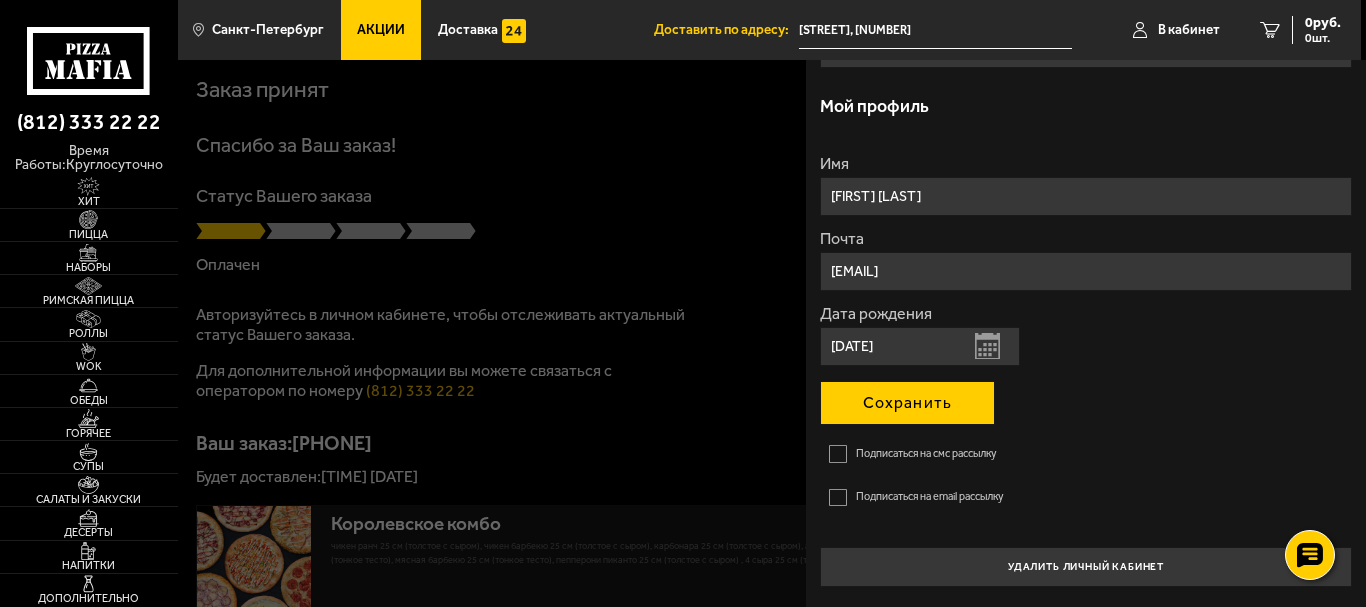 click on "Сохранить" at bounding box center [907, 403] 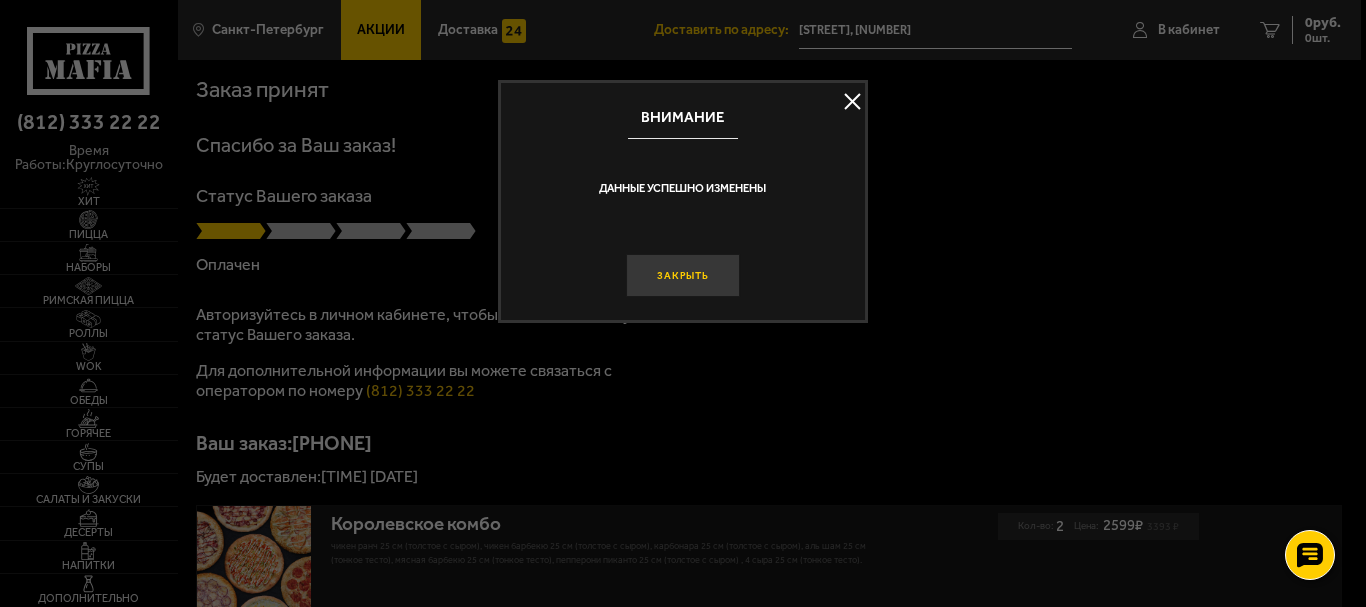 click on "Закрыть" at bounding box center [683, 275] 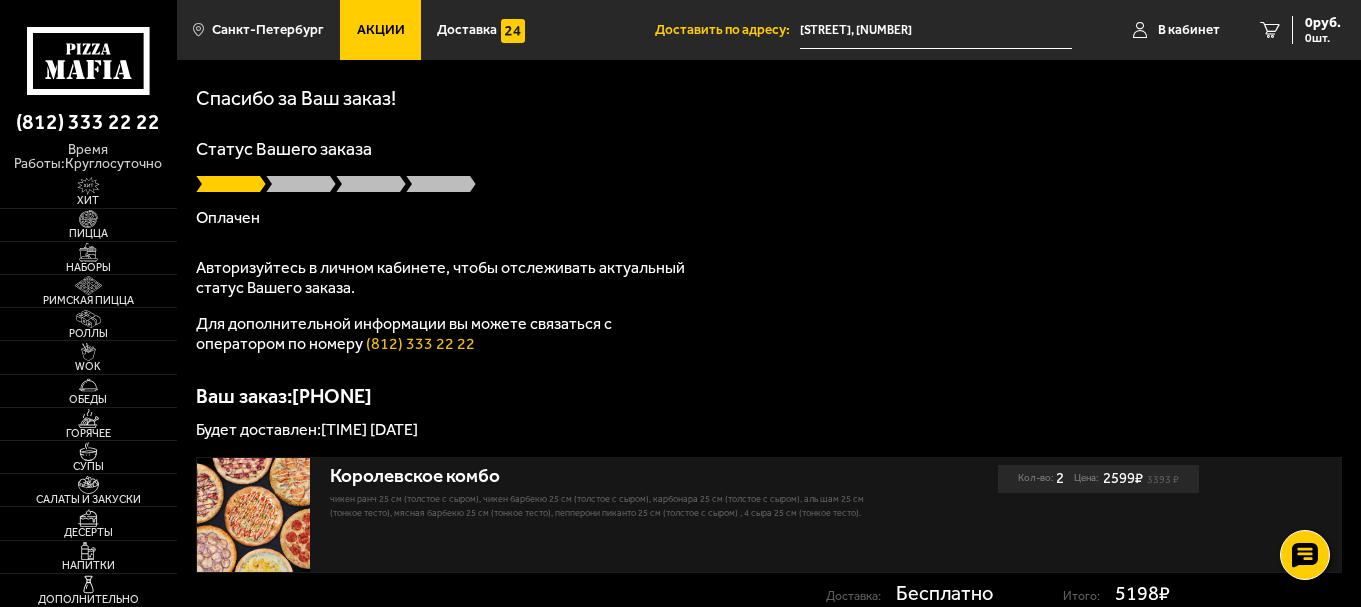 scroll, scrollTop: 0, scrollLeft: 0, axis: both 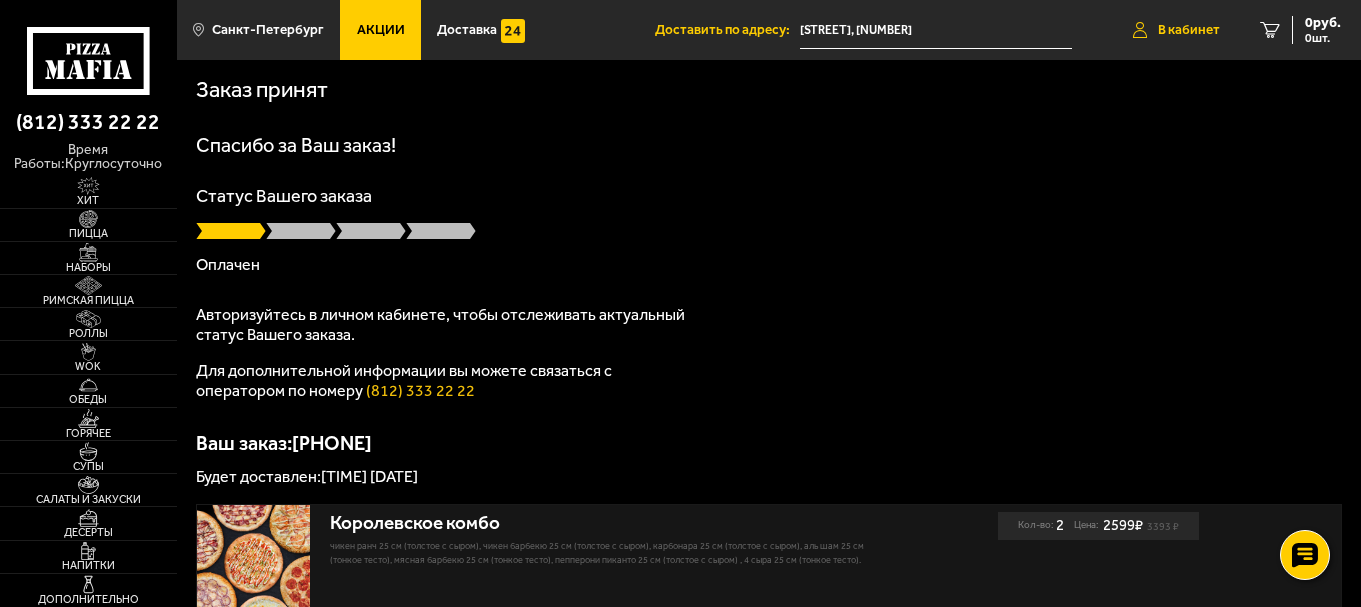 click on "В кабинет" at bounding box center [1189, 30] 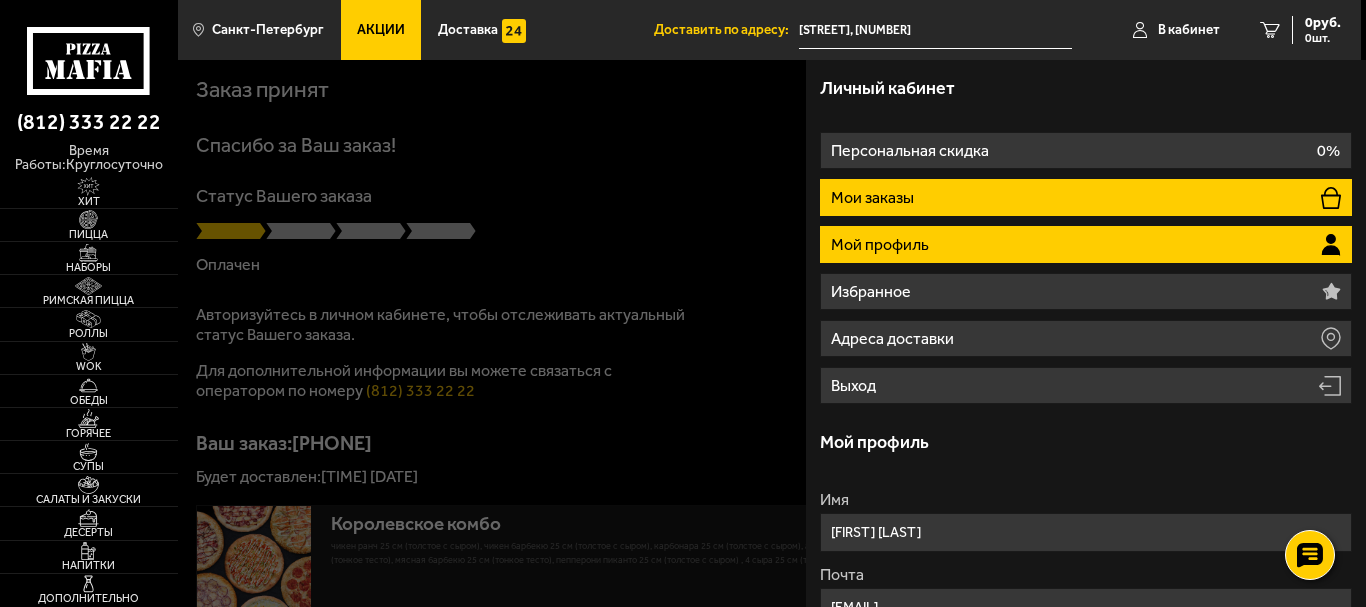 click 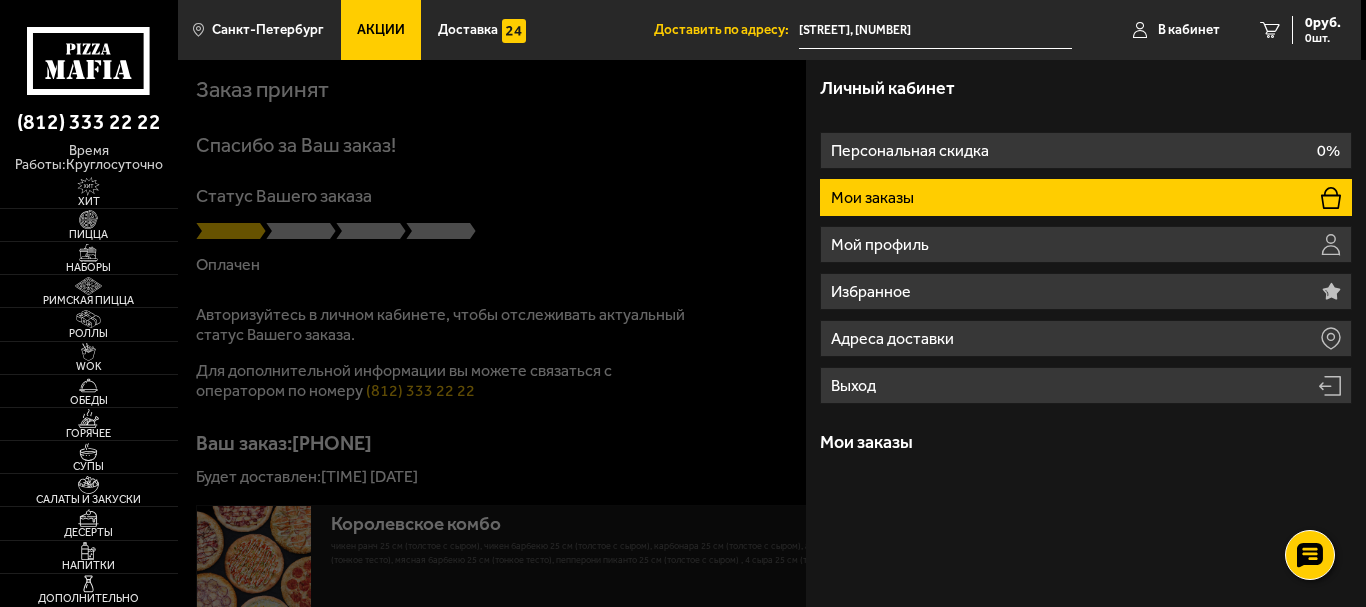 click on "Мои заказы" at bounding box center [1086, 197] 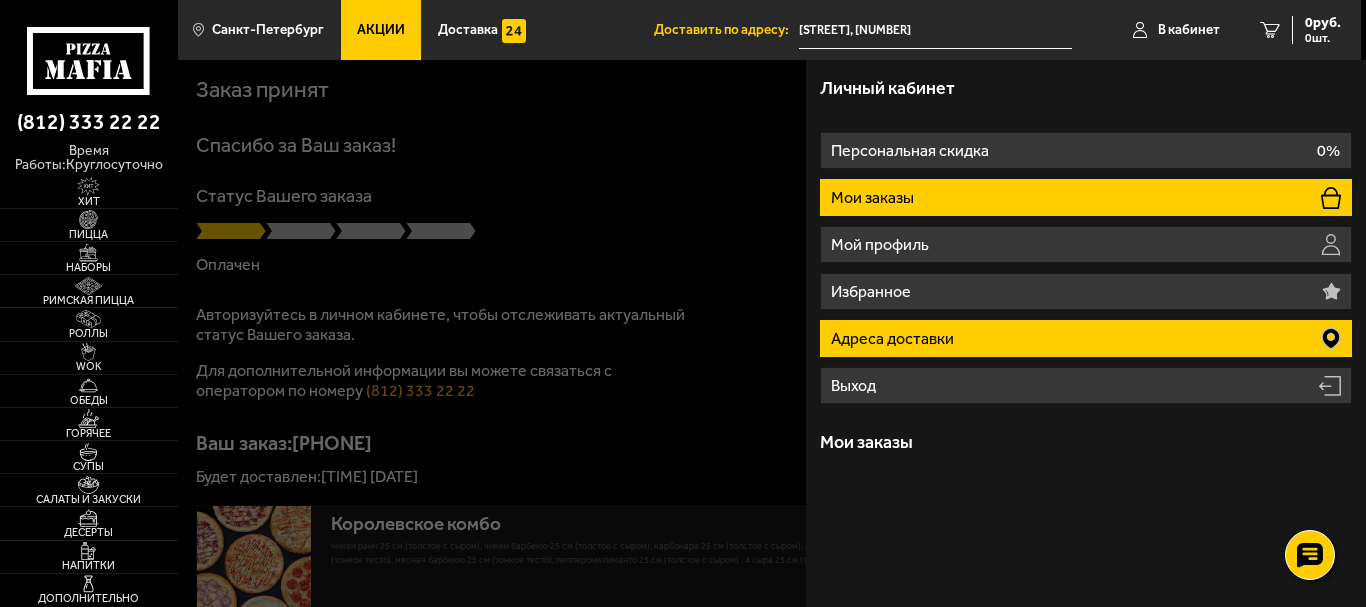 click on "Адреса доставки" at bounding box center [894, 339] 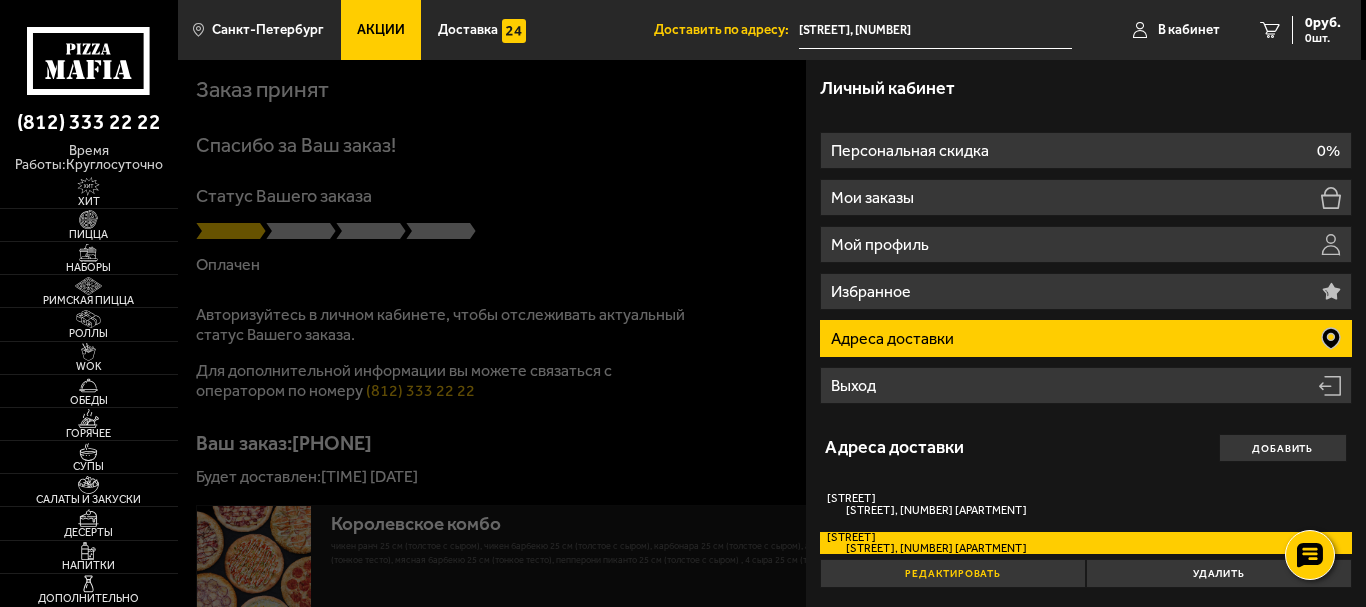 click on "Редактировать" at bounding box center [953, 573] 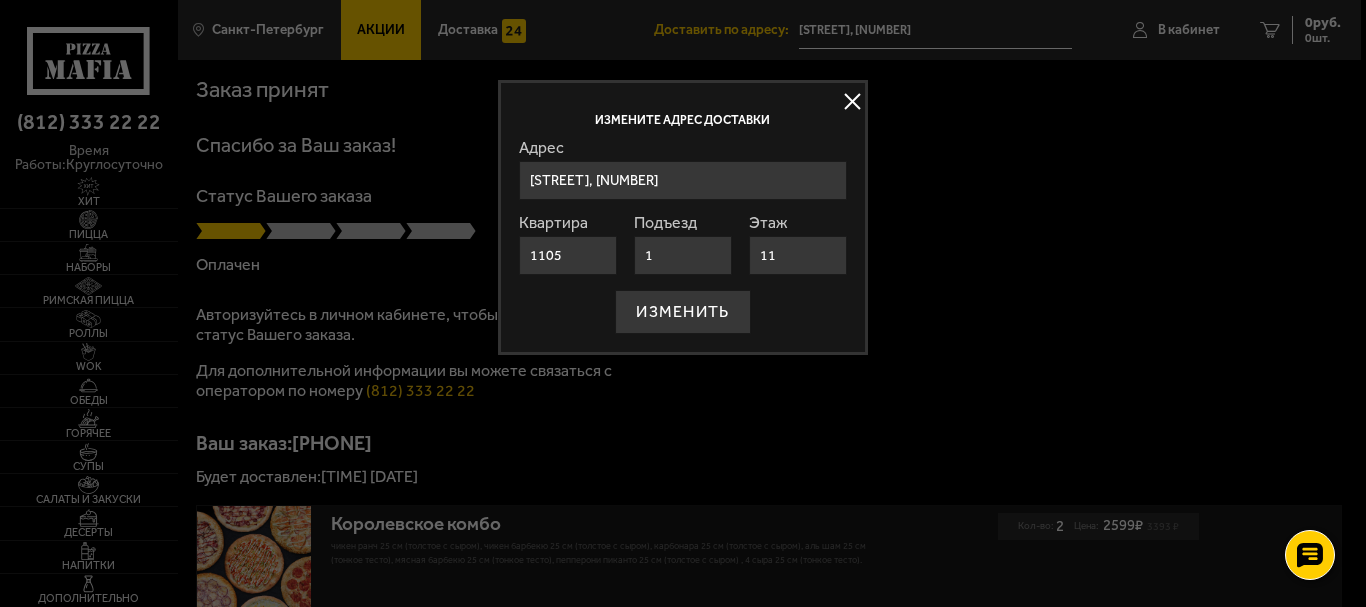 click on "1105" at bounding box center [568, 255] 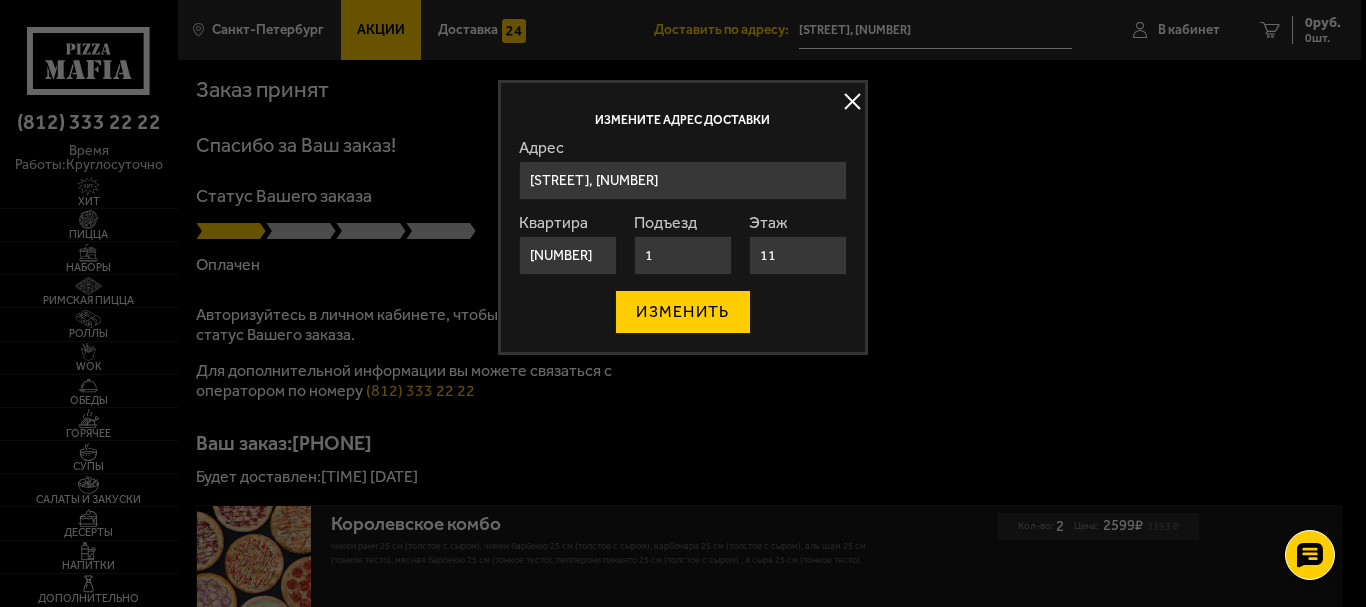type on "[NUMBER]" 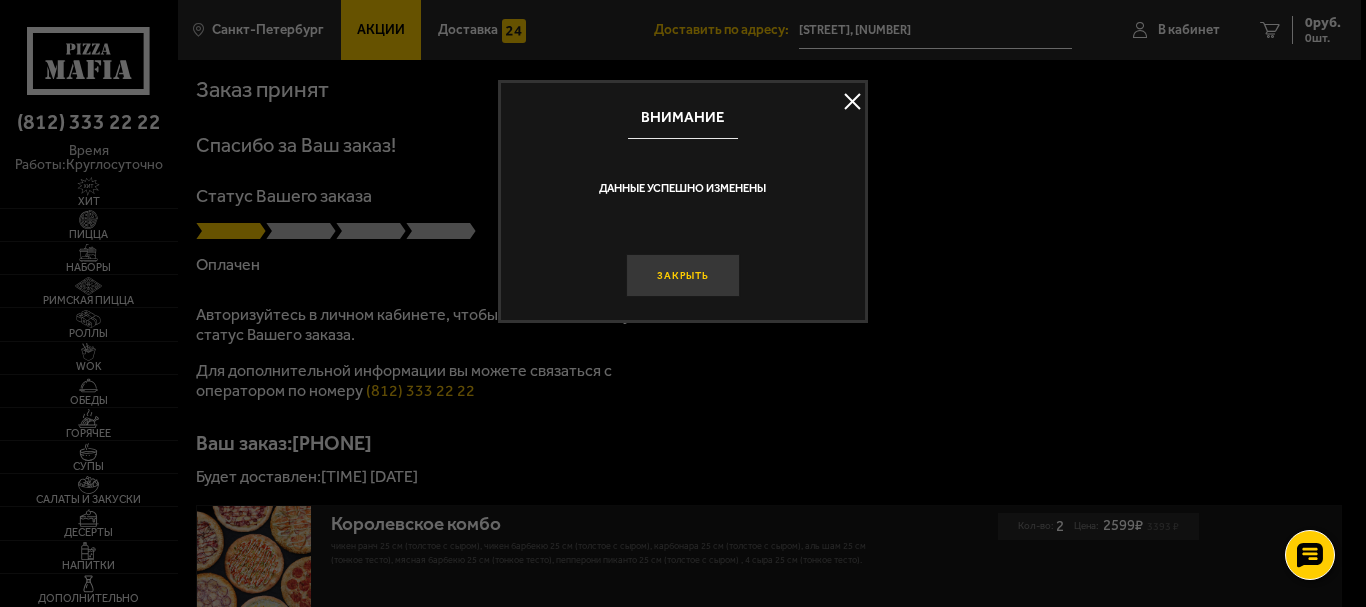 click on "Закрыть" at bounding box center [683, 275] 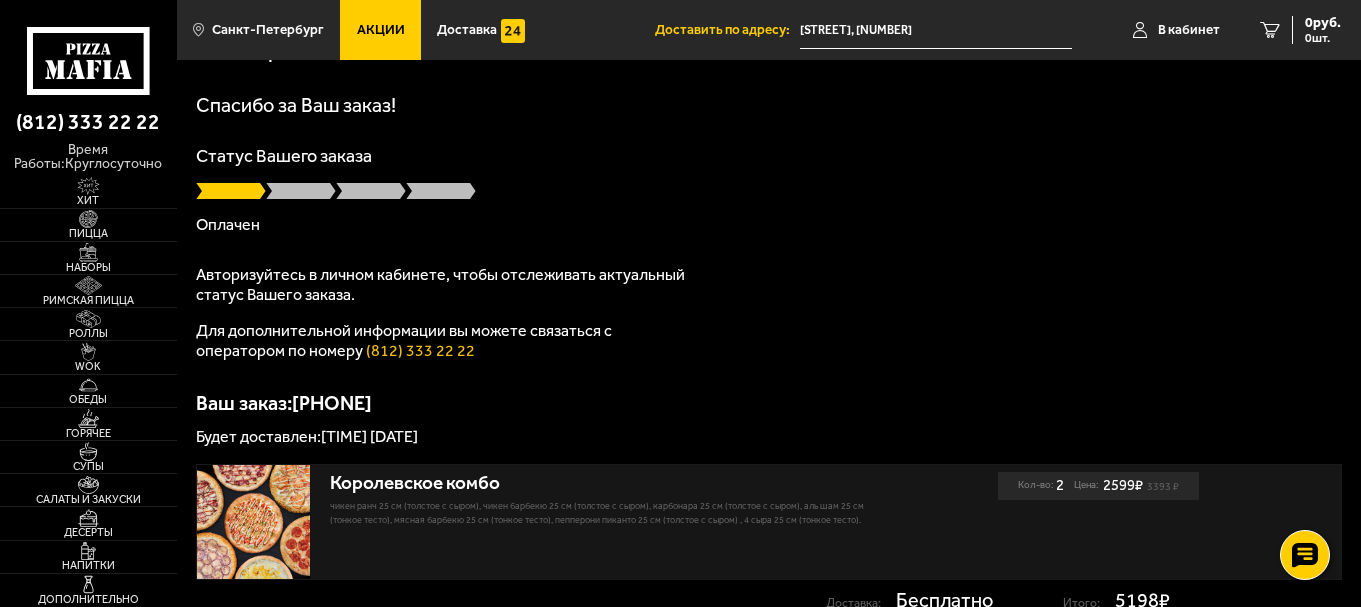 scroll, scrollTop: 0, scrollLeft: 0, axis: both 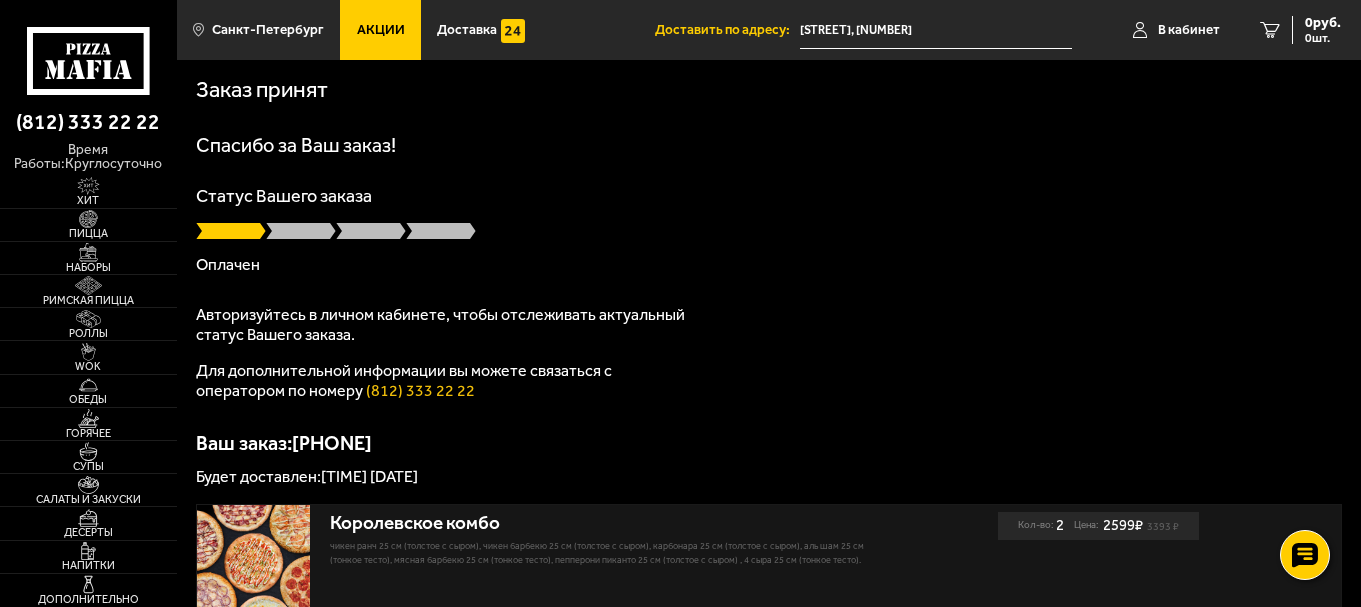 click at bounding box center (253, 561) 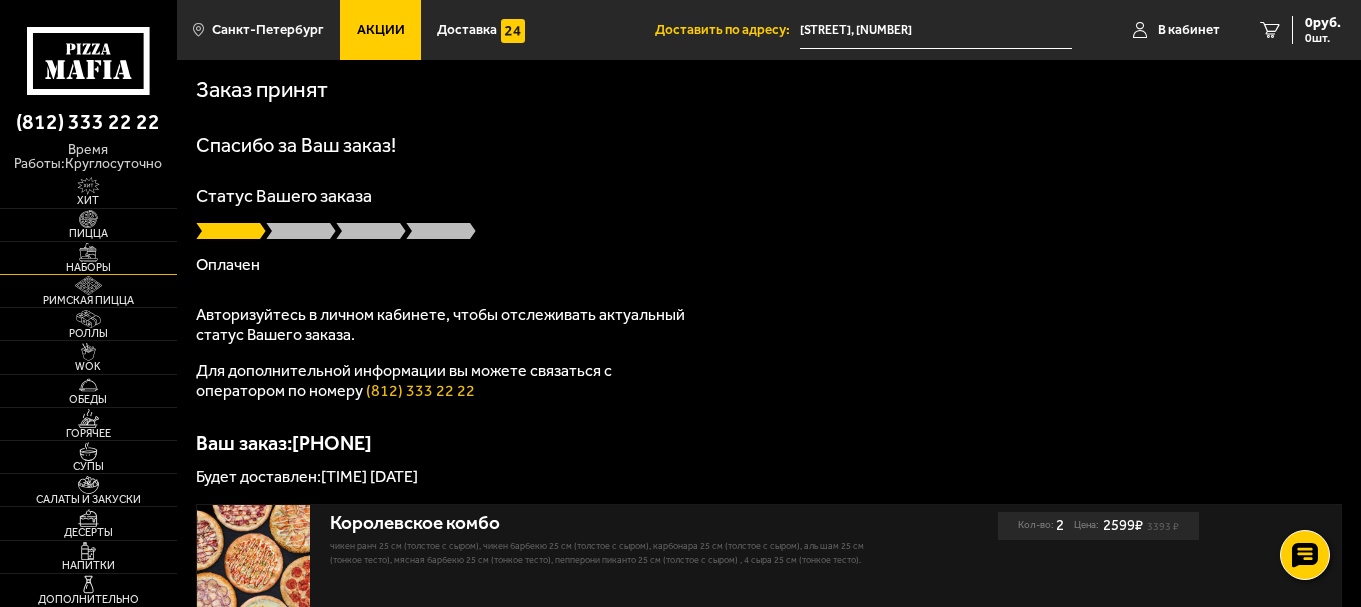 click on "Наборы" at bounding box center (88, 267) 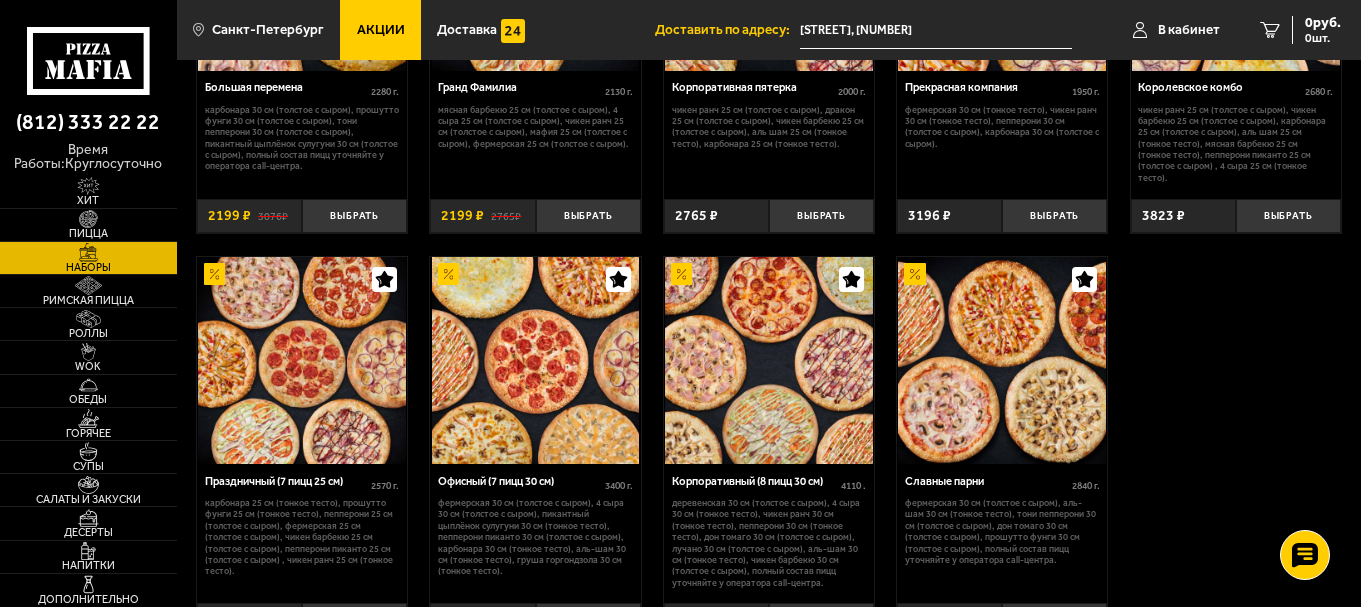 scroll, scrollTop: 1867, scrollLeft: 0, axis: vertical 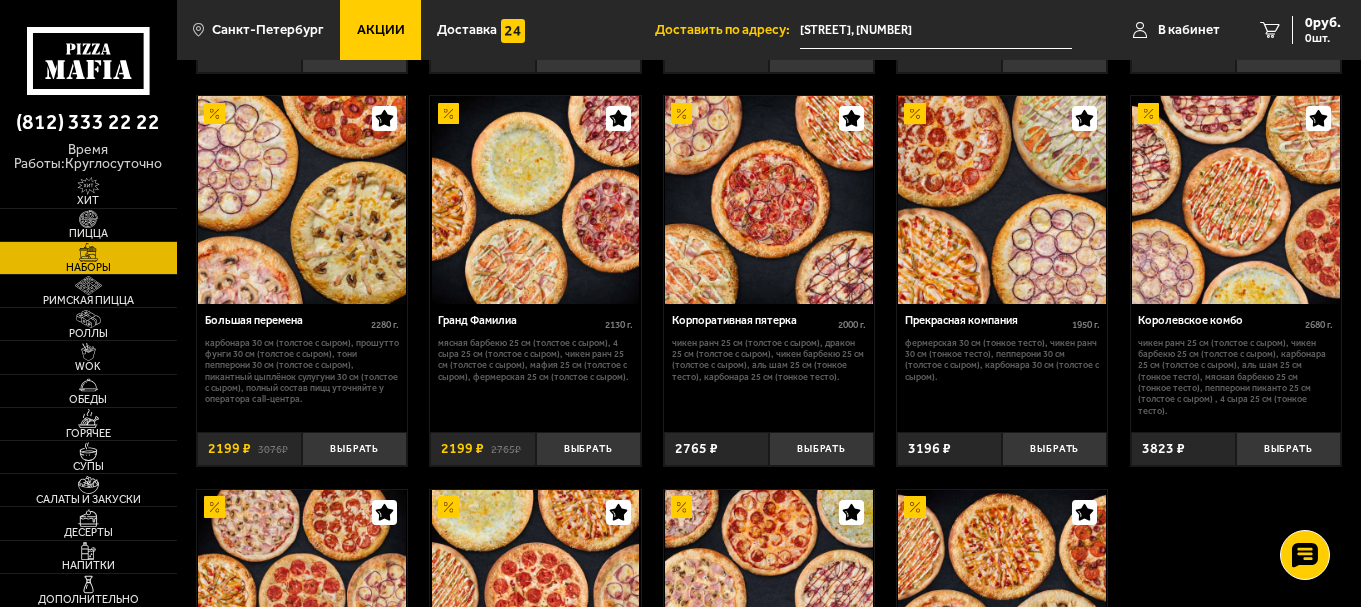 click on "Королевское комбо" at bounding box center [1221, 321] 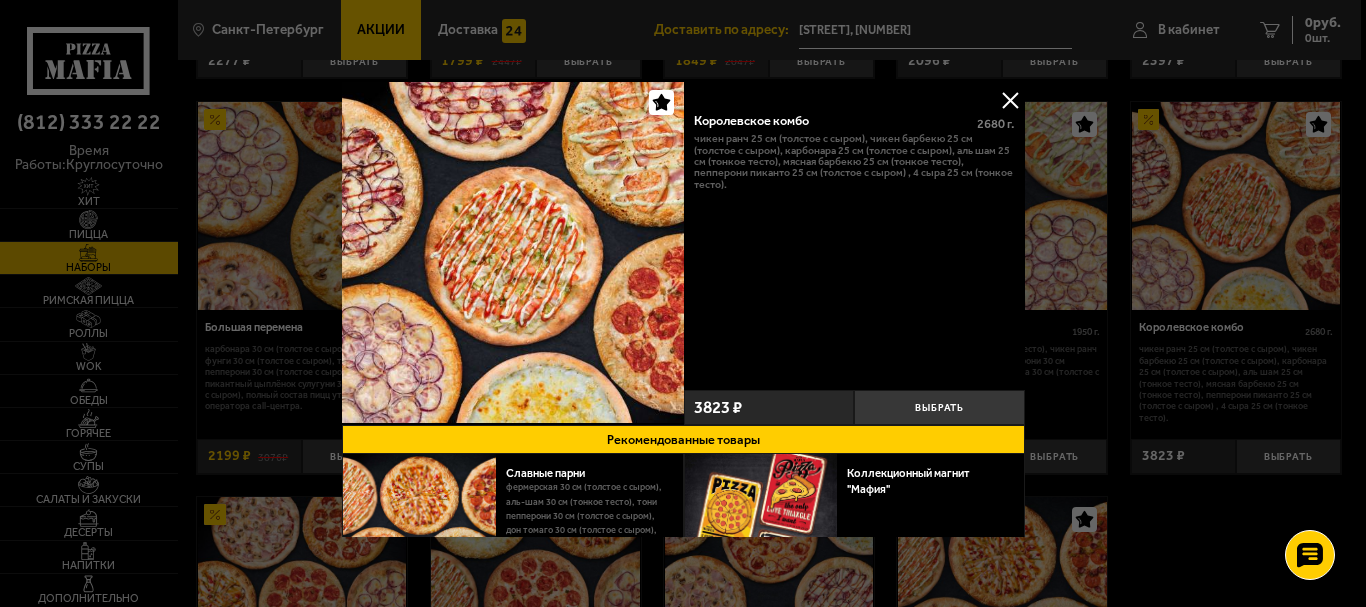click at bounding box center [1010, 100] 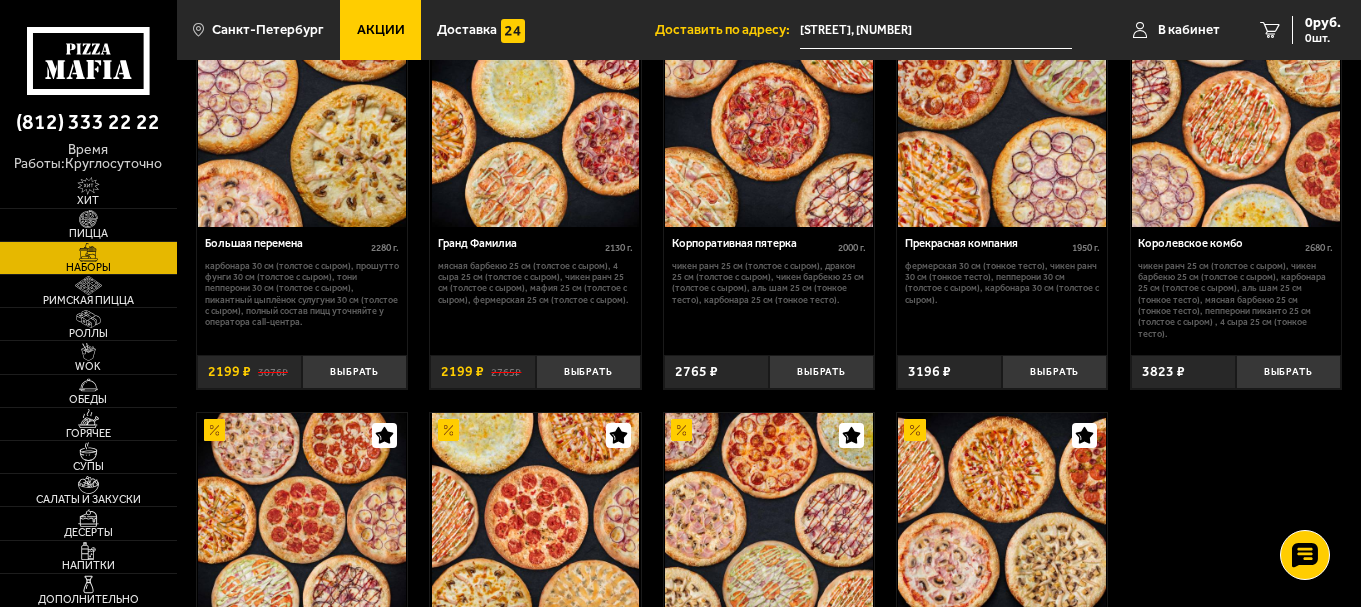 scroll, scrollTop: 1866, scrollLeft: 0, axis: vertical 